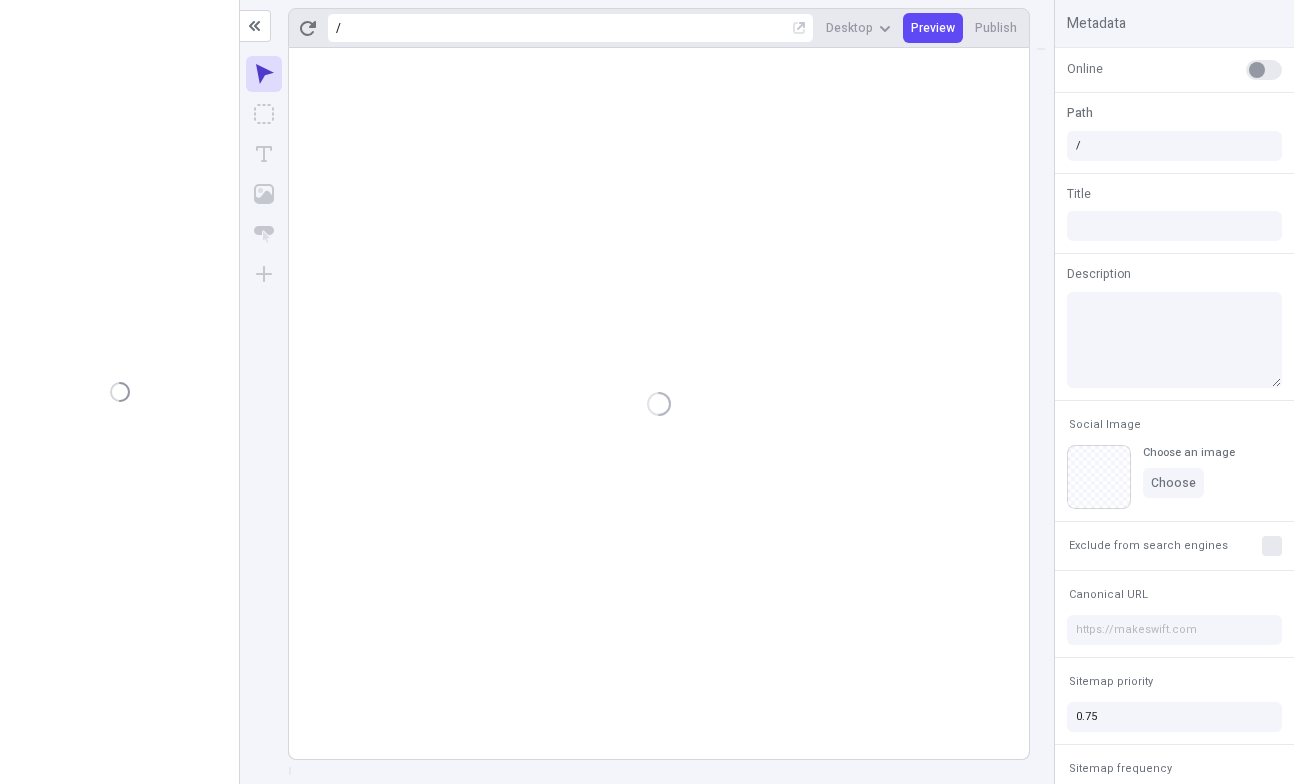 scroll, scrollTop: 0, scrollLeft: 0, axis: both 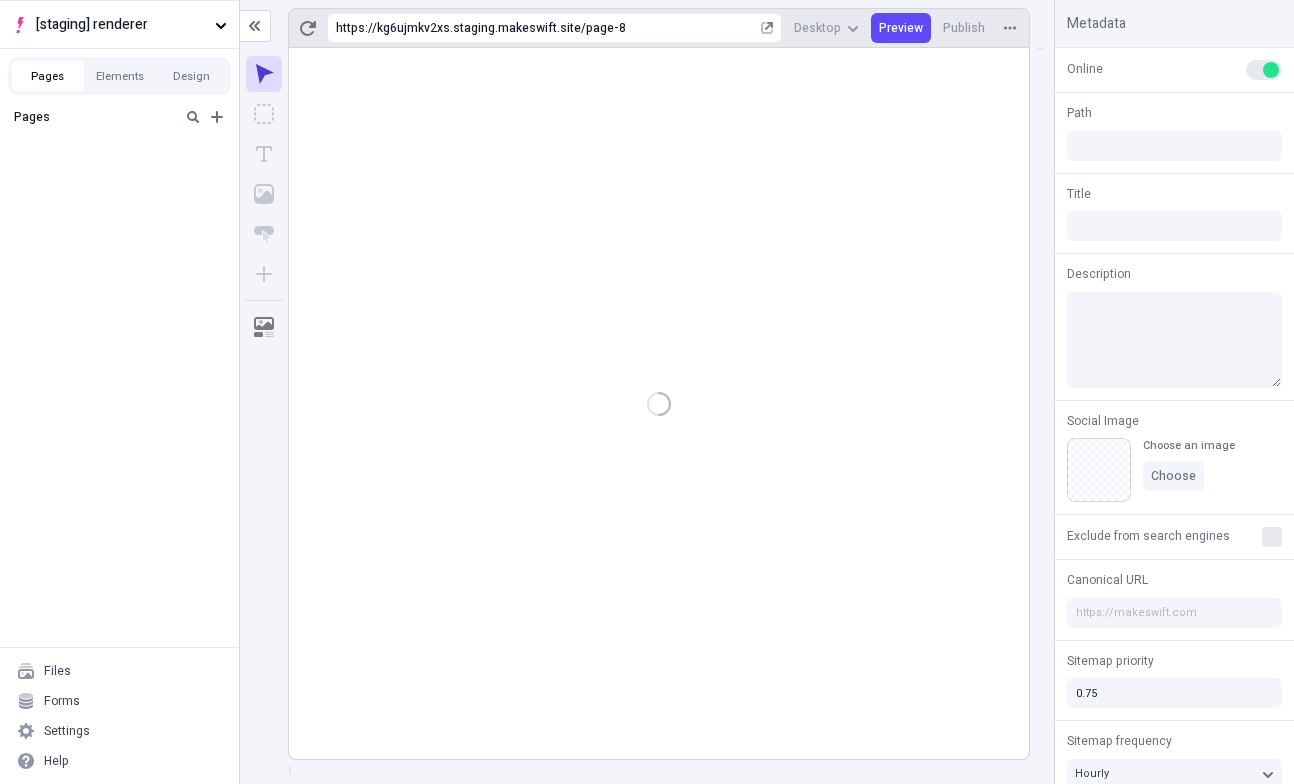type on "/page-8" 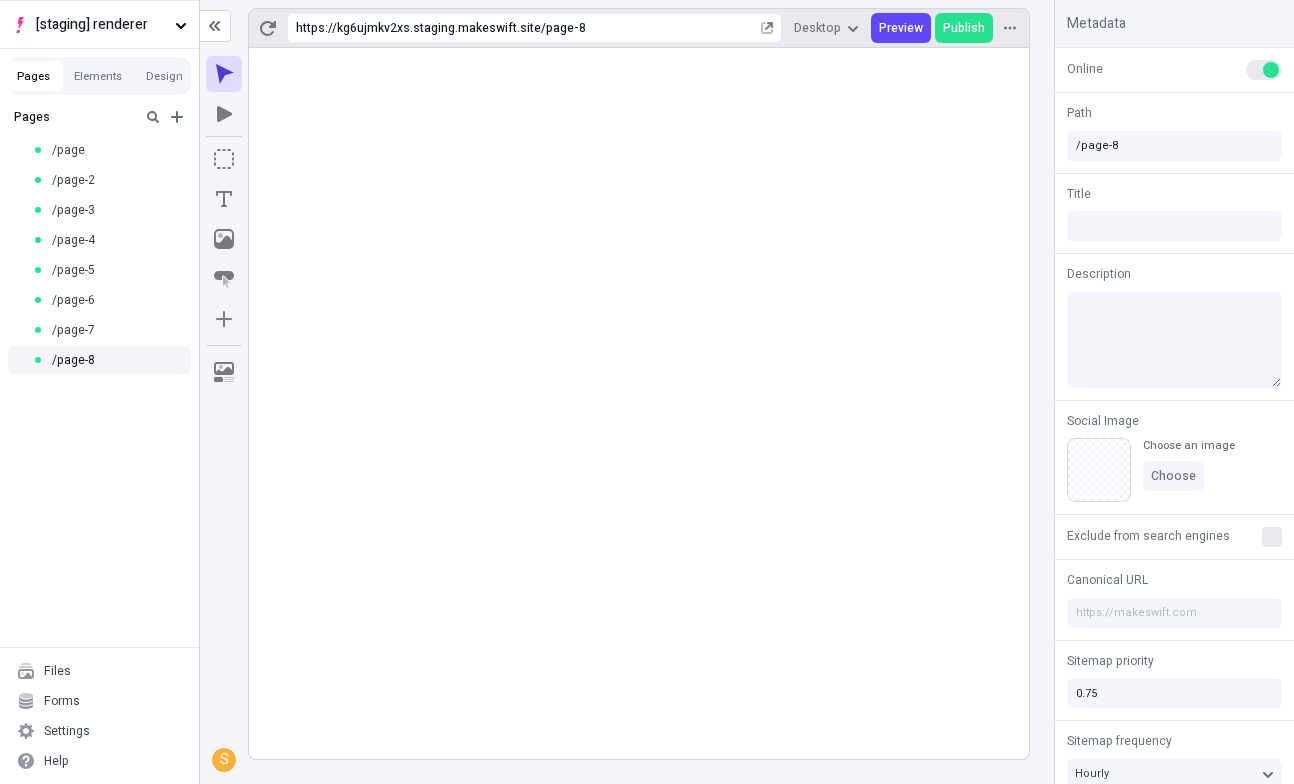 scroll, scrollTop: 0, scrollLeft: 0, axis: both 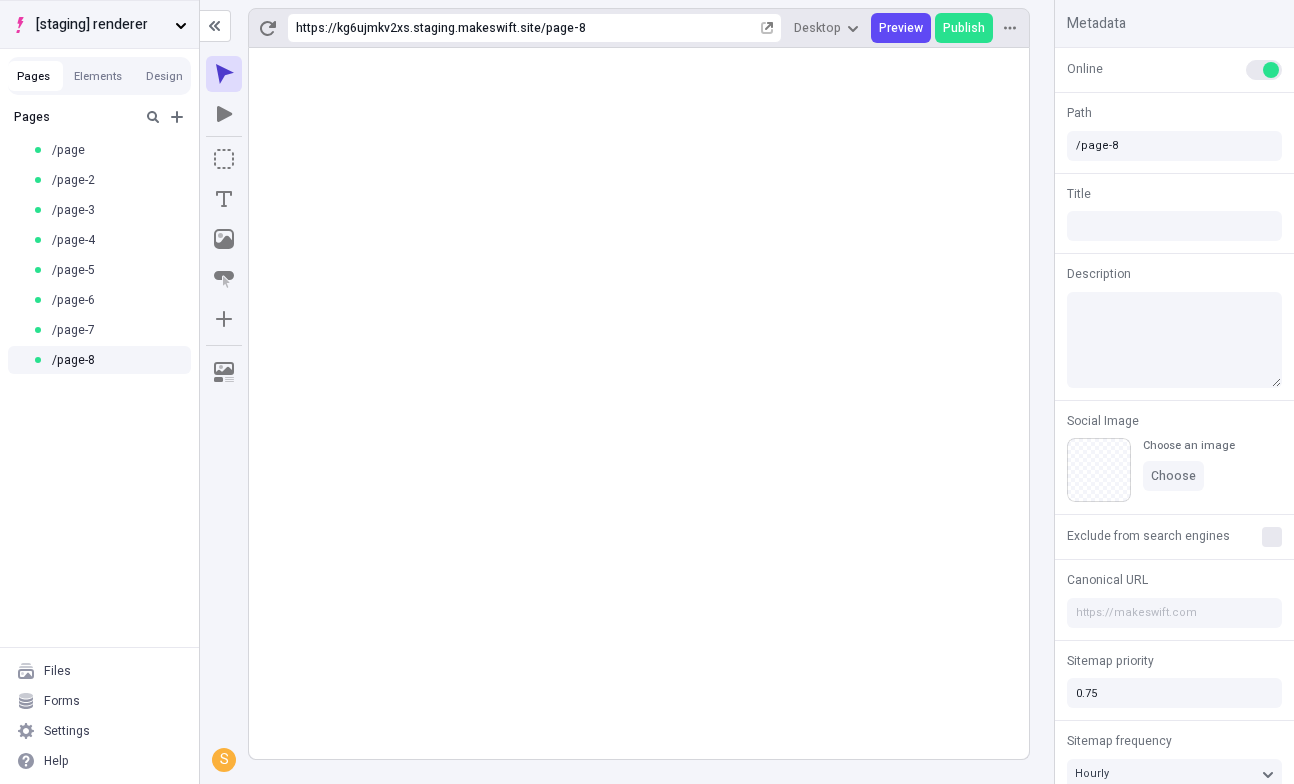 click on "[staging] renderer" at bounding box center [101, 25] 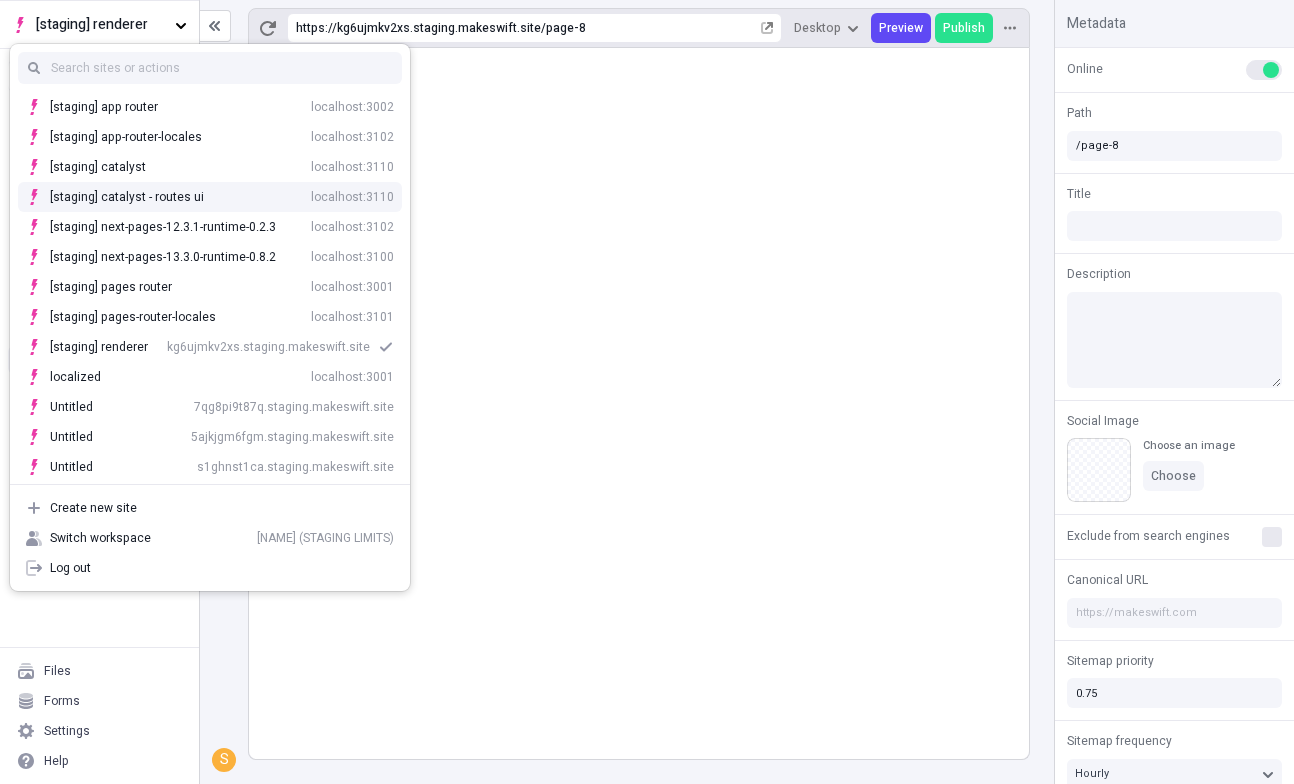 click on "[staging] catalyst - routes ui" at bounding box center (127, 197) 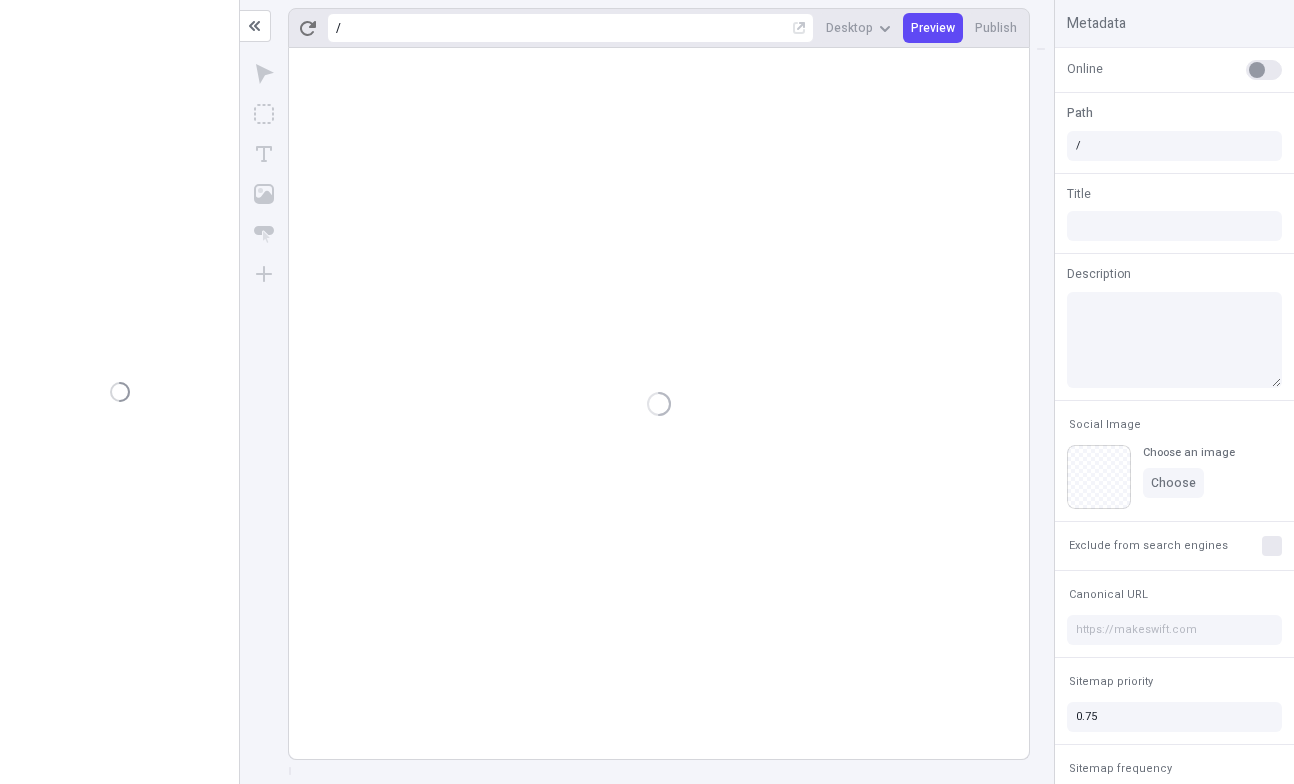 scroll, scrollTop: 0, scrollLeft: 0, axis: both 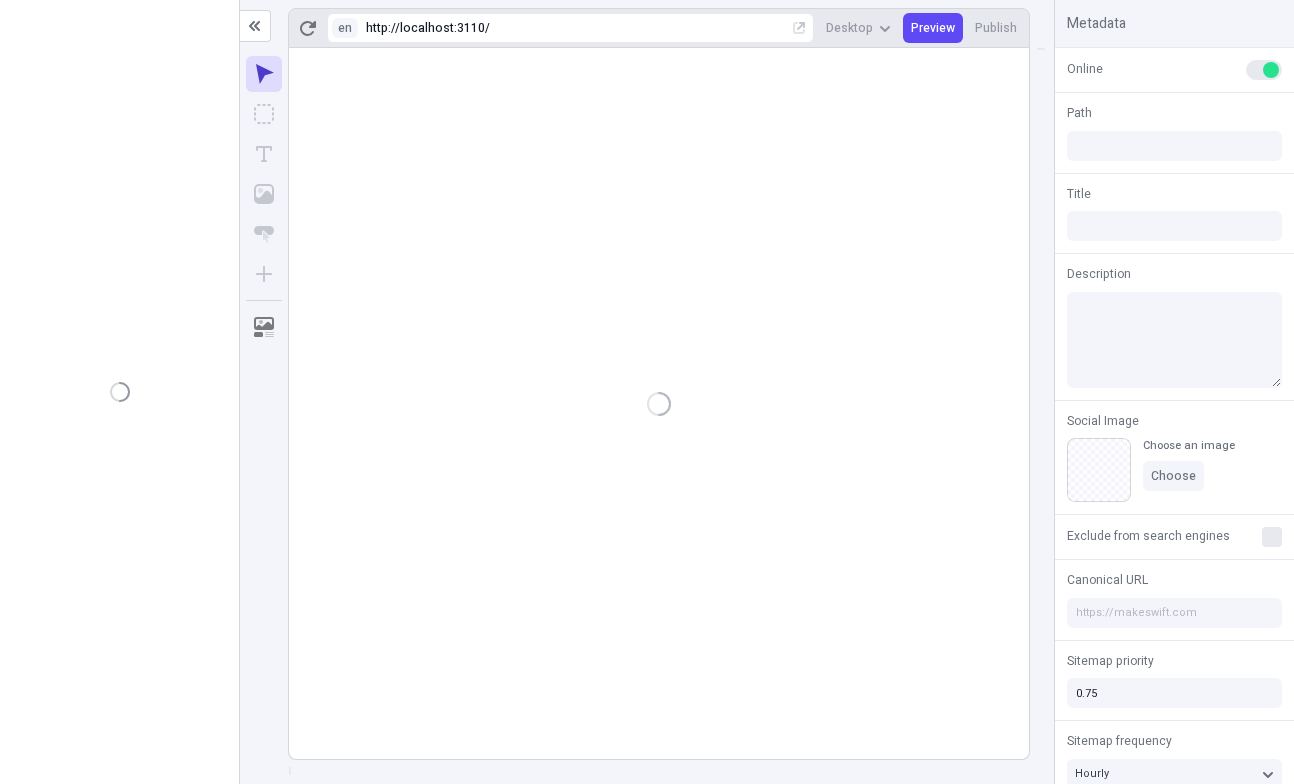 type on "/blog" 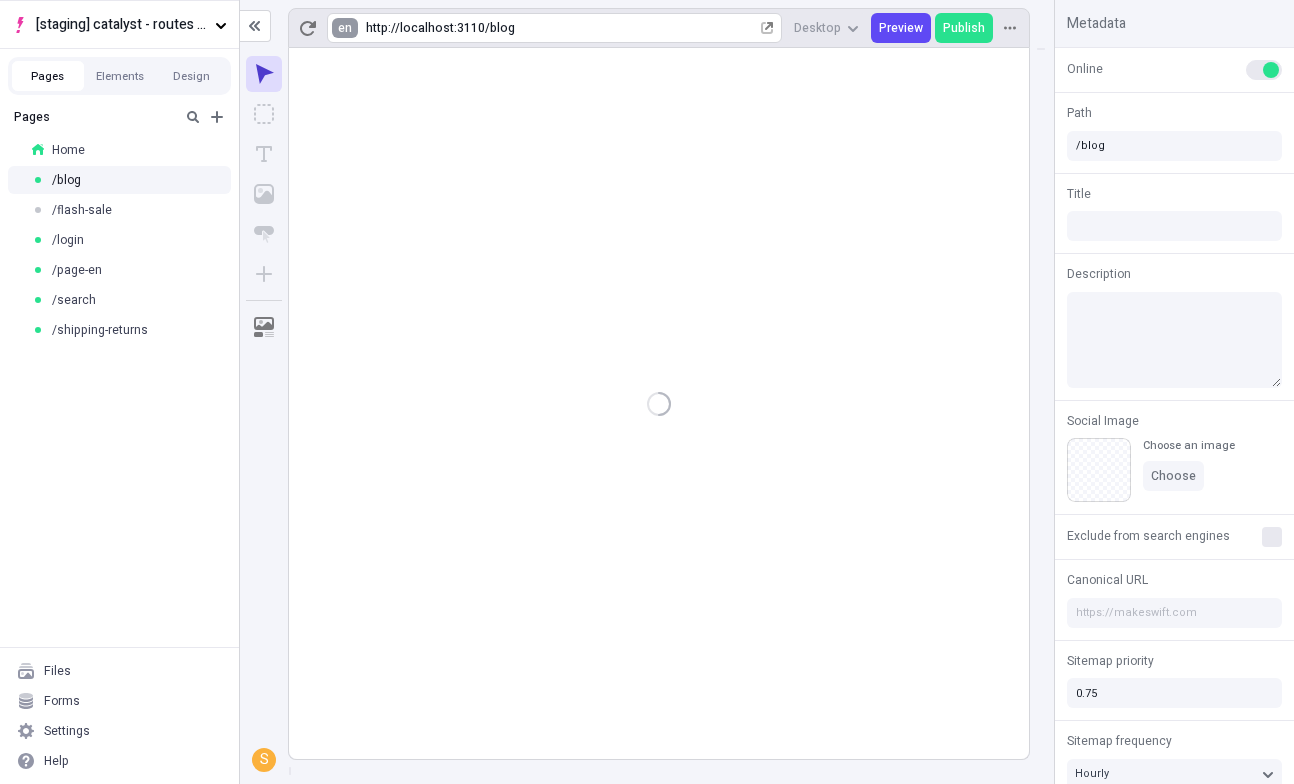 click on "[staging] catalyst - routes ui Pages Elements Design Pages Home /blog /flash-sale /login /page-en /search /shipping-returns Files Forms Settings Help en http://localhost:3110 / blog Desktop Preview Publish S Metadata Online Path /blog Title Description Social Image Choose an image Choose Exclude from search engines Canonical URL Sitemap priority 0.75 Sitemap frequency Hourly Snippets" at bounding box center (647, 392) 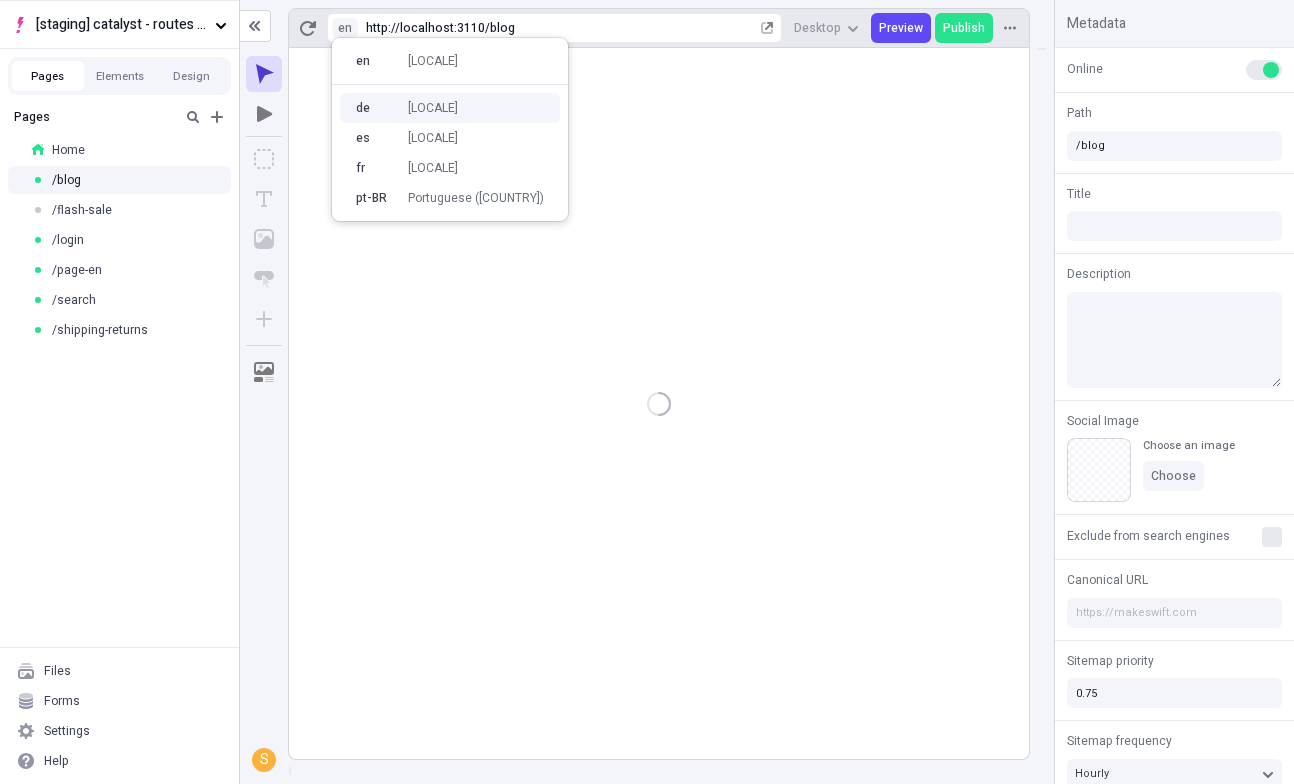 click on "de [LOCALE]" at bounding box center [450, 108] 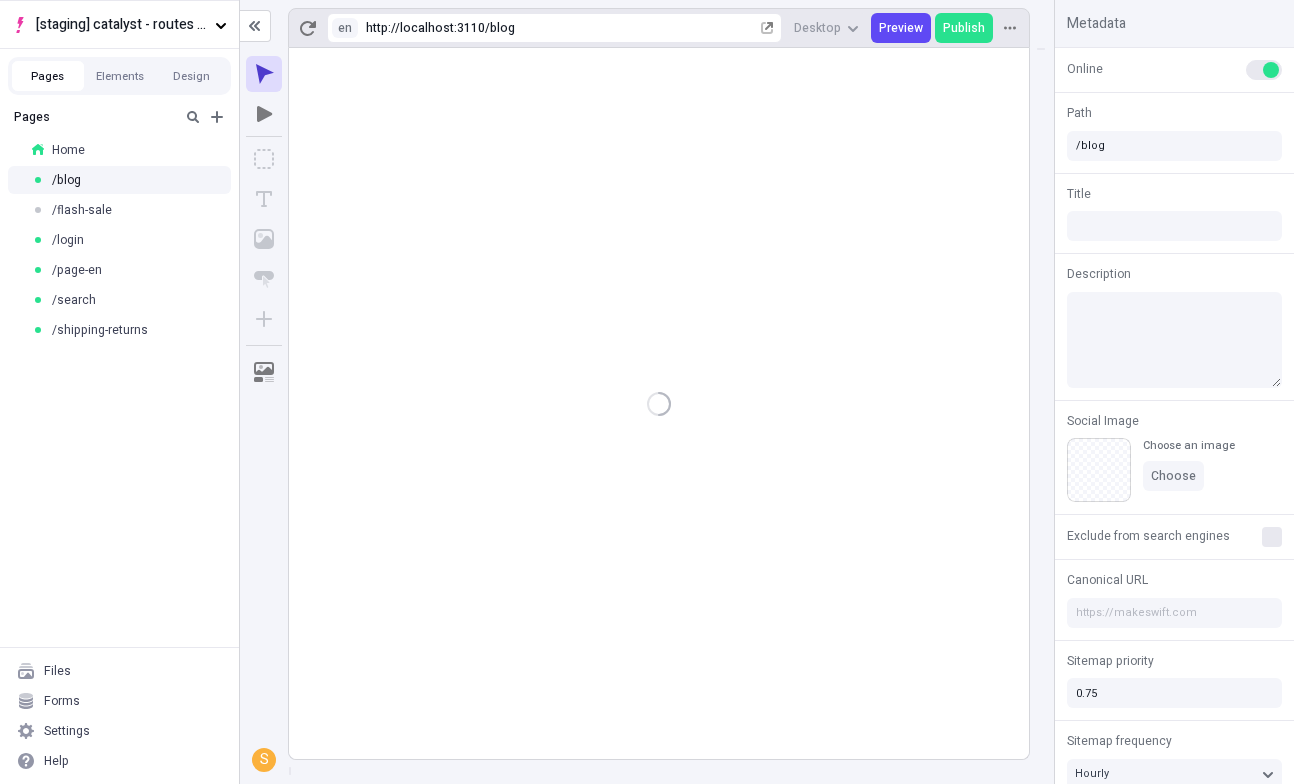 type 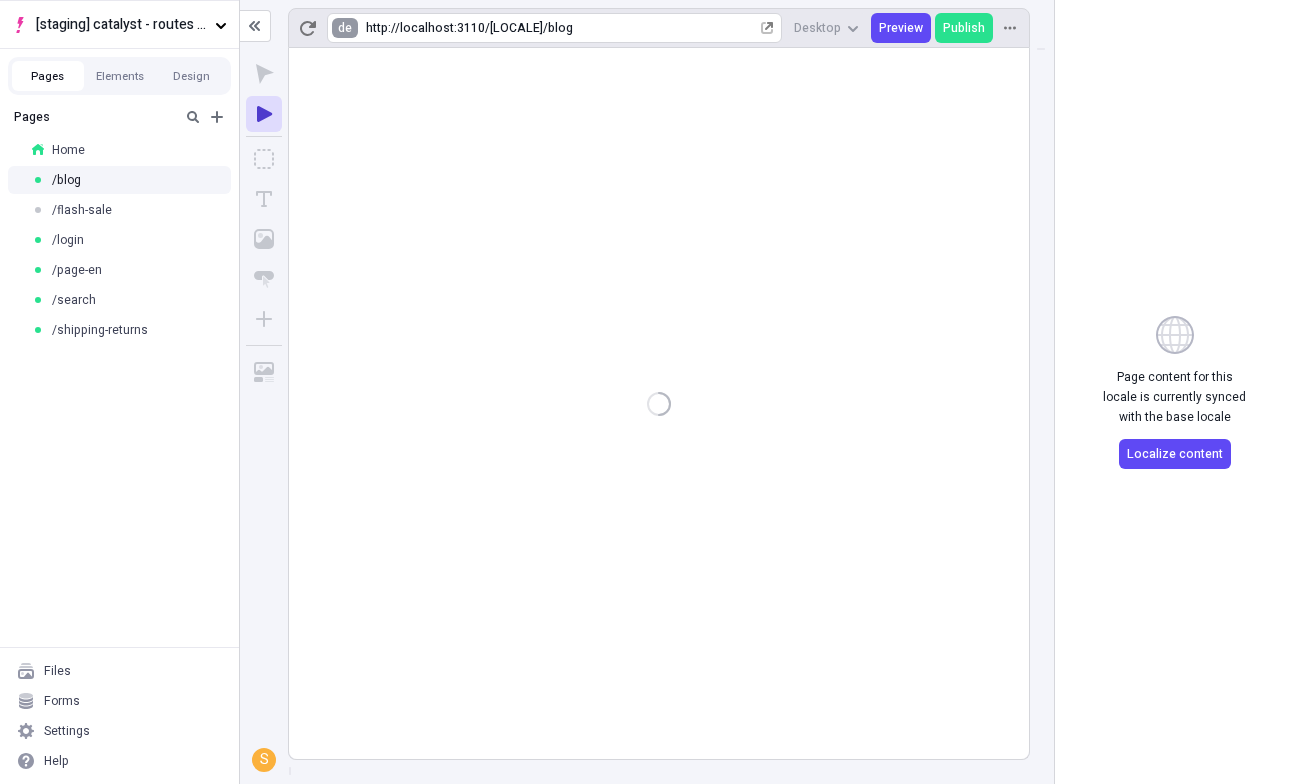 click on "[staging] catalyst - routes ui Pages Elements Design Pages Home /blog /flash-sale /login /page-en /search /shipping-returns Files Forms Settings Help de http://localhost:3110/[LOCALE] / blog Desktop Preview Publish S Page content for this locale is currently synced with the base locale Localize content" at bounding box center [647, 392] 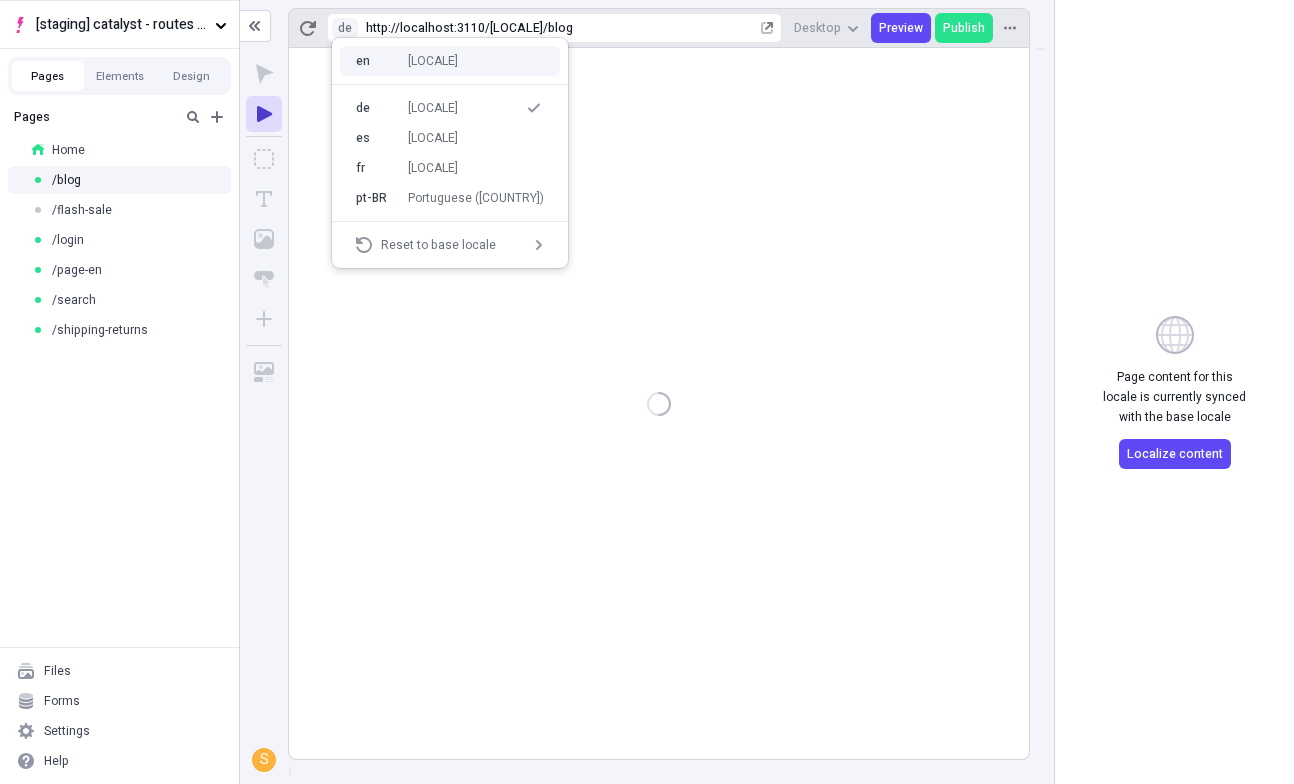 click on "en English" at bounding box center [450, 61] 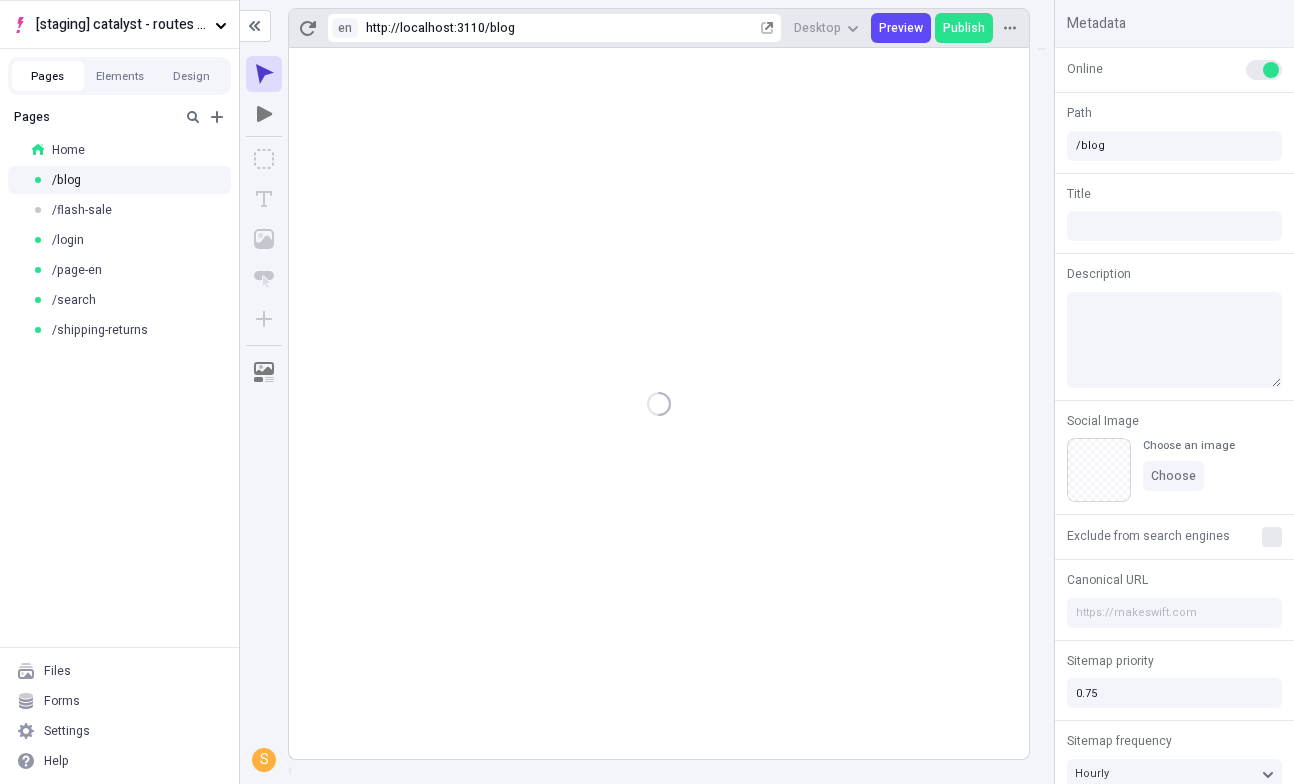 click on "Pages Home /blog /flash-sale /login /page-en /search /shipping-returns" at bounding box center (119, 373) 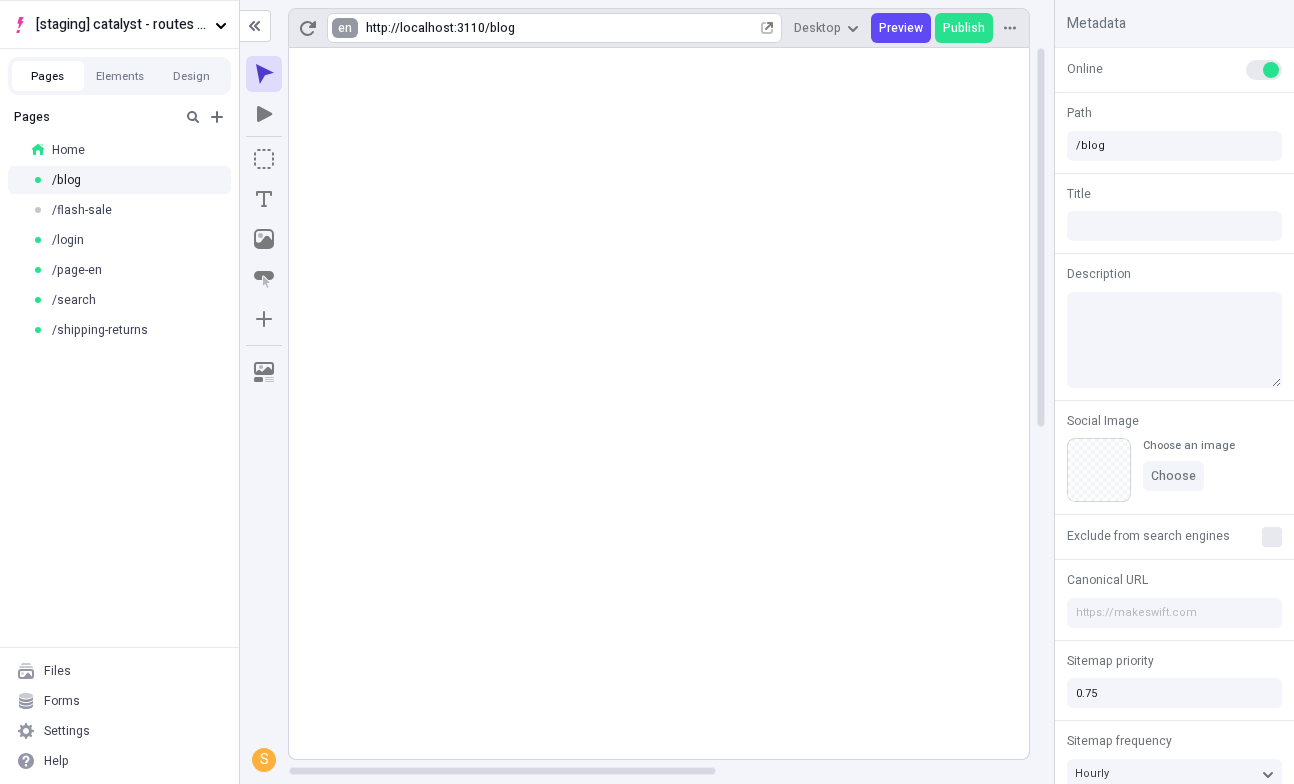 click on "[staging] catalyst - routes ui Pages Elements Design Pages Home /blog /flash-sale /login /page-en /search /shipping-returns Files Forms Settings Help en http://localhost:3110 / blog Desktop Preview Publish S Metadata Online Path /blog Title Description Social Image Choose an image Choose Exclude from search engines Canonical URL Sitemap priority 0.75 Sitemap frequency Hourly Snippets" at bounding box center [647, 392] 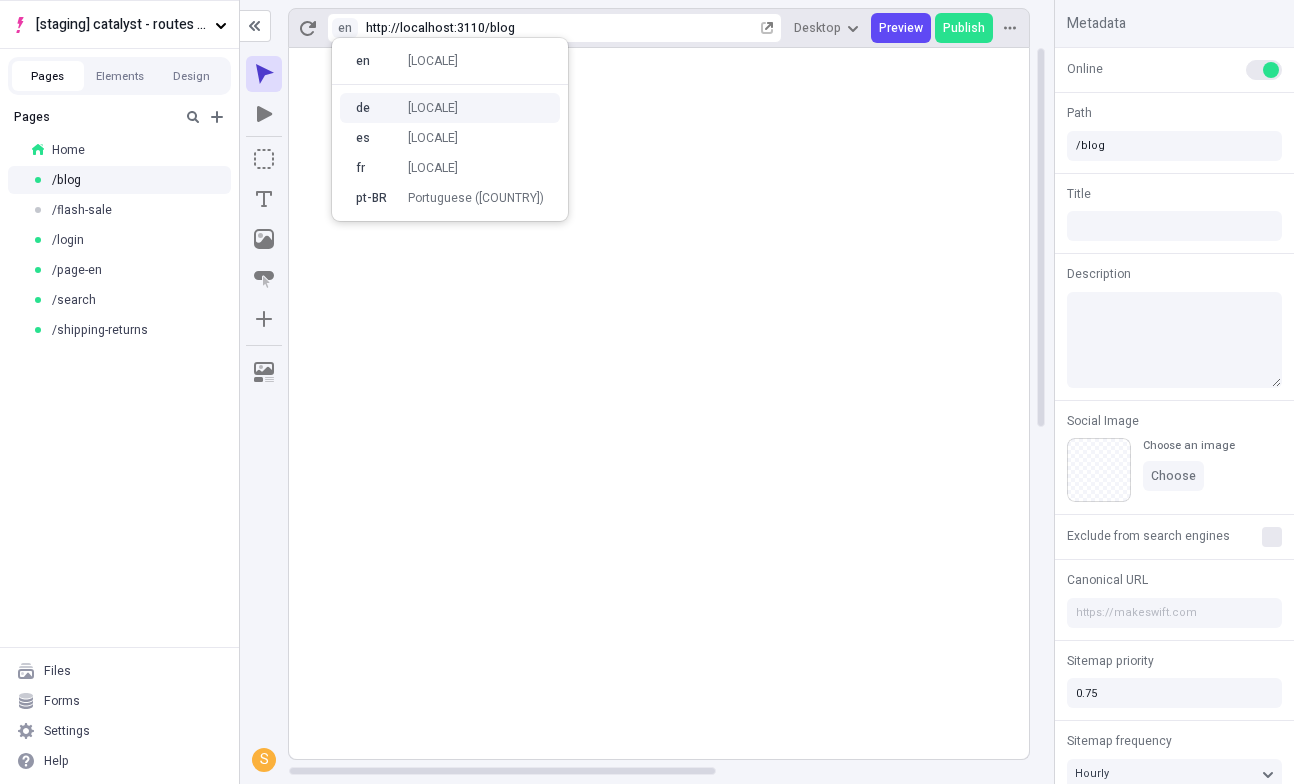 click on "de [LOCALE]" at bounding box center (450, 108) 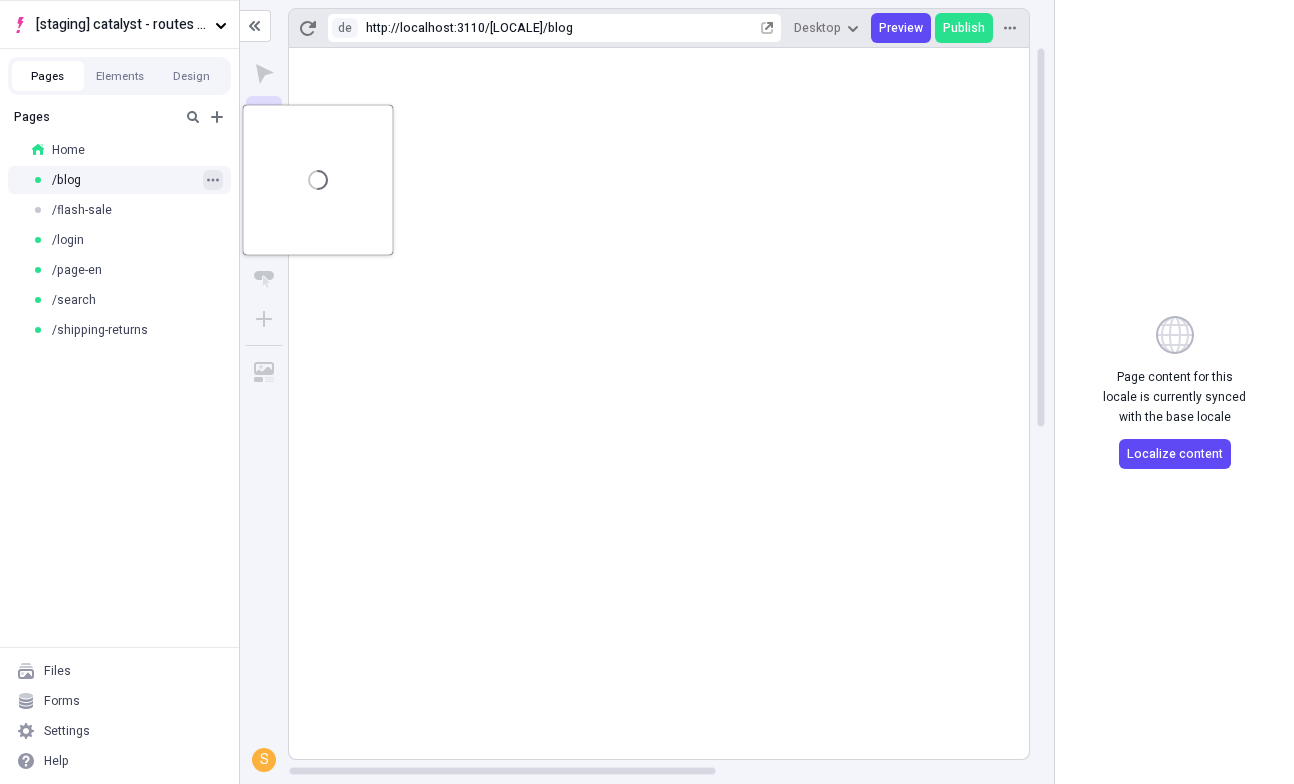 click 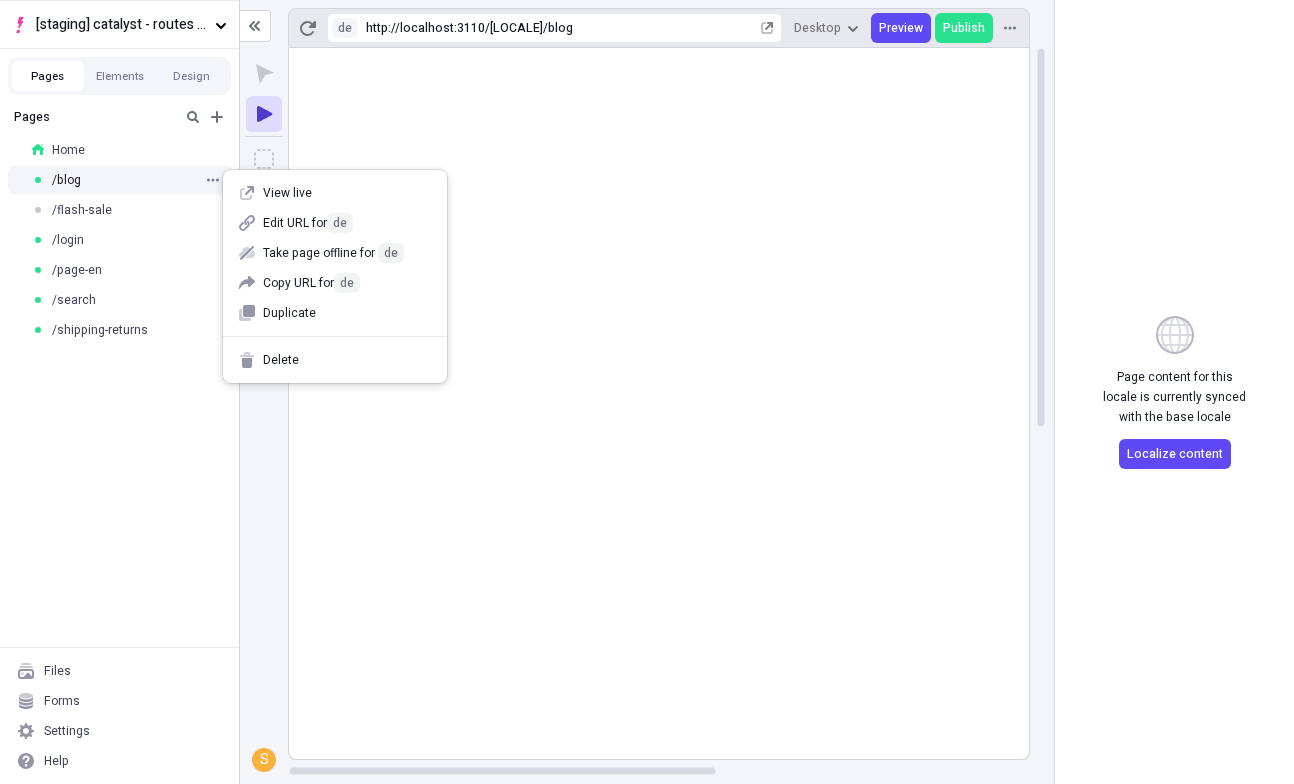 click on "Pages Home /blog /flash-sale /login /page-en /search /shipping-returns" at bounding box center (119, 373) 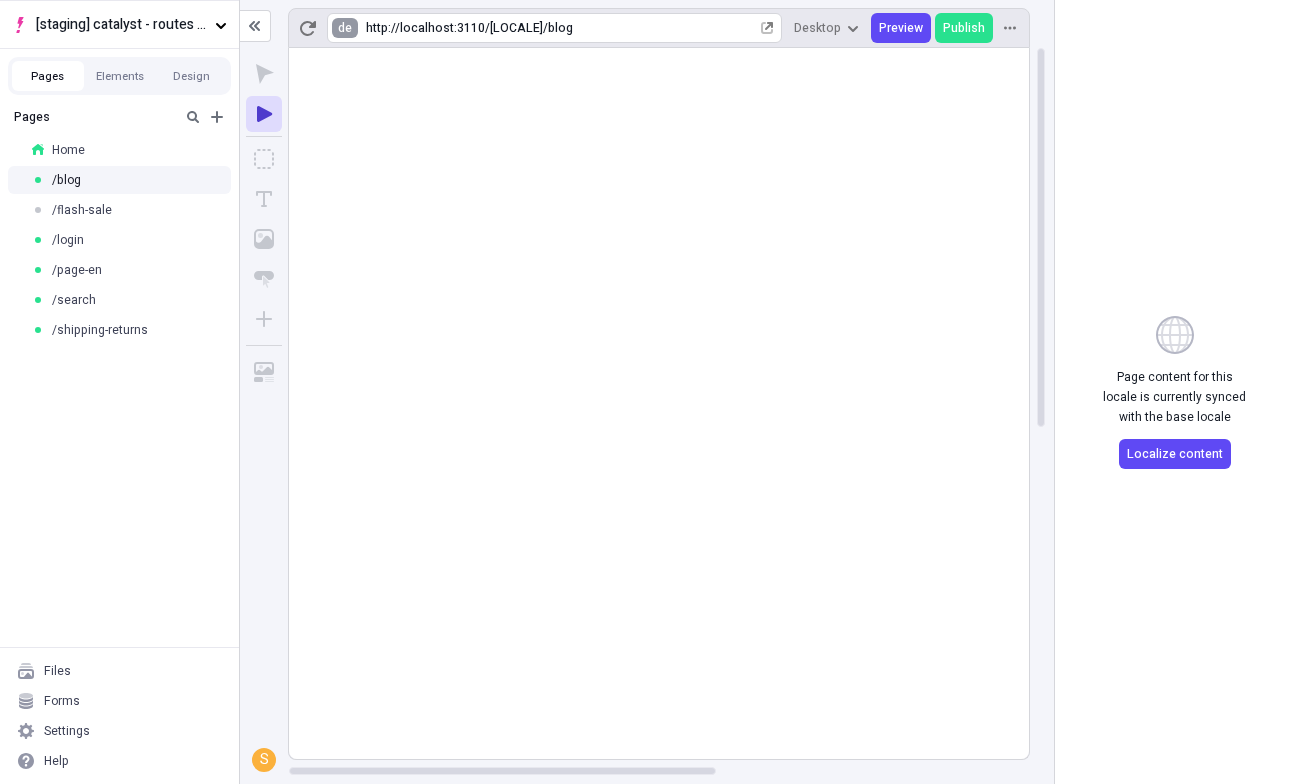 click on "[staging] catalyst - routes ui Pages Elements Design Pages Home /blog /flash-sale /login /page-en /search /shipping-returns Files Forms Settings Help de http://localhost:3110/[LOCALE] / blog Desktop Preview Publish S Page content for this locale is currently synced with the base locale Localize content" at bounding box center [647, 392] 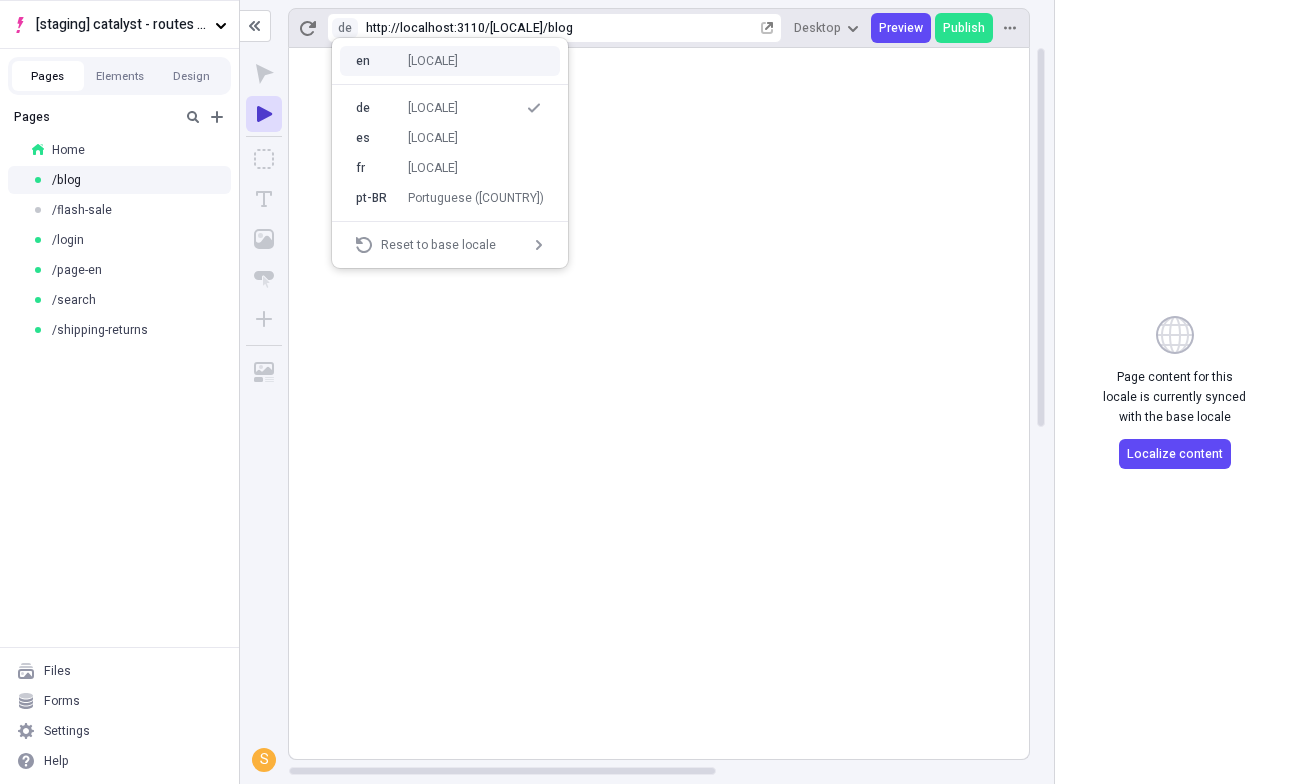 click on "en" at bounding box center (376, 61) 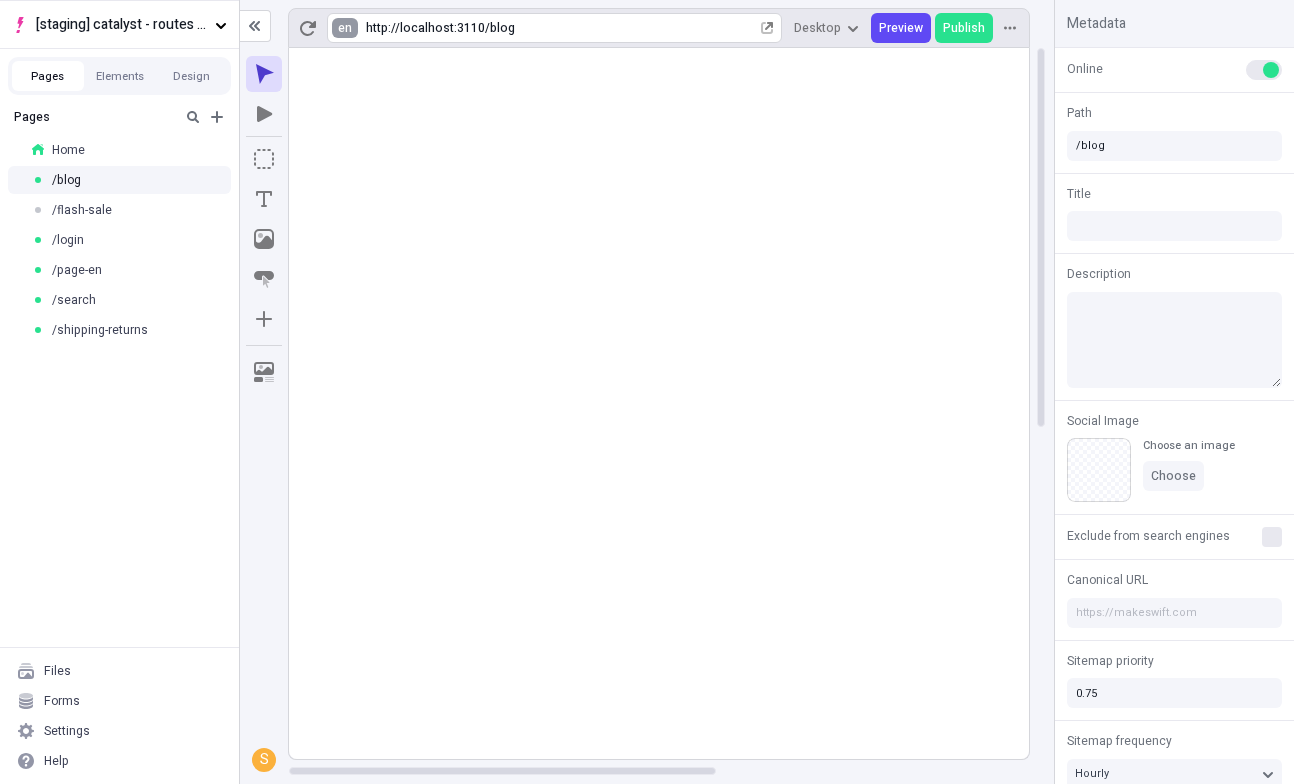 click on "[staging] catalyst - routes ui Pages Elements Design Pages Home /blog /flash-sale /login /page-en /search /shipping-returns Files Forms Settings Help en http://localhost:3110 / blog Desktop Preview Publish S Metadata Online Path /blog Title Description Social Image Choose an image Choose Exclude from search engines Canonical URL Sitemap priority 0.75 Sitemap frequency Hourly Snippets" at bounding box center (647, 392) 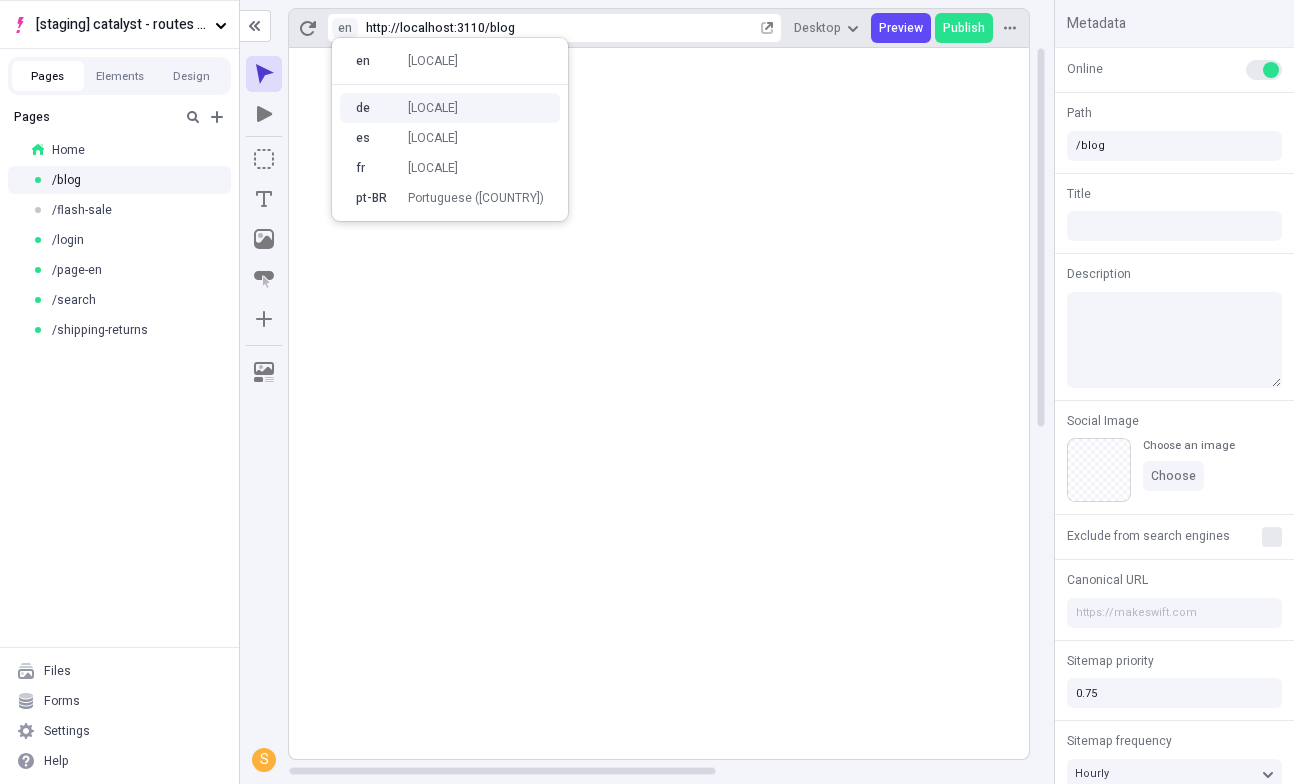 click on "de" at bounding box center [376, 108] 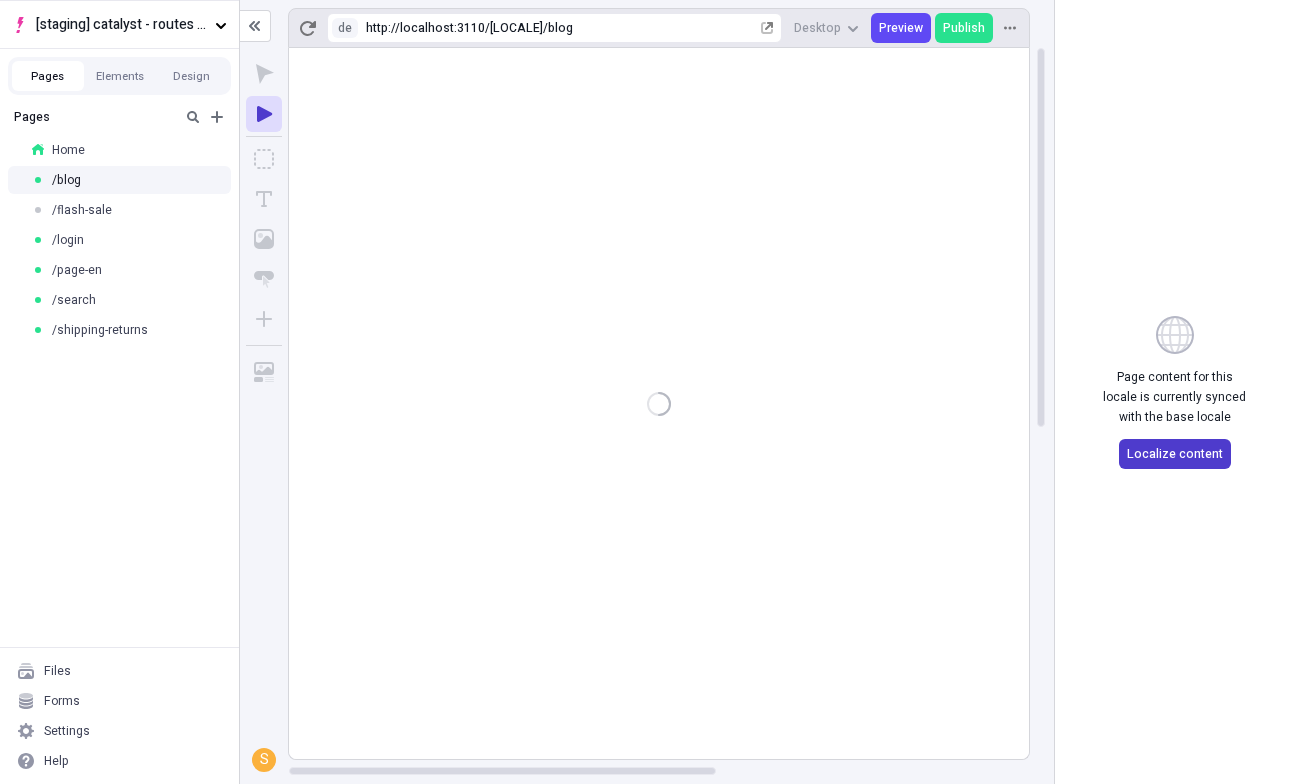 click on "Localize content" at bounding box center [1175, 454] 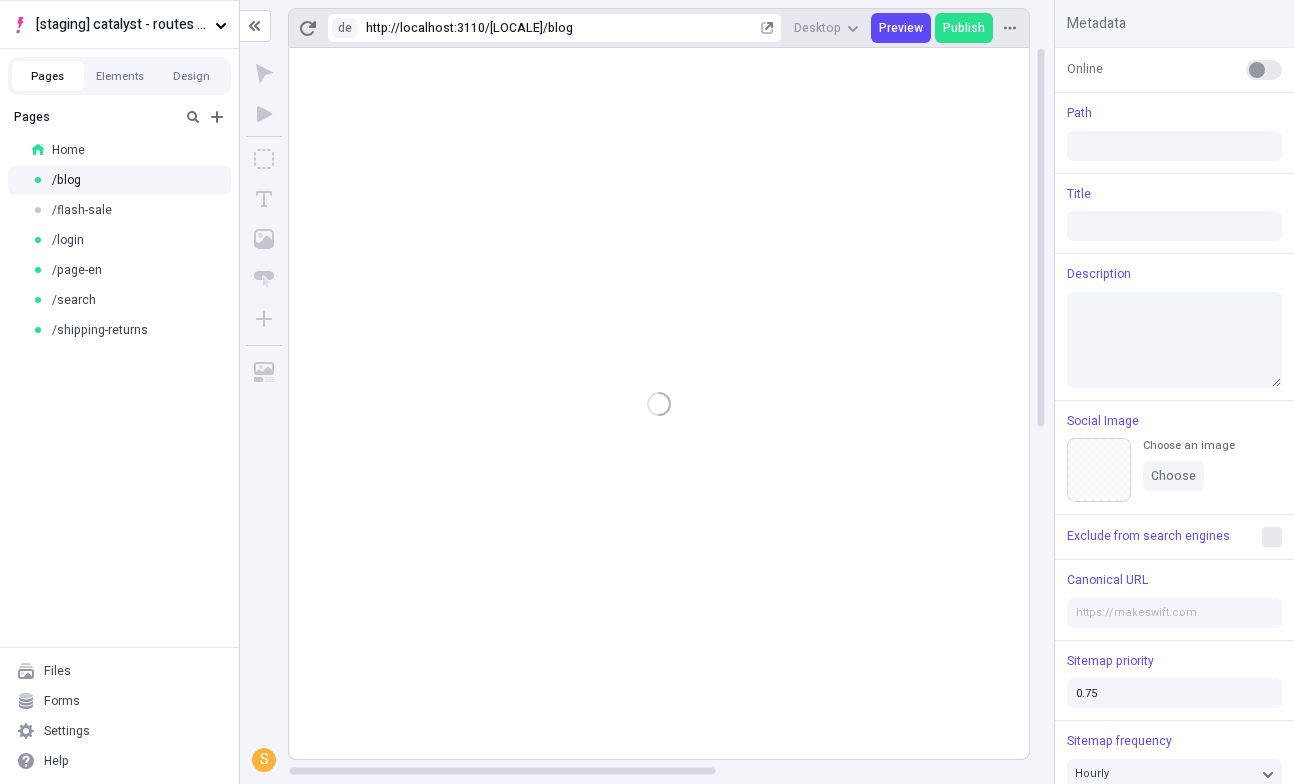 type on "/blog" 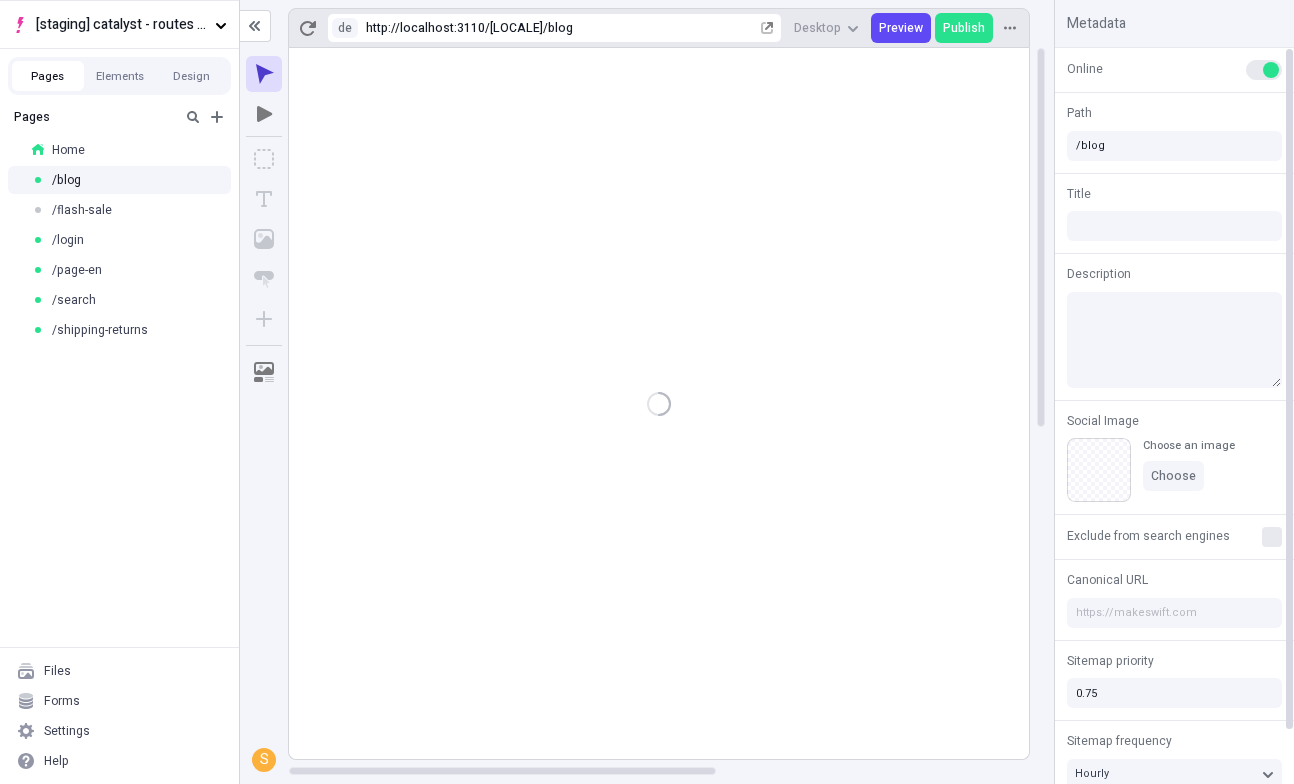 click at bounding box center (1271, 70) 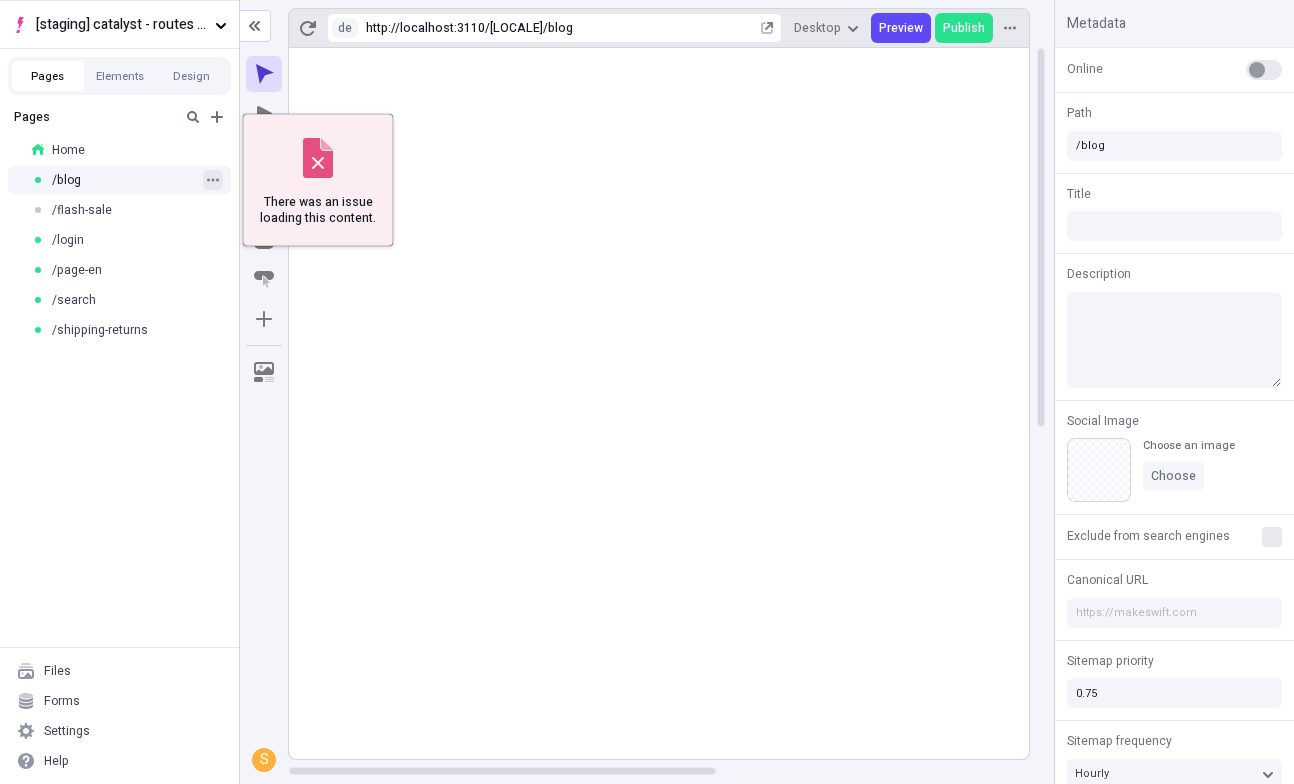 click 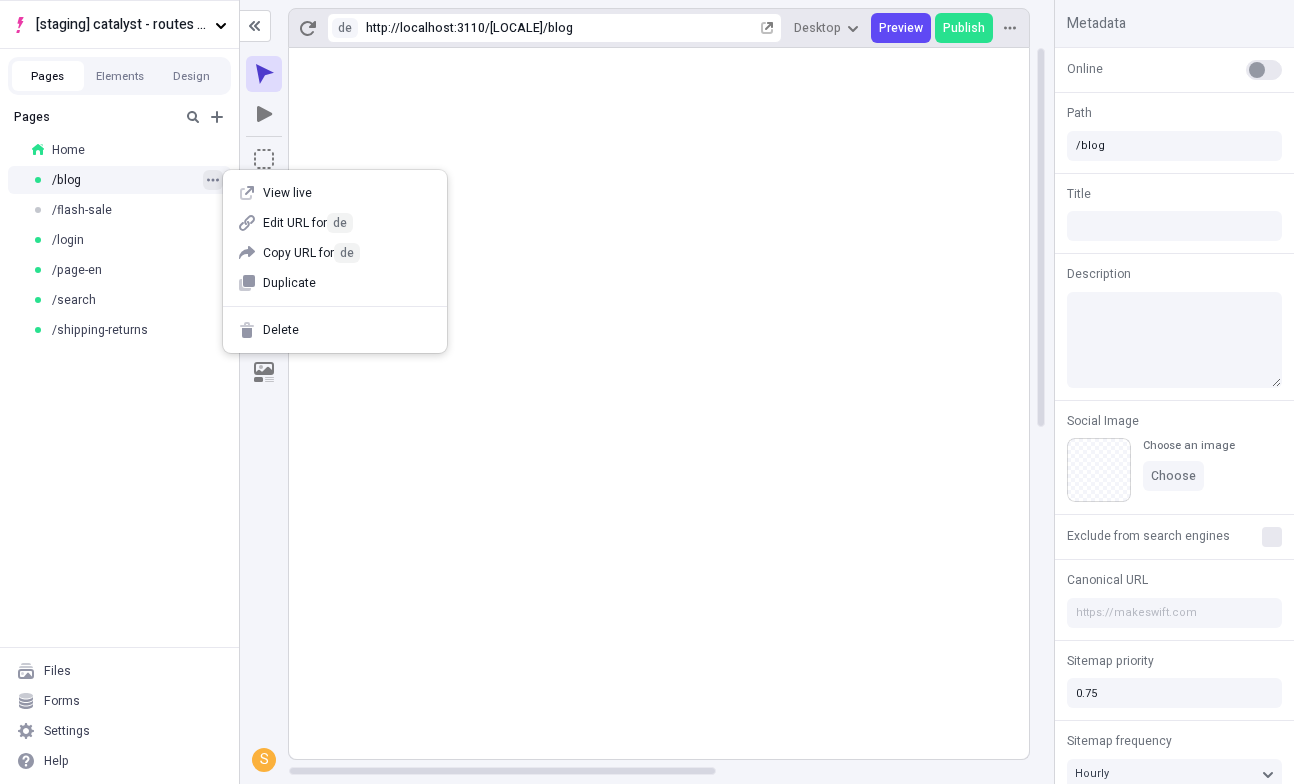click 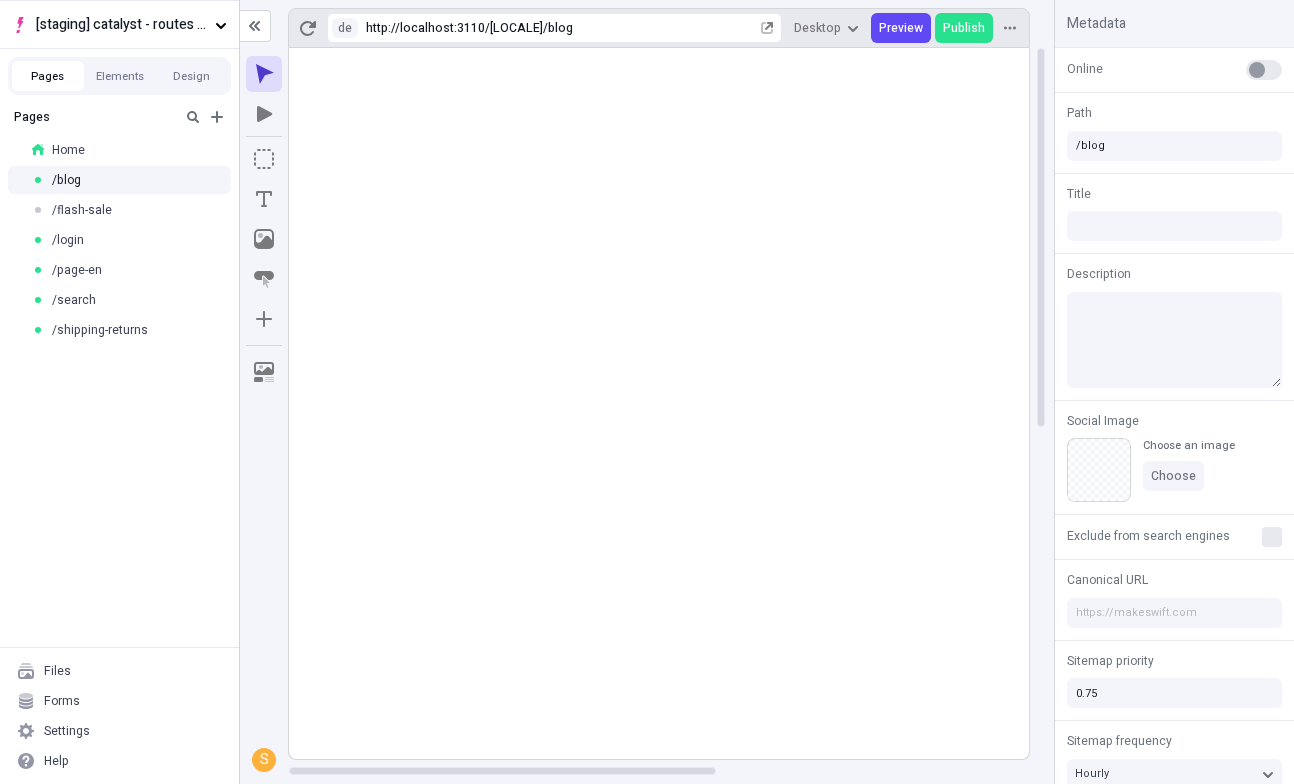 click on "Pages Home /blog /flash-sale /login /page-en /search /shipping-returns" at bounding box center (119, 373) 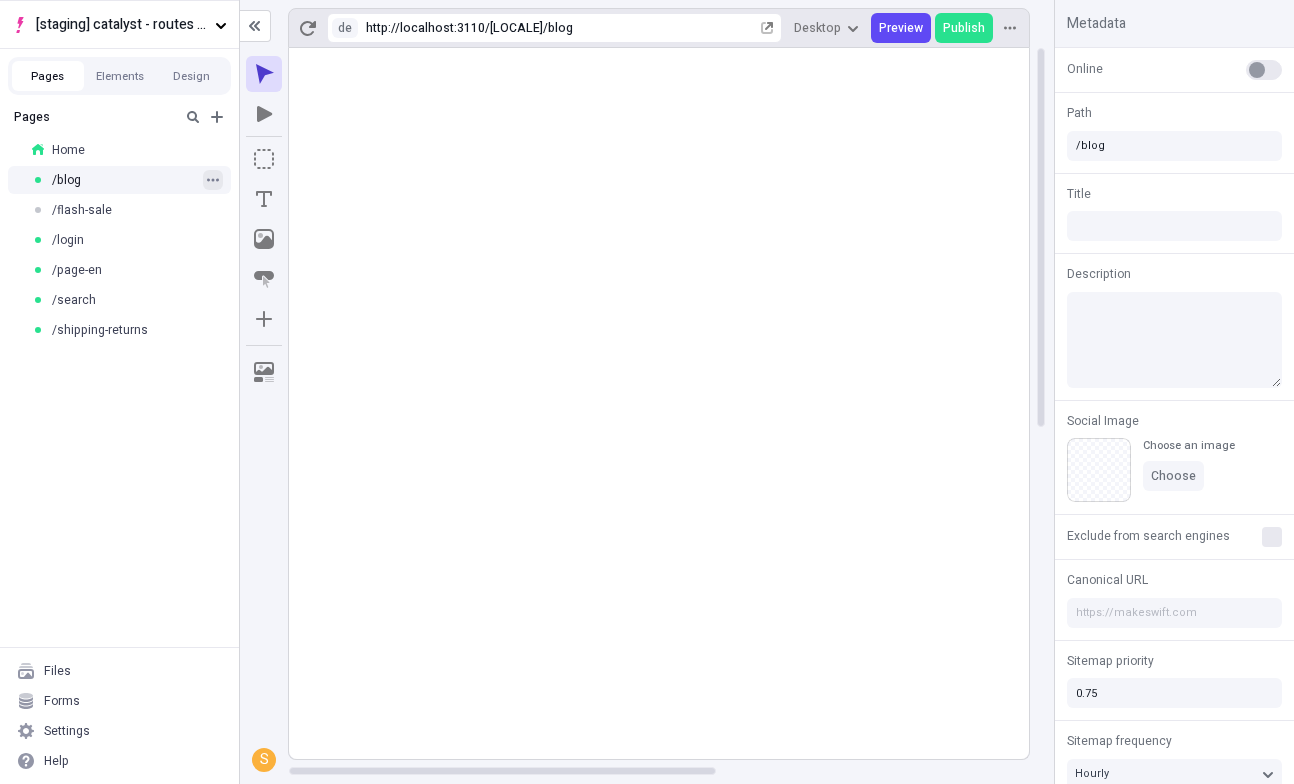 click 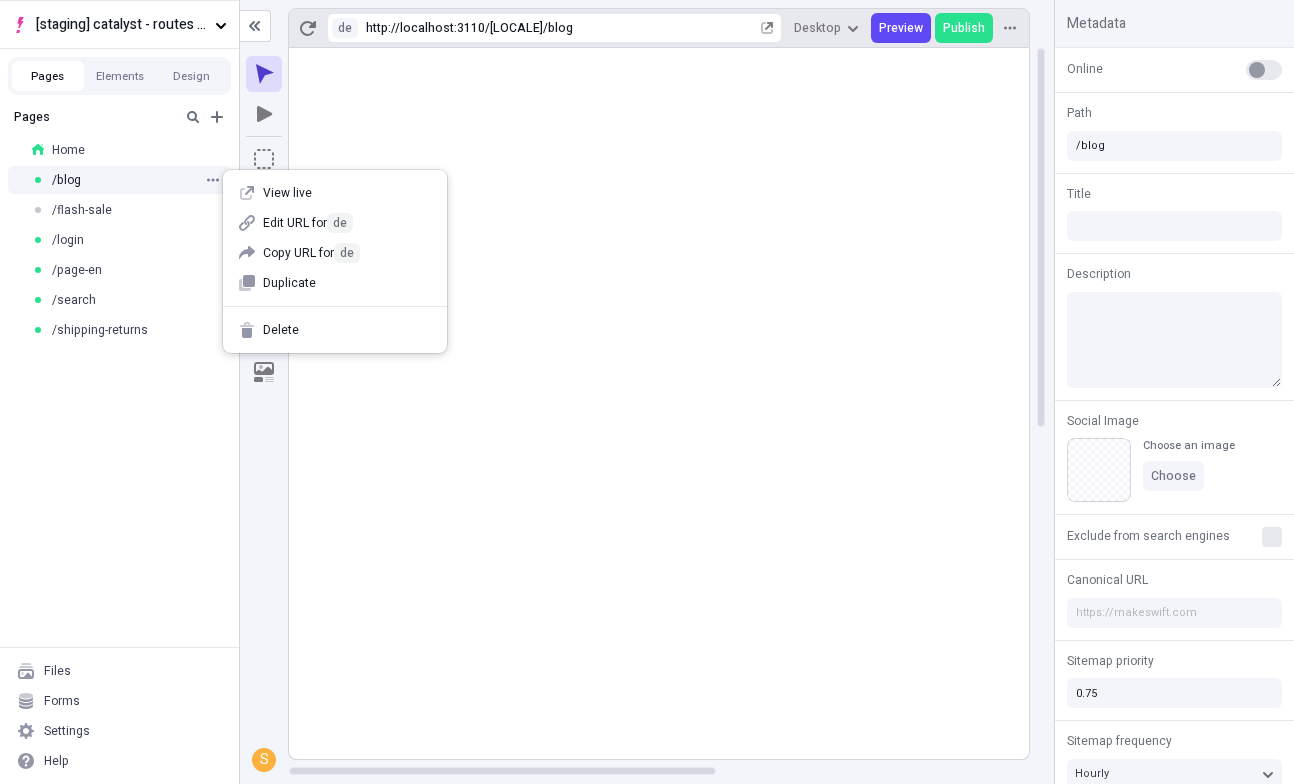 click on "Pages Home /blog /flash-sale /login /page-en /search /shipping-returns" at bounding box center [119, 373] 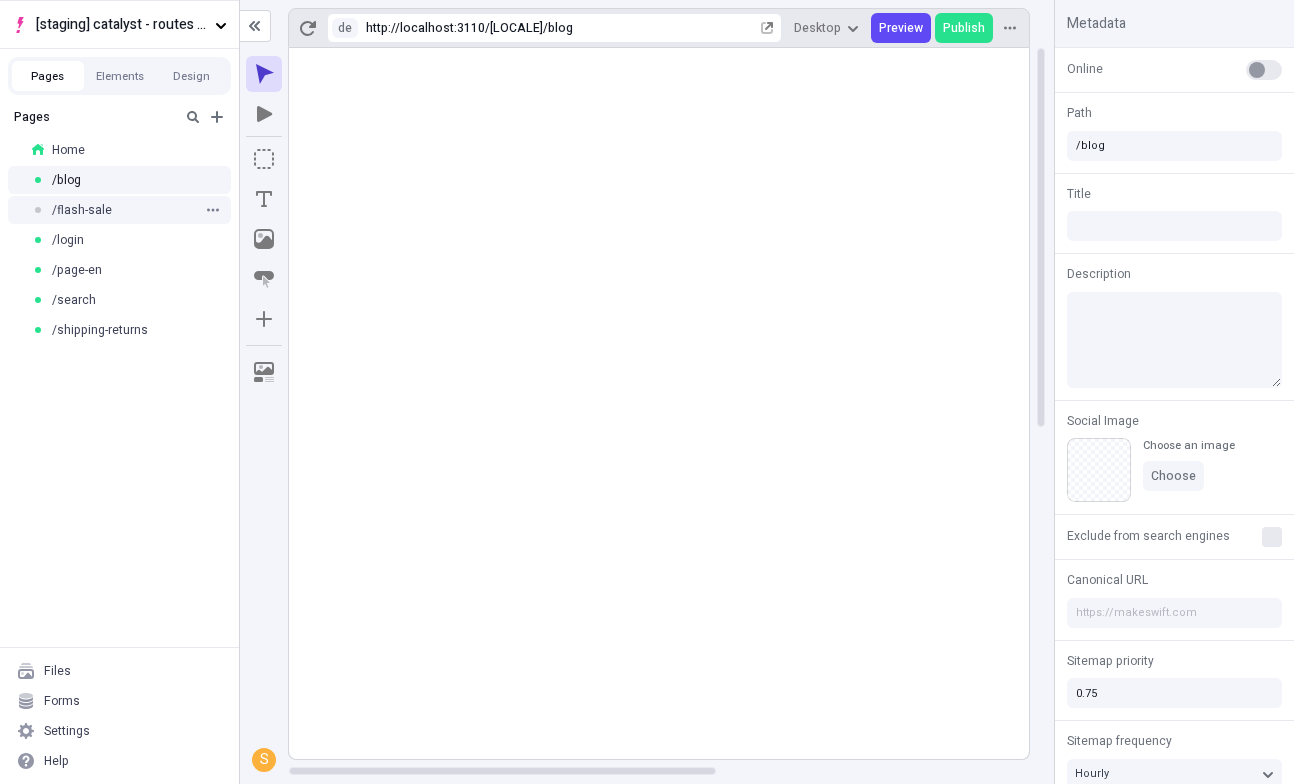 click on "/flash-sale" at bounding box center (113, 210) 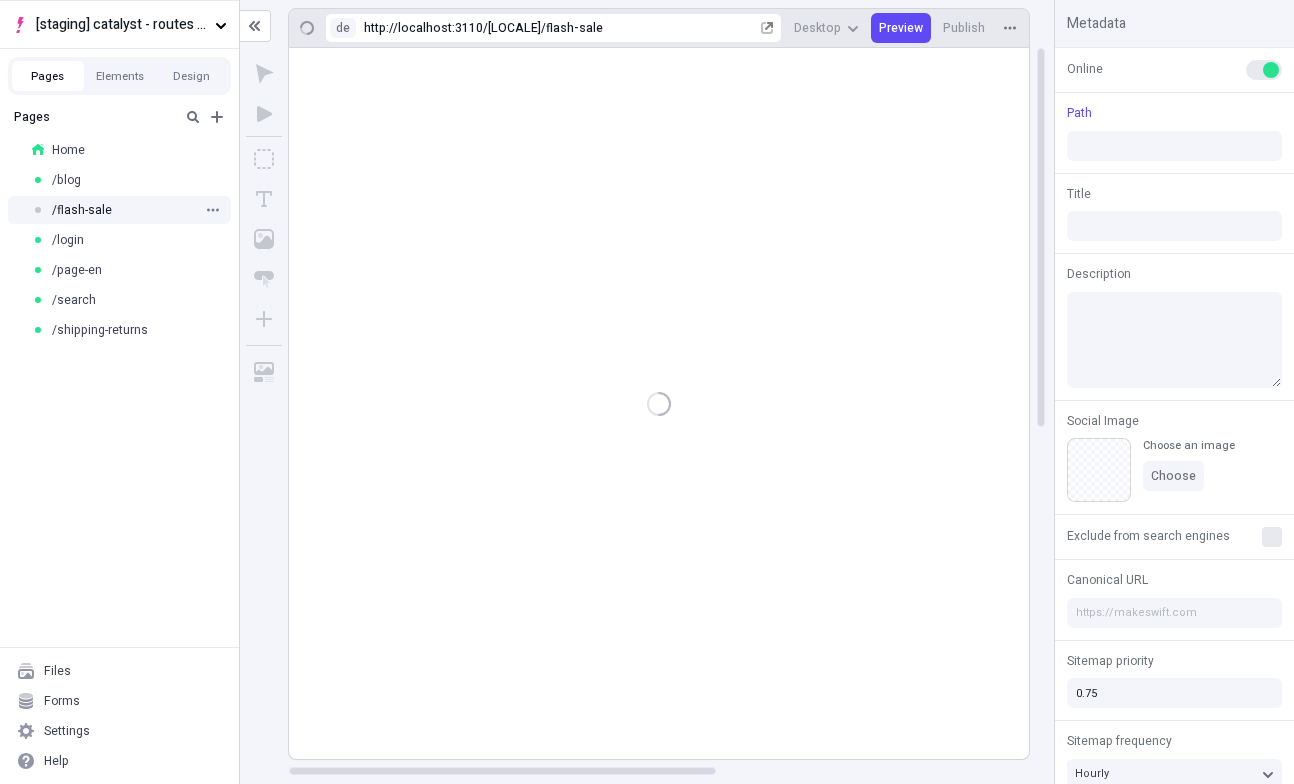 type on "/flash-sale" 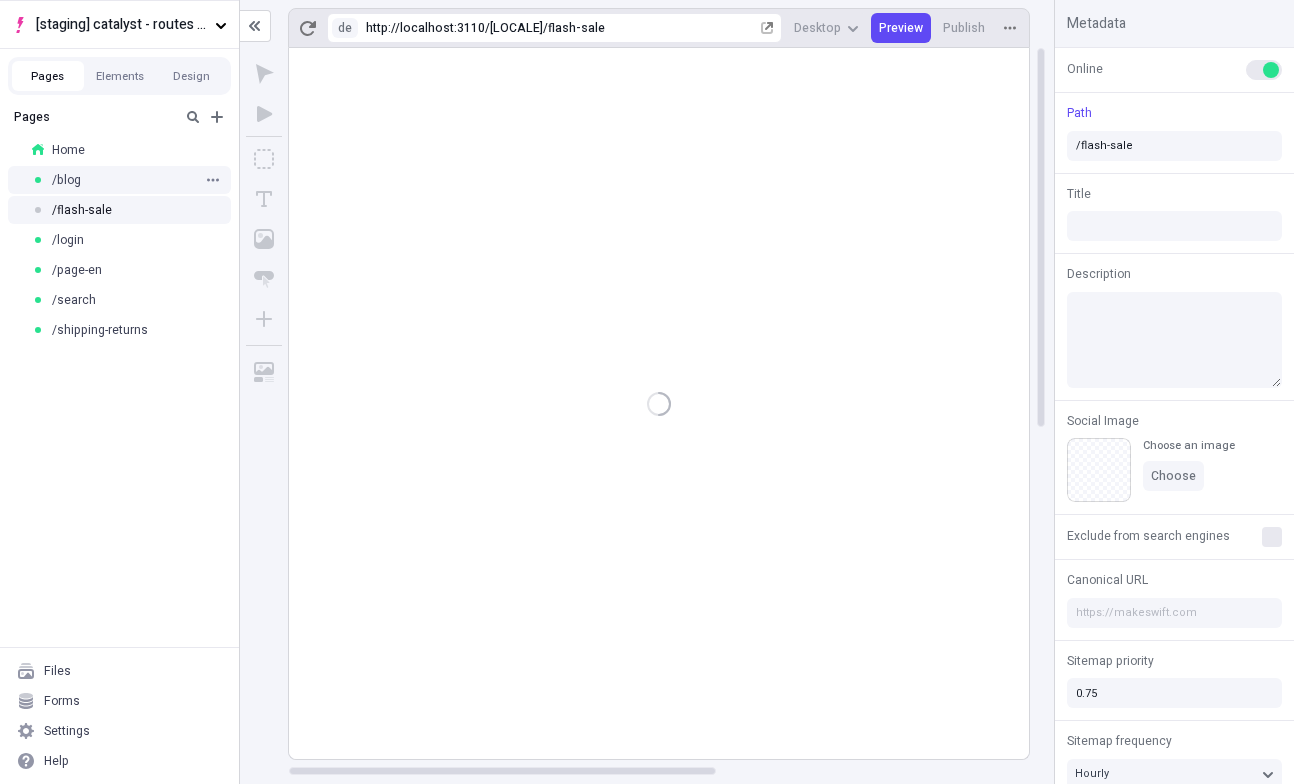 click on "/blog" at bounding box center (113, 180) 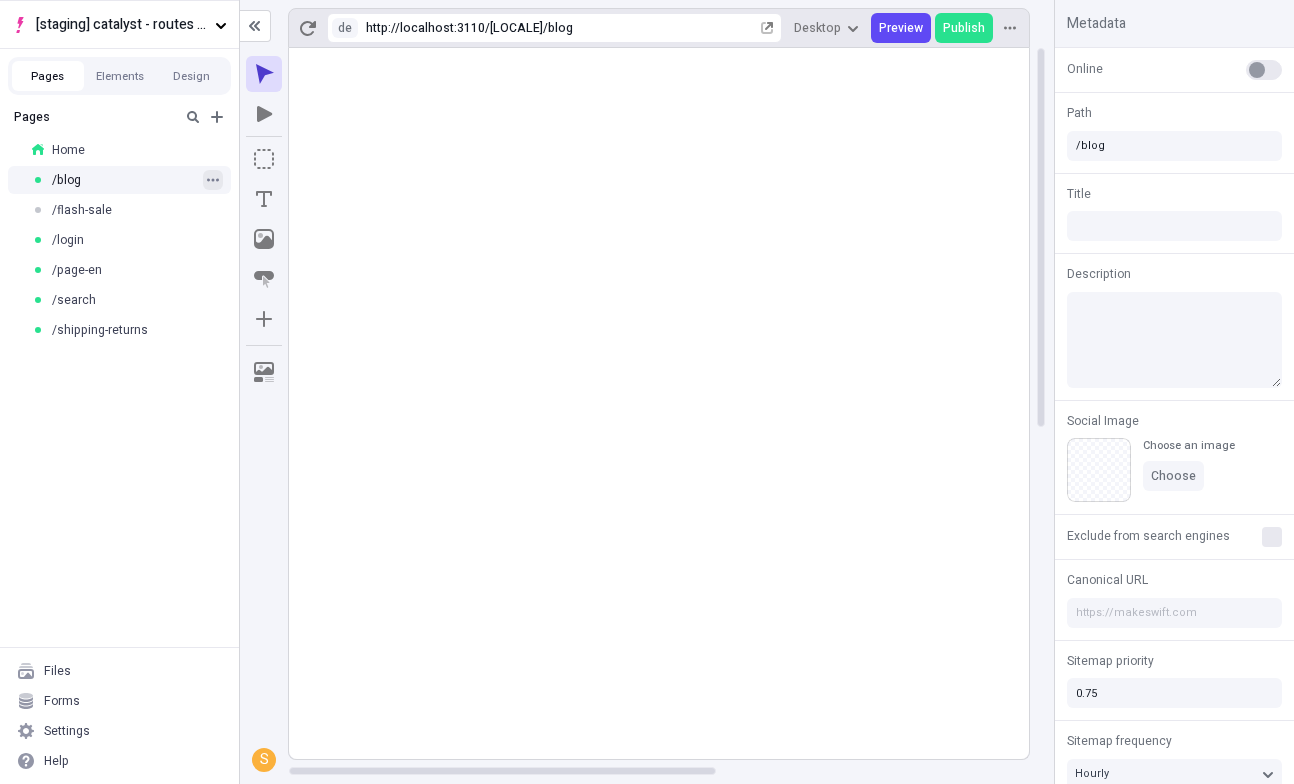 click 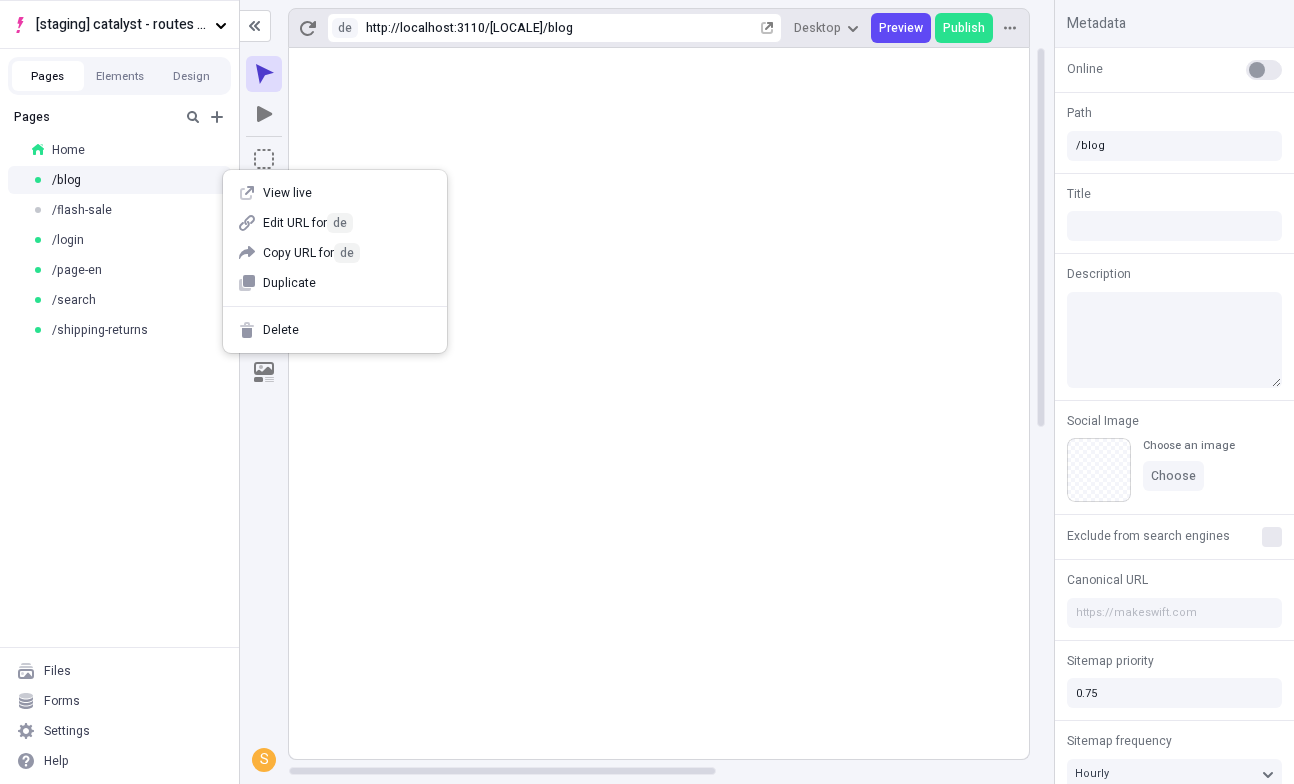 click 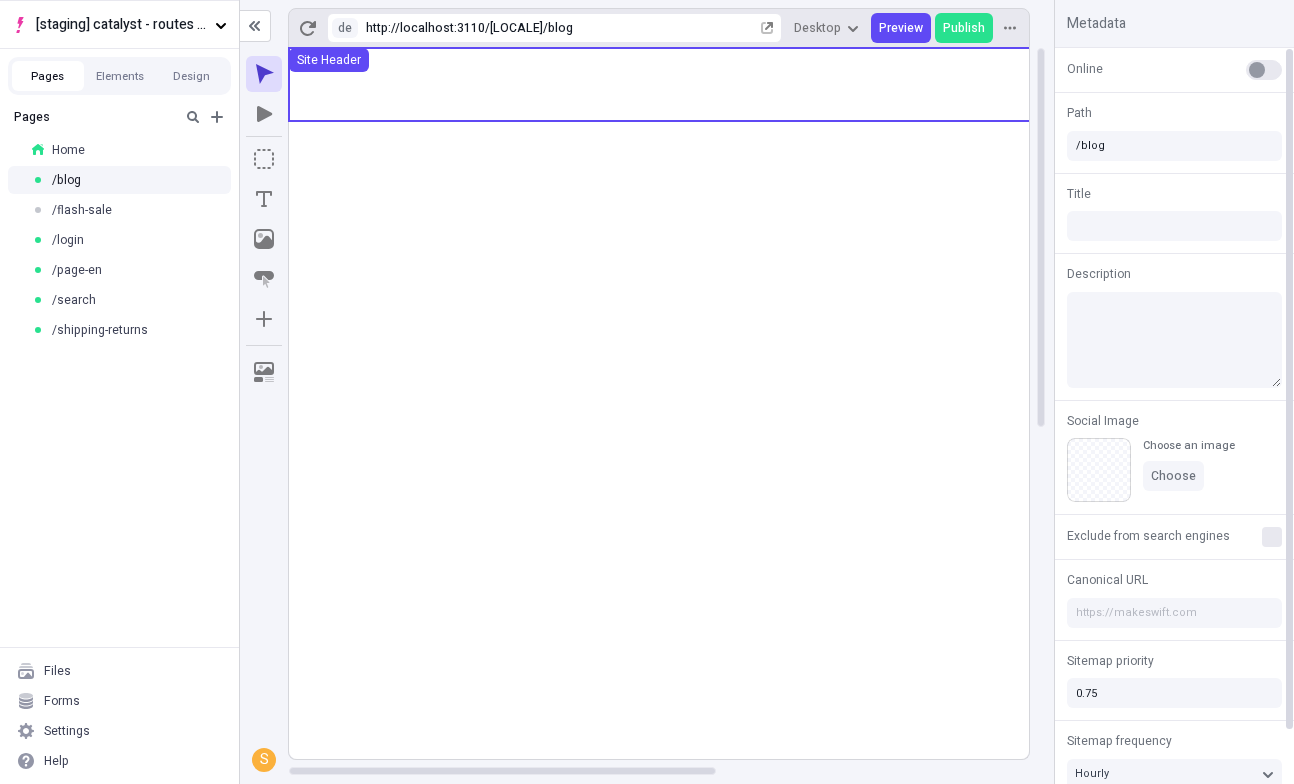 click at bounding box center (1264, 70) 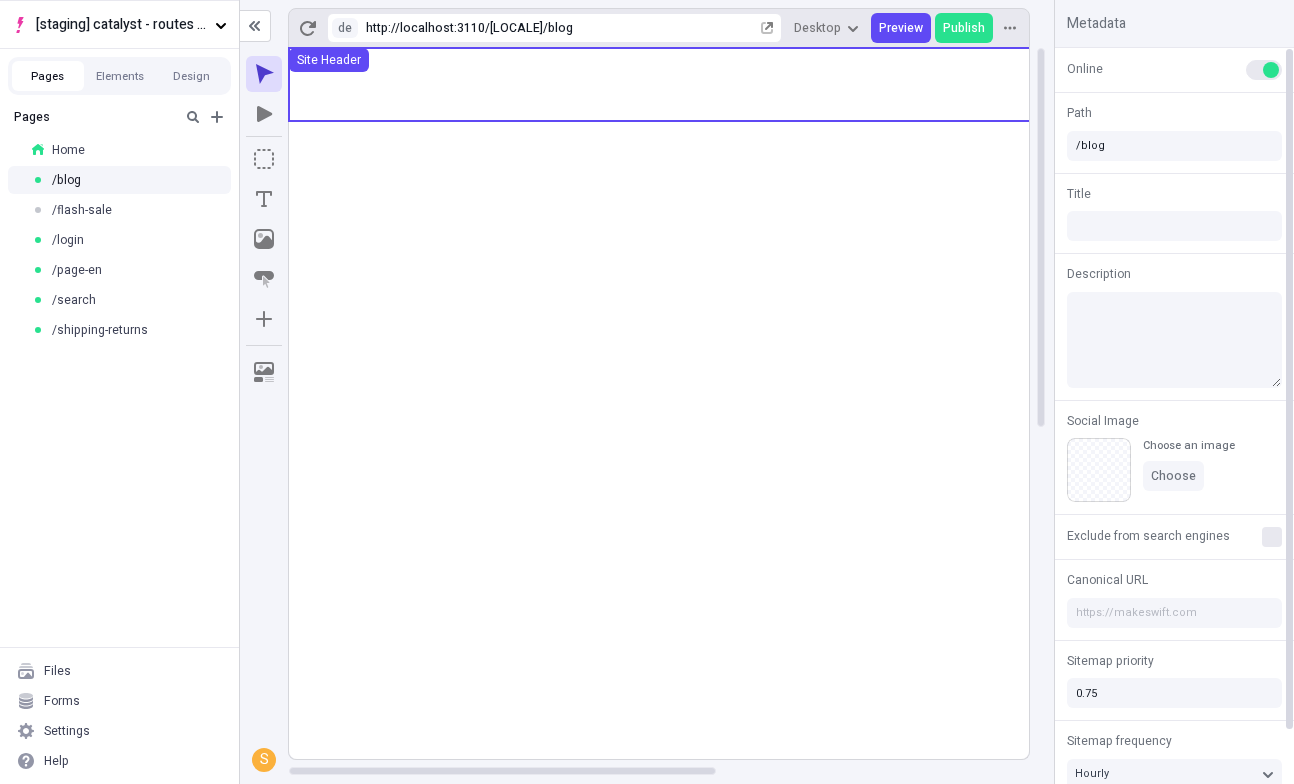 click at bounding box center [1271, 70] 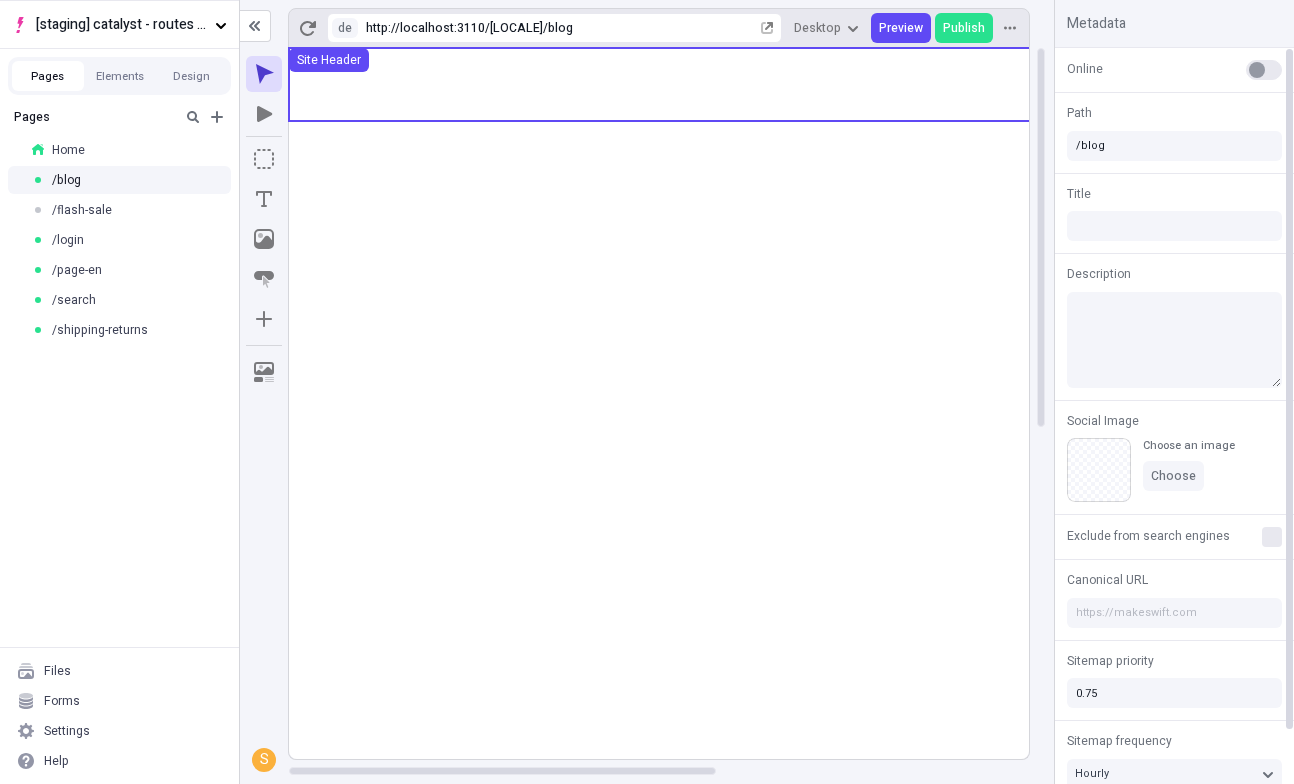 click at bounding box center [1264, 70] 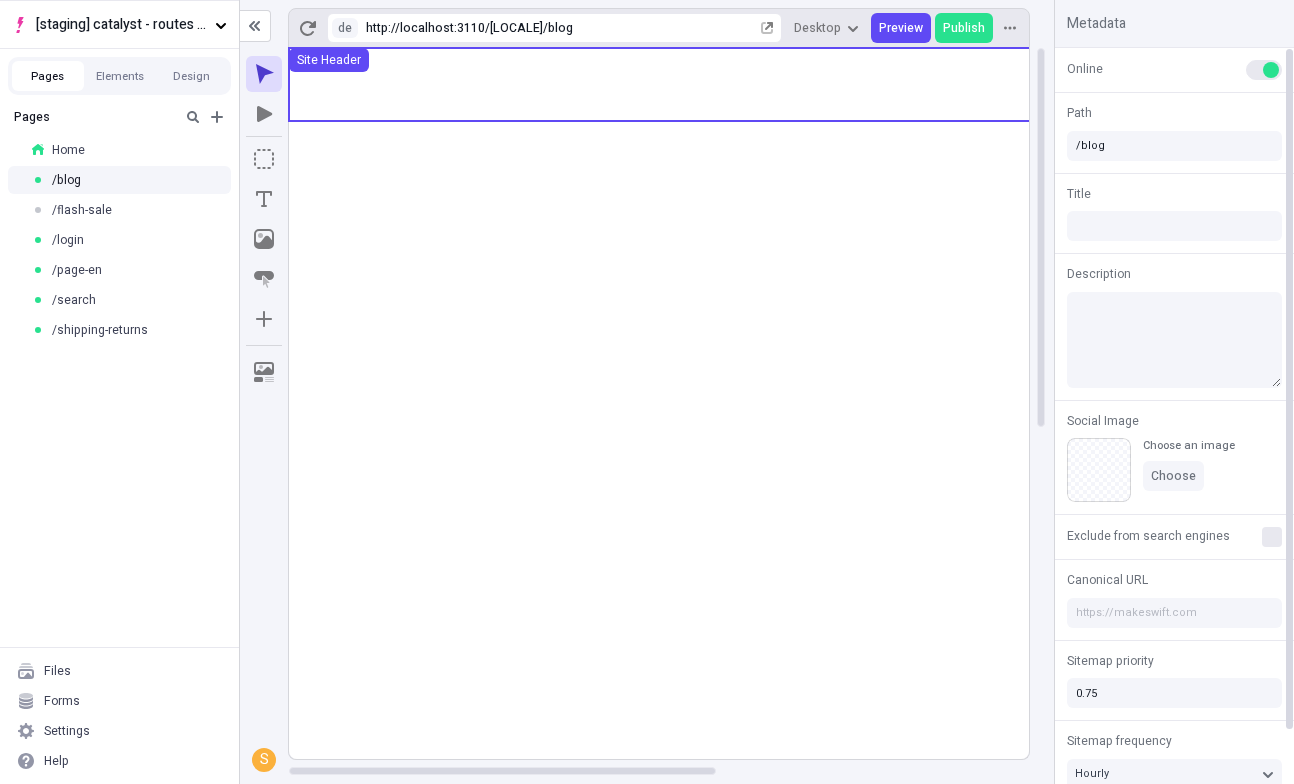 click at bounding box center (1271, 70) 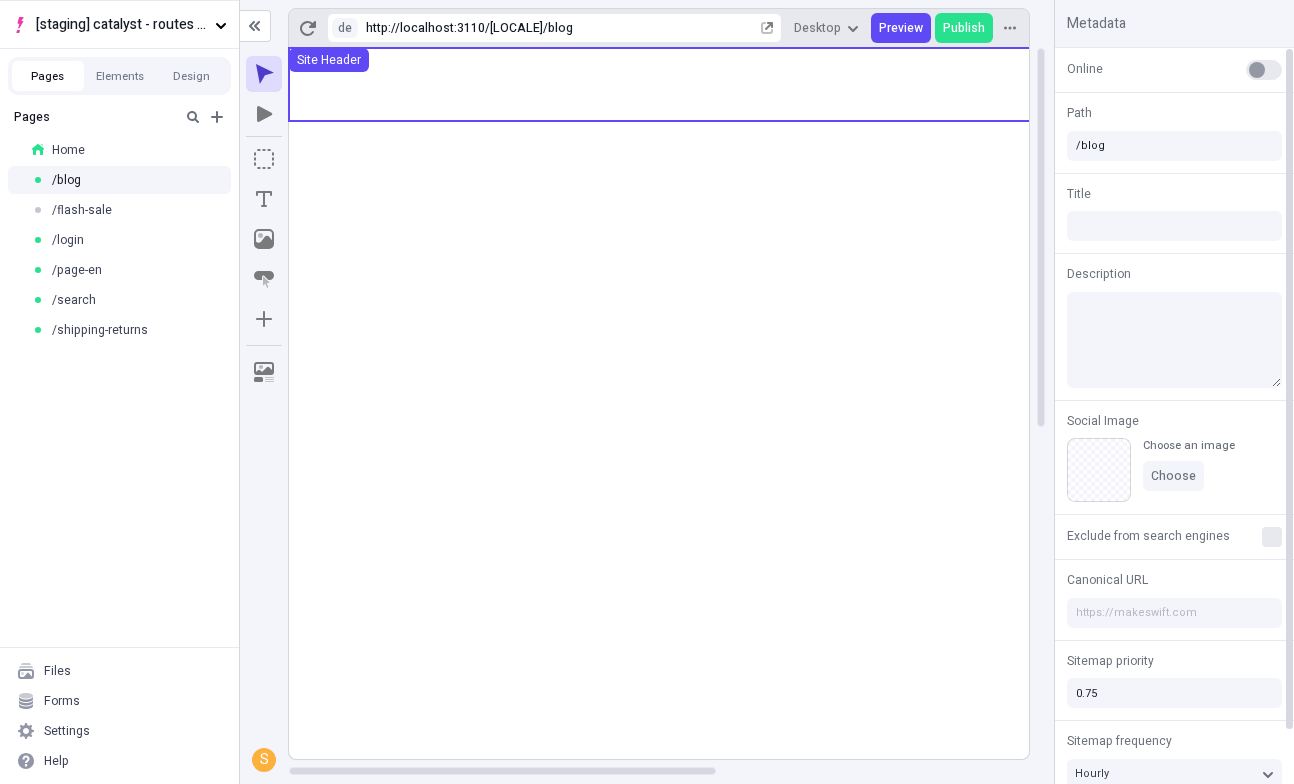 click at bounding box center [1264, 70] 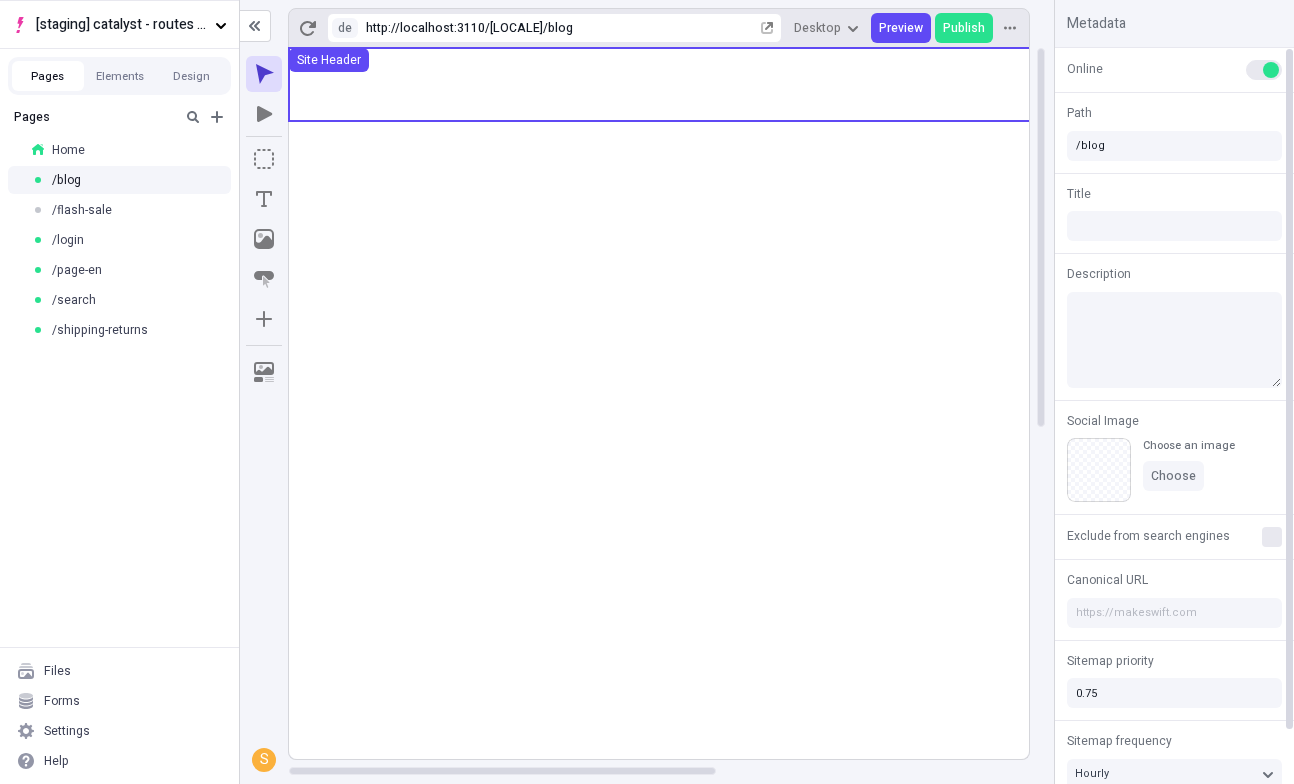 click at bounding box center (1271, 70) 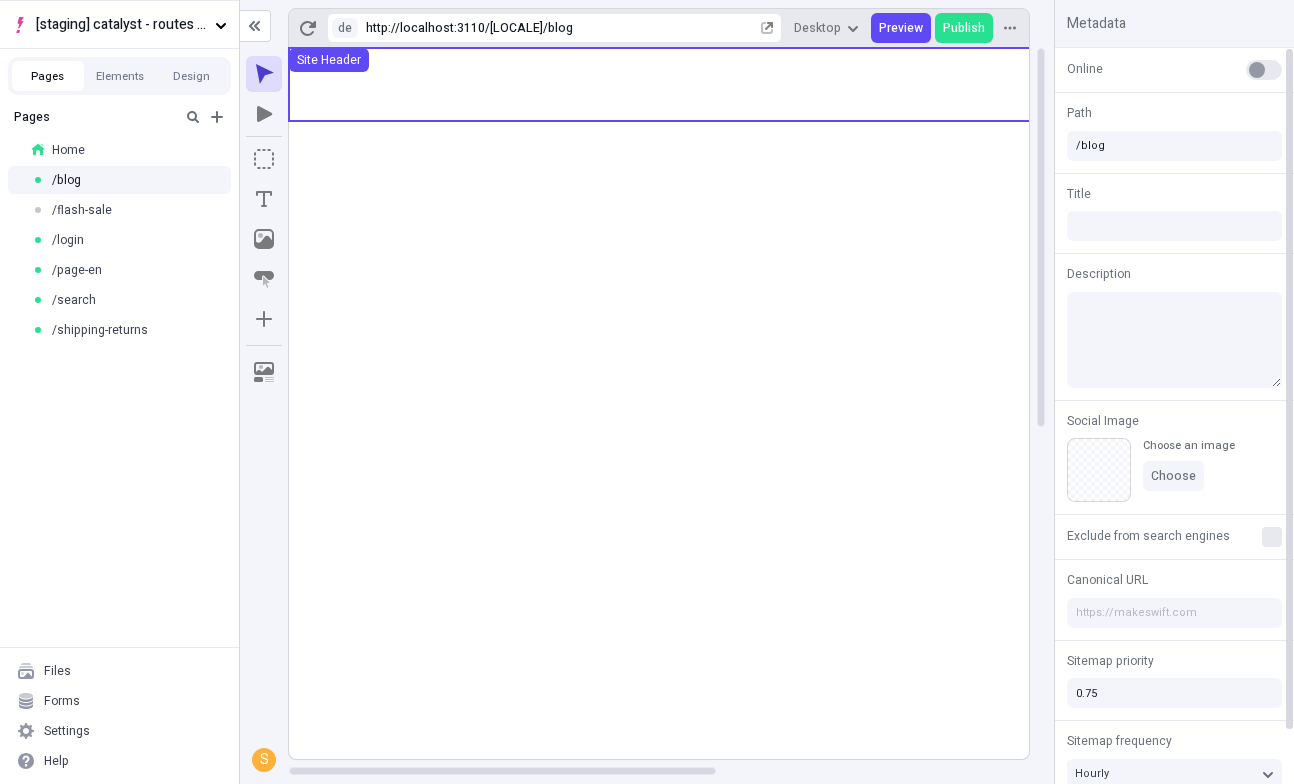 click at bounding box center (1264, 70) 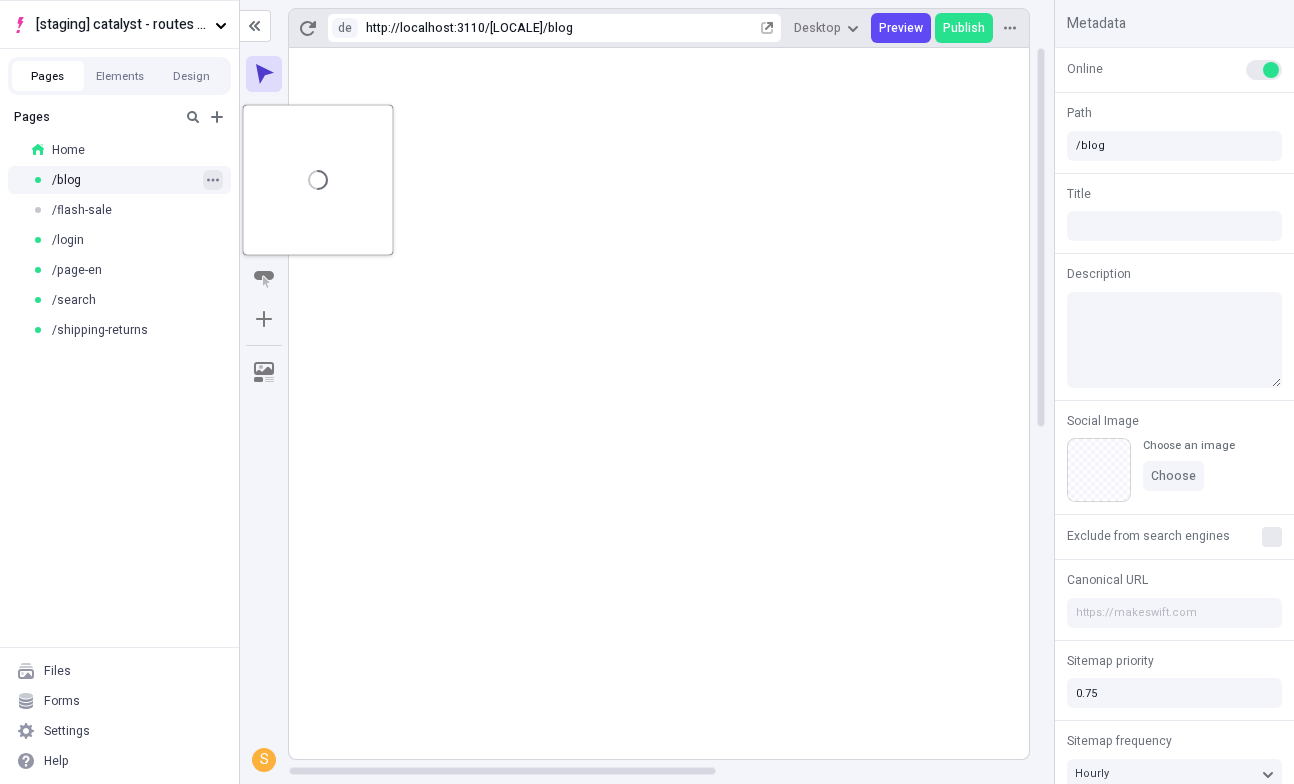 click 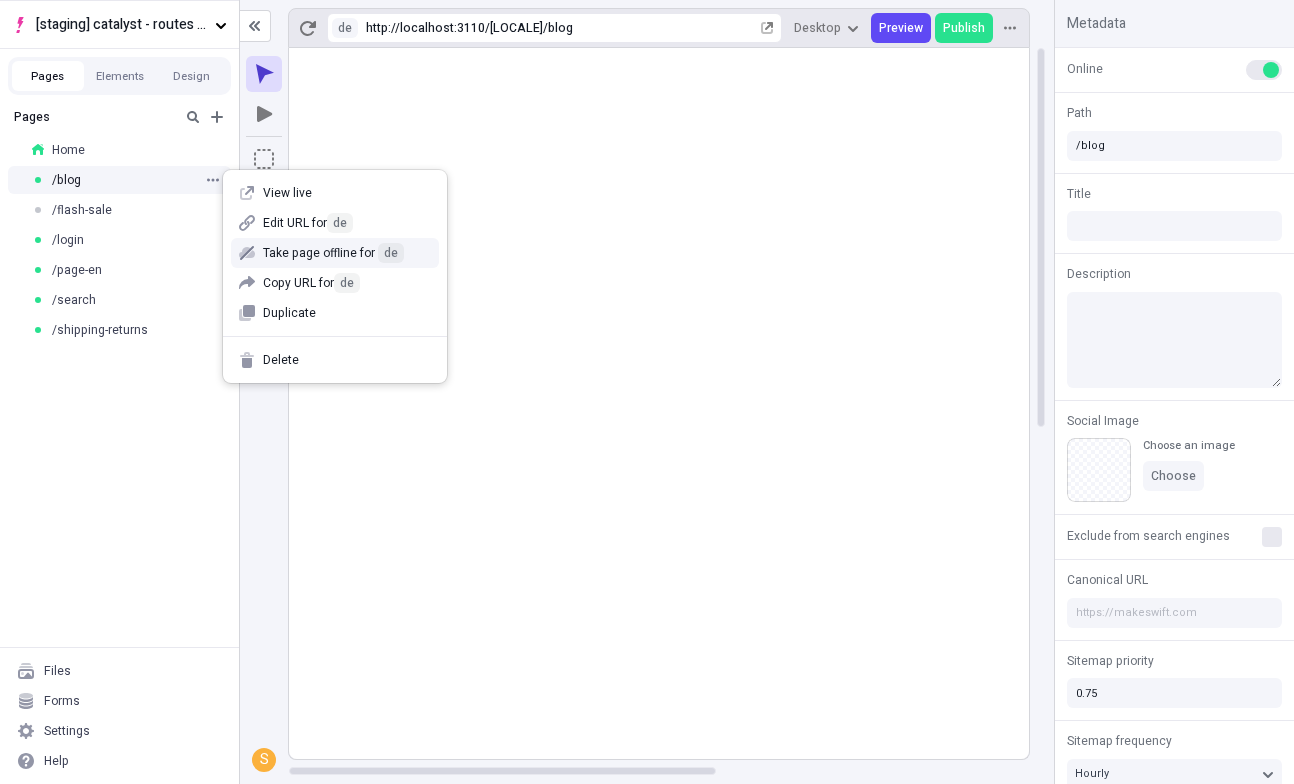 click on "Take page offline for [LOCALE]" at bounding box center [347, 253] 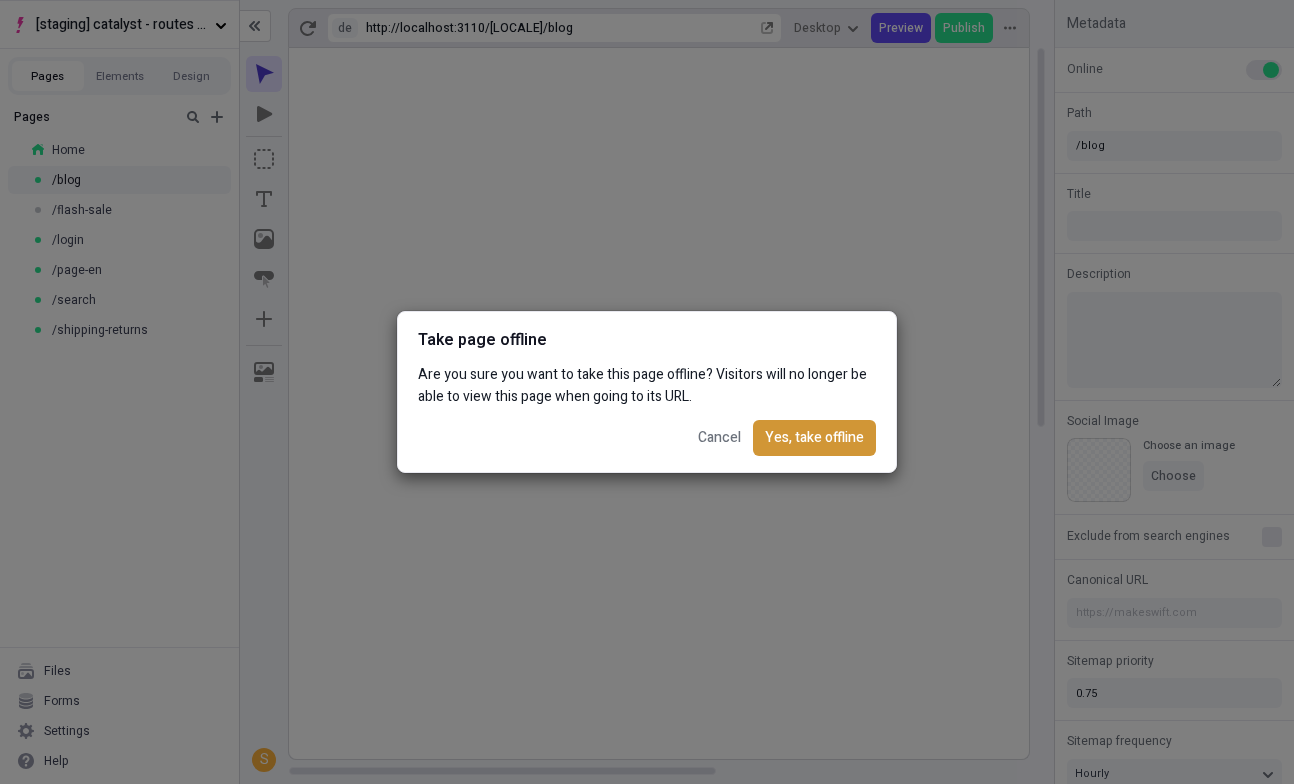 click on "Yes, take offline" at bounding box center [814, 438] 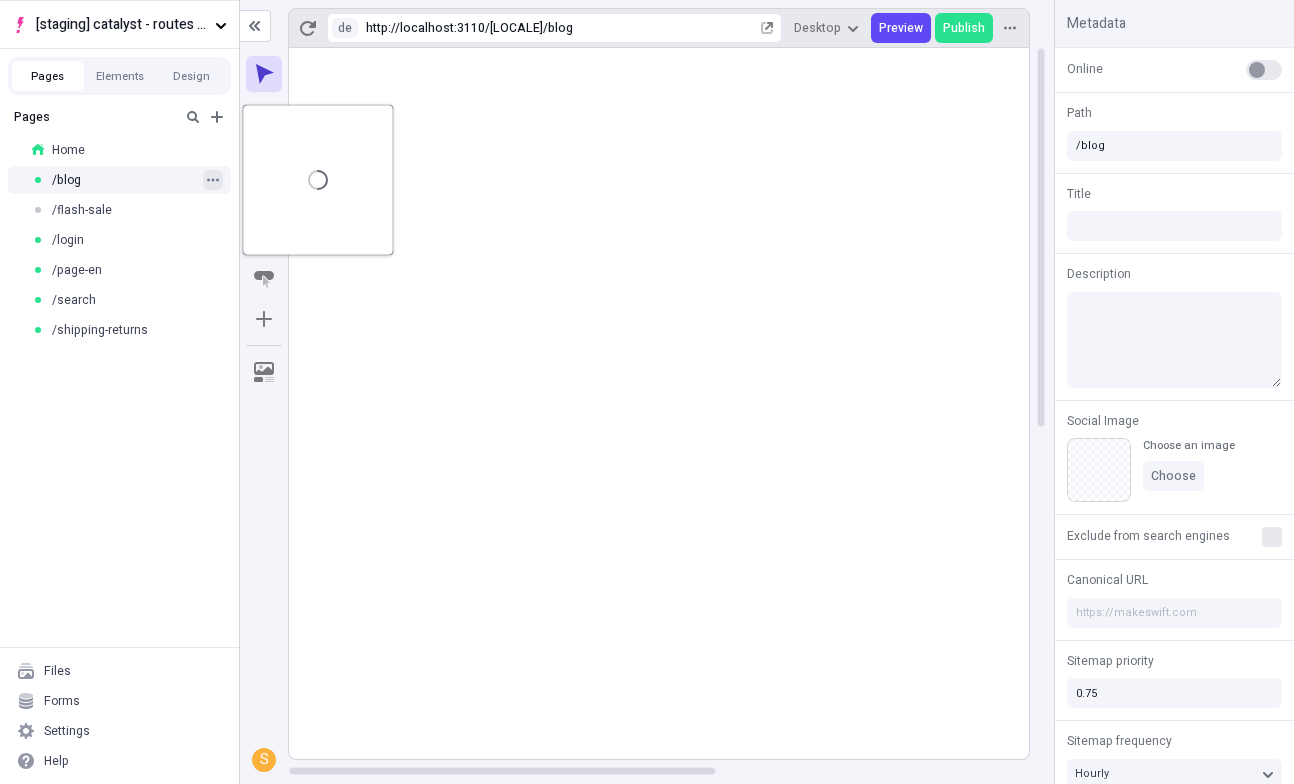 click at bounding box center (213, 180) 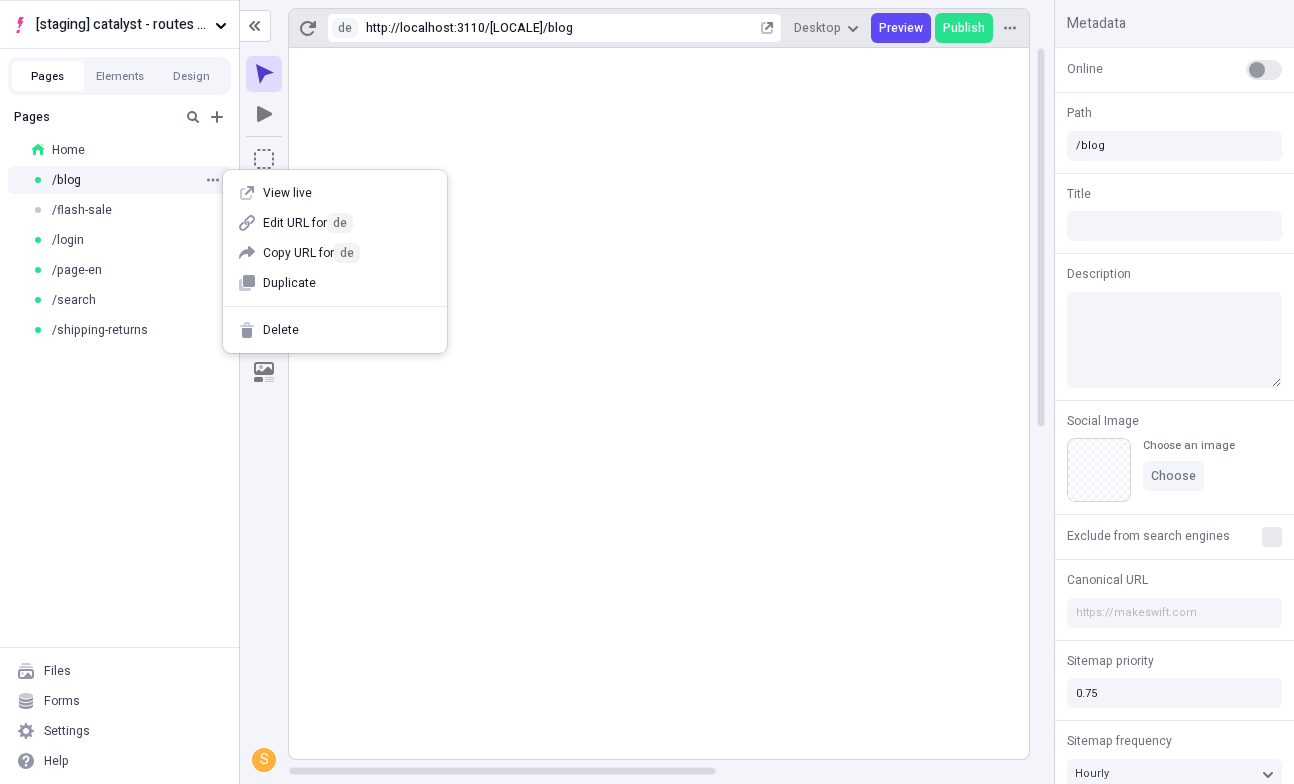 click 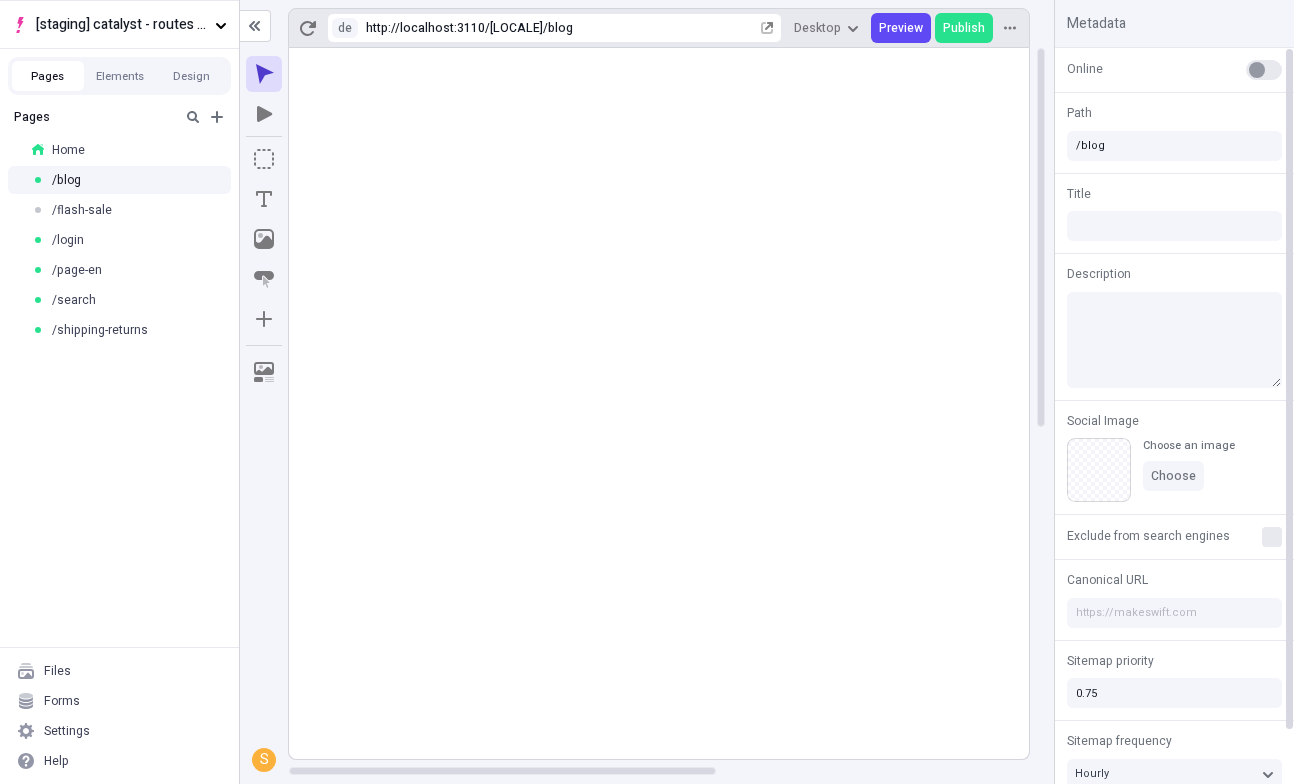 click at bounding box center (1264, 70) 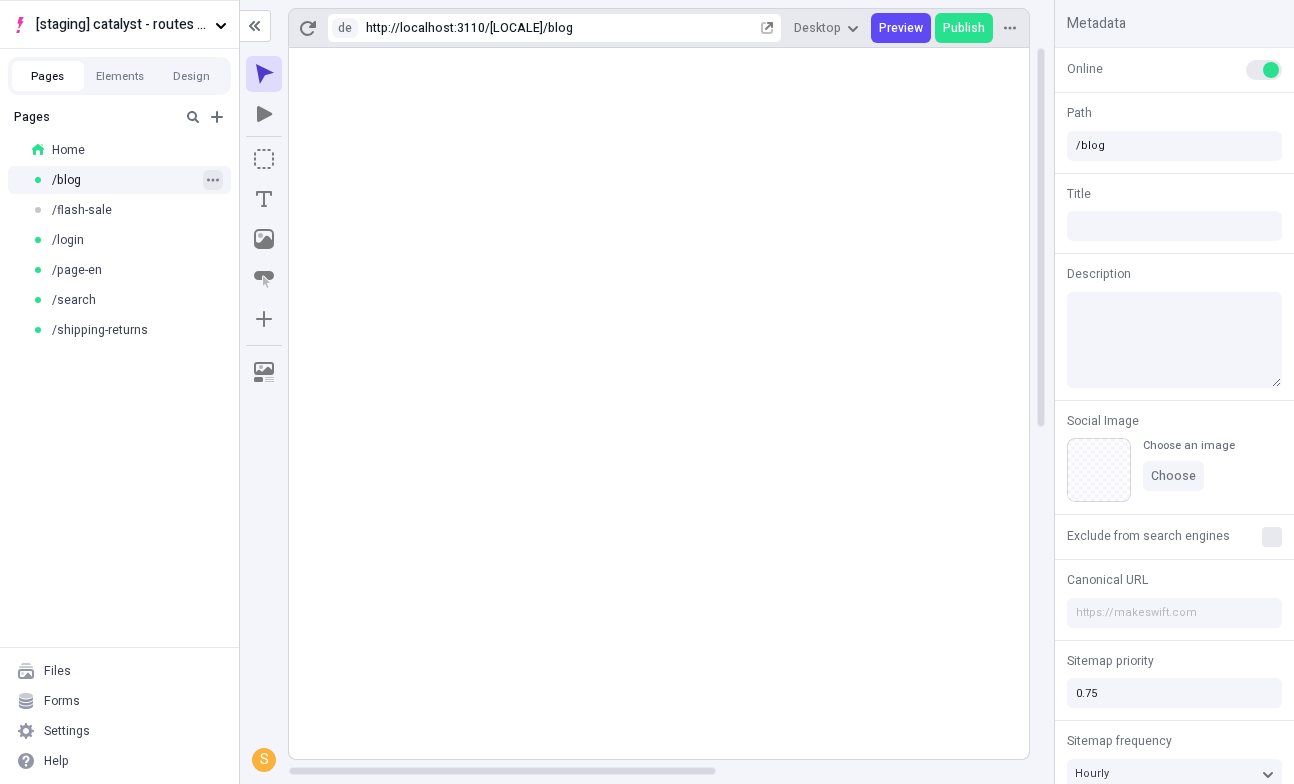 click 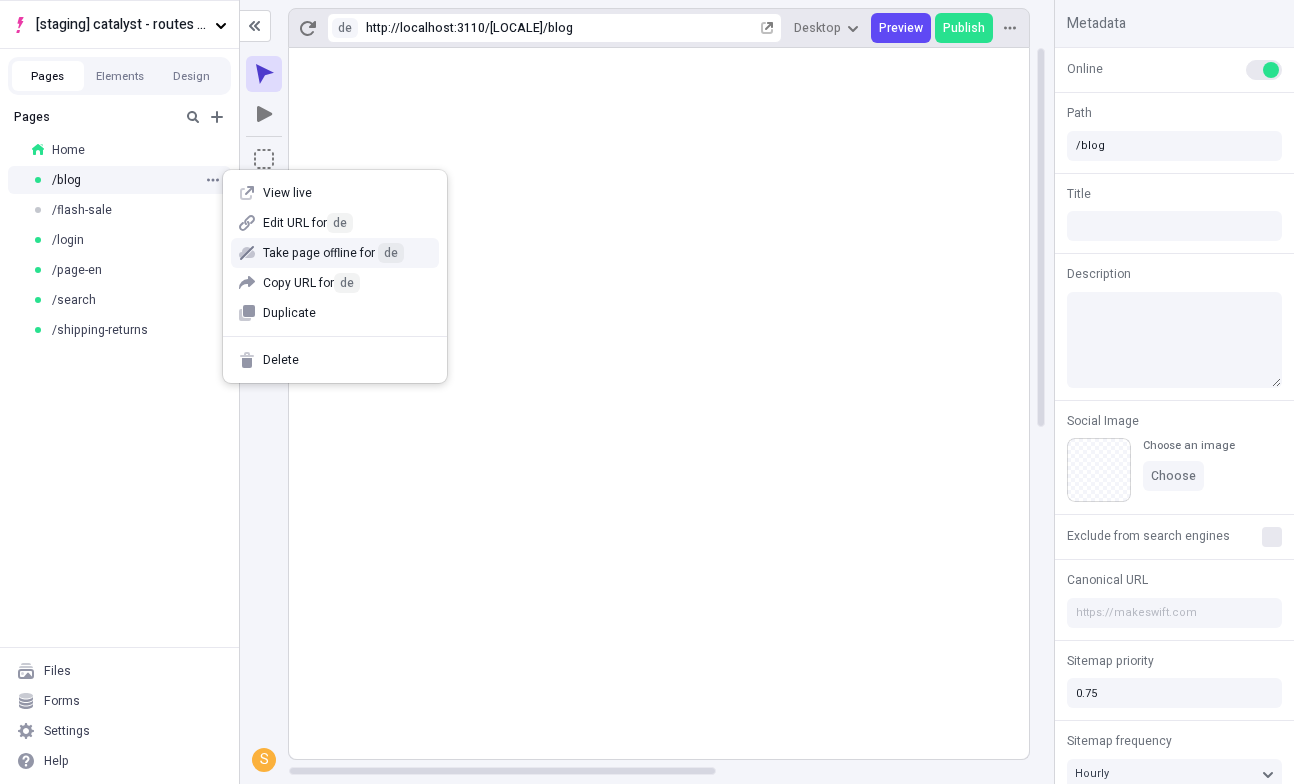 click on "Take page offline for [LOCALE]" at bounding box center [347, 253] 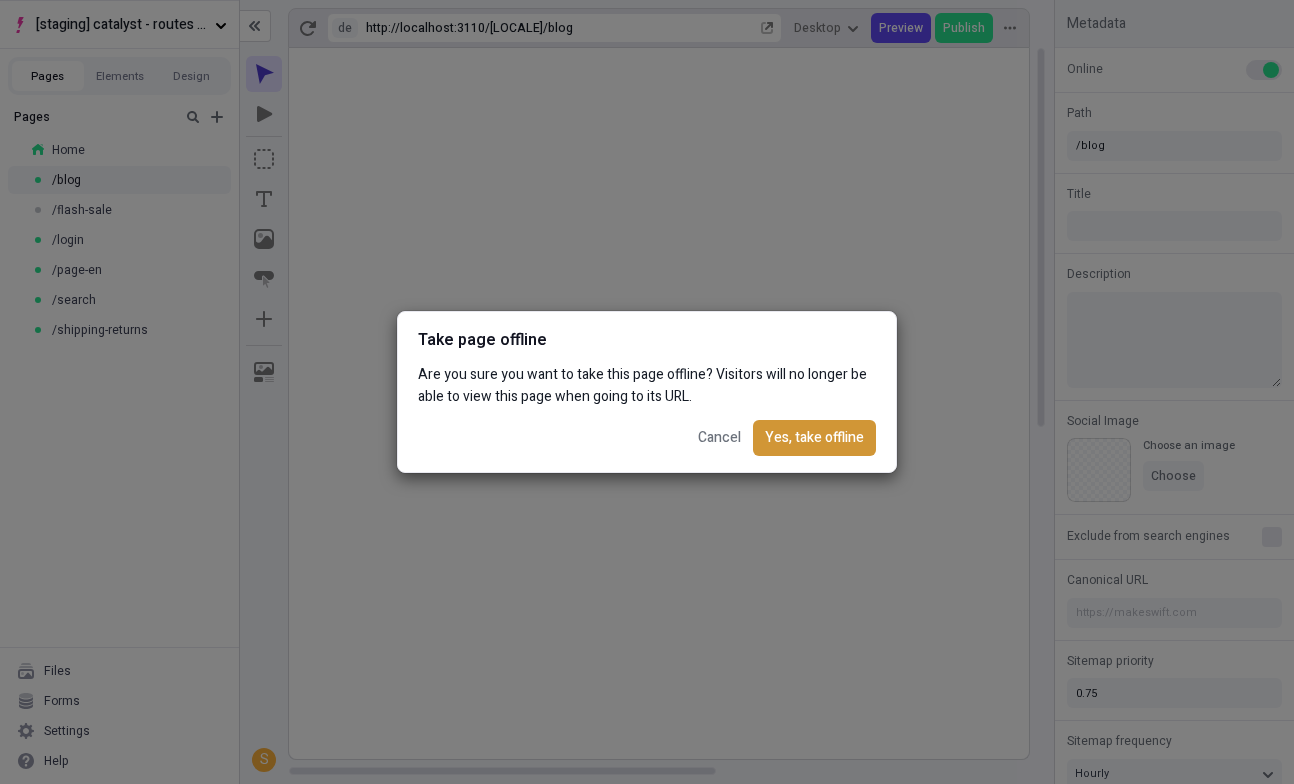 click on "Yes, take offline" at bounding box center (814, 438) 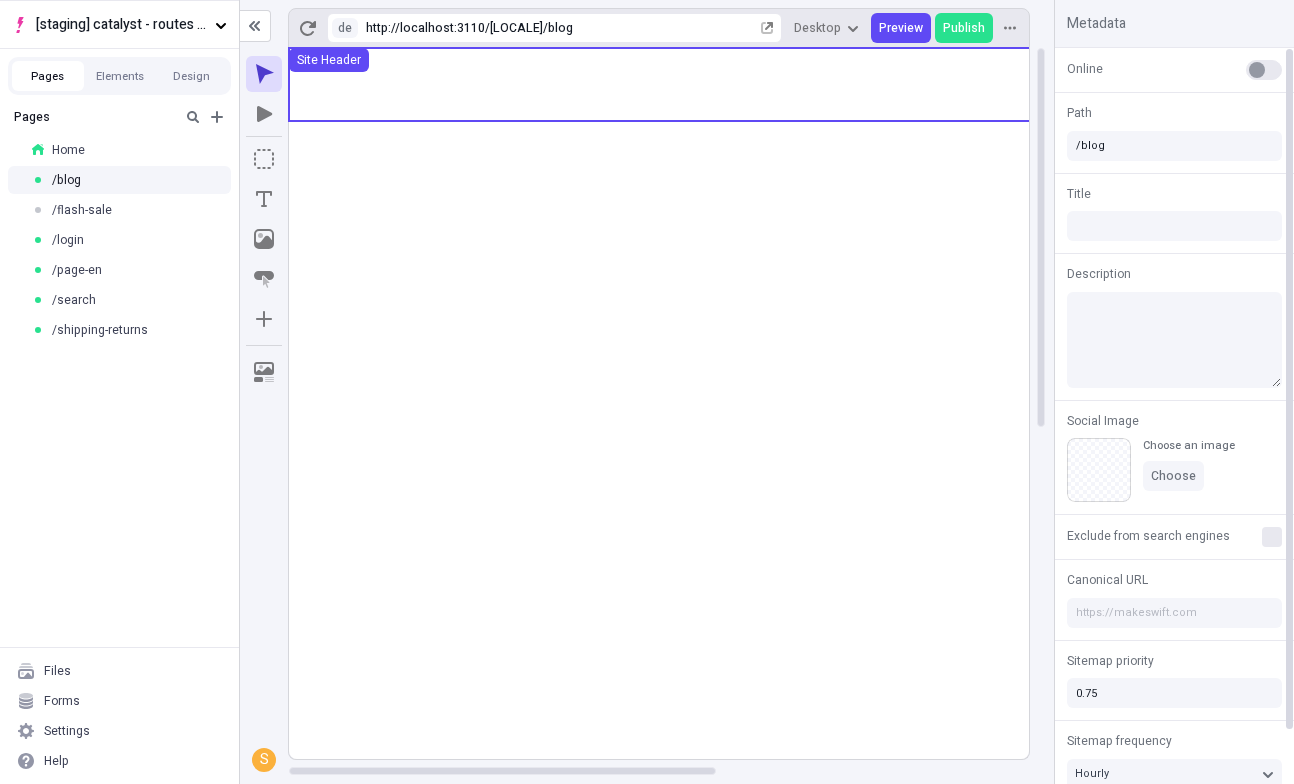 click at bounding box center (1264, 70) 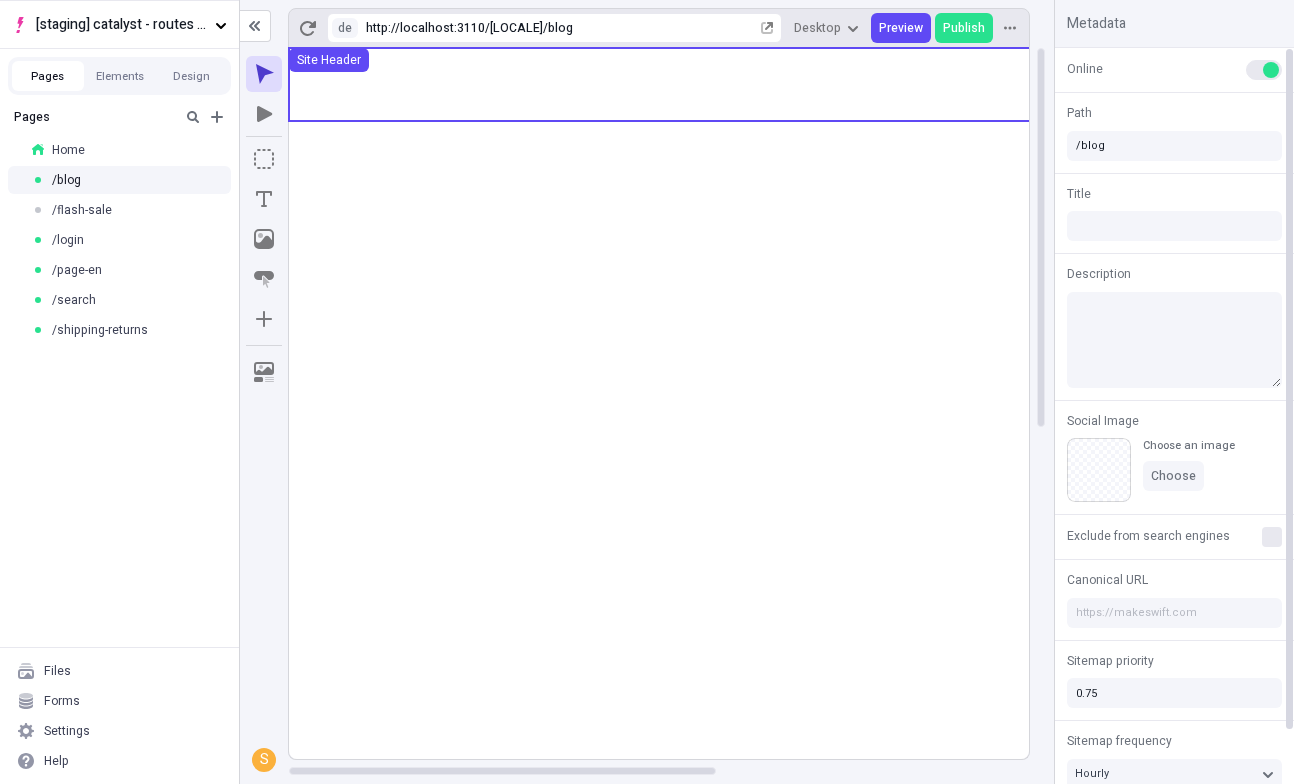 click at bounding box center [1271, 70] 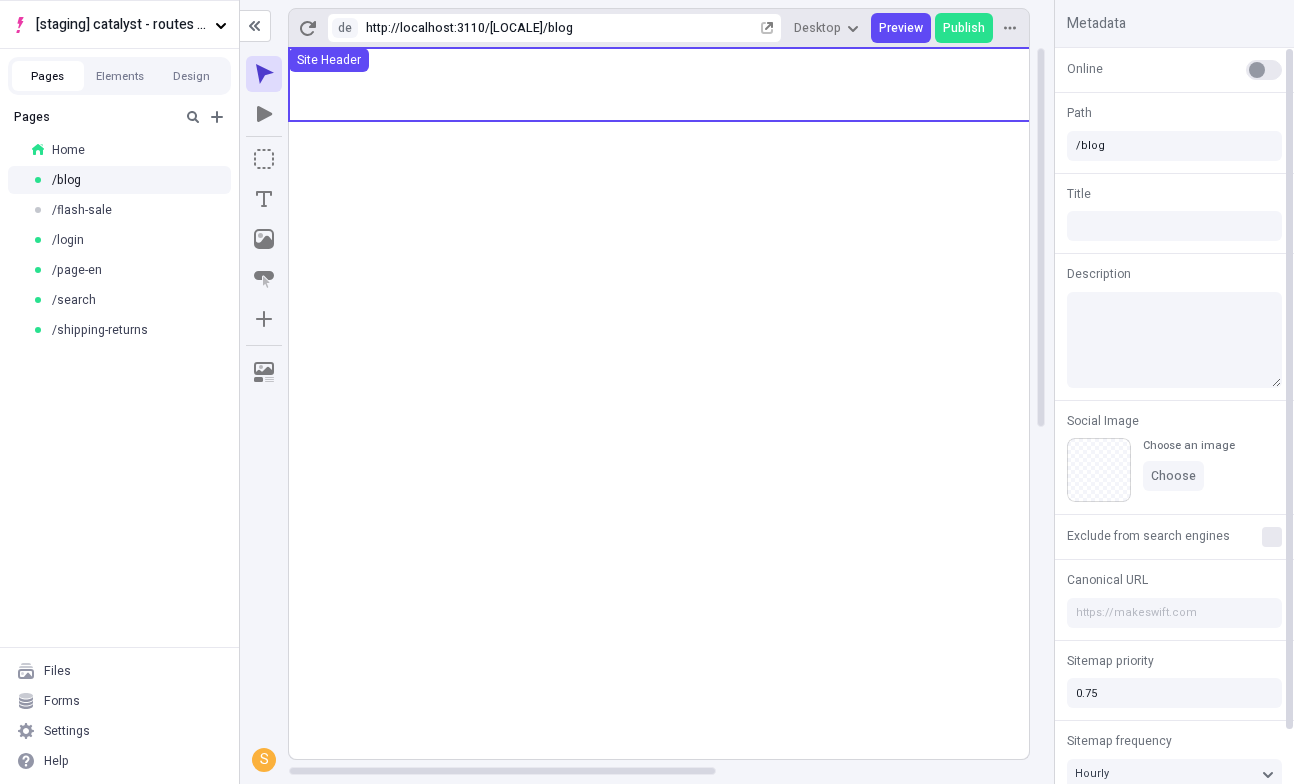 click at bounding box center [1264, 70] 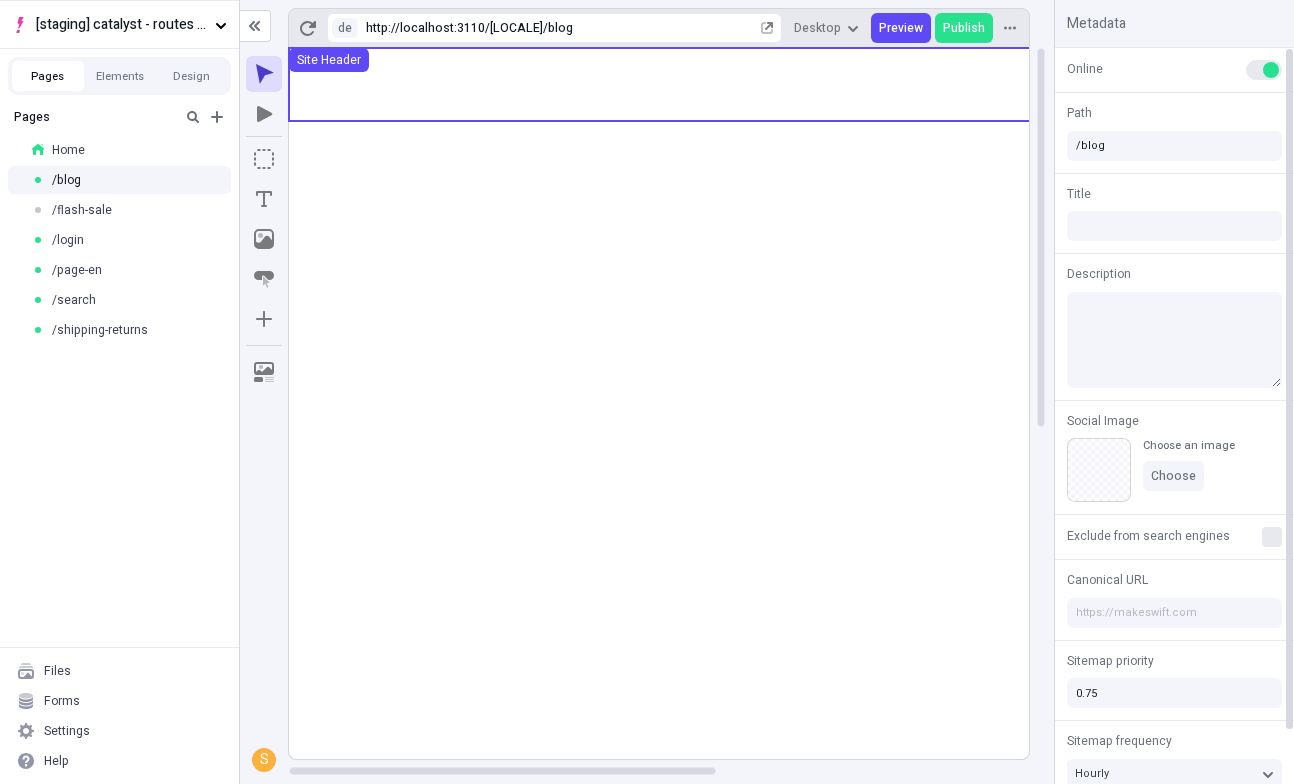 click at bounding box center [1271, 70] 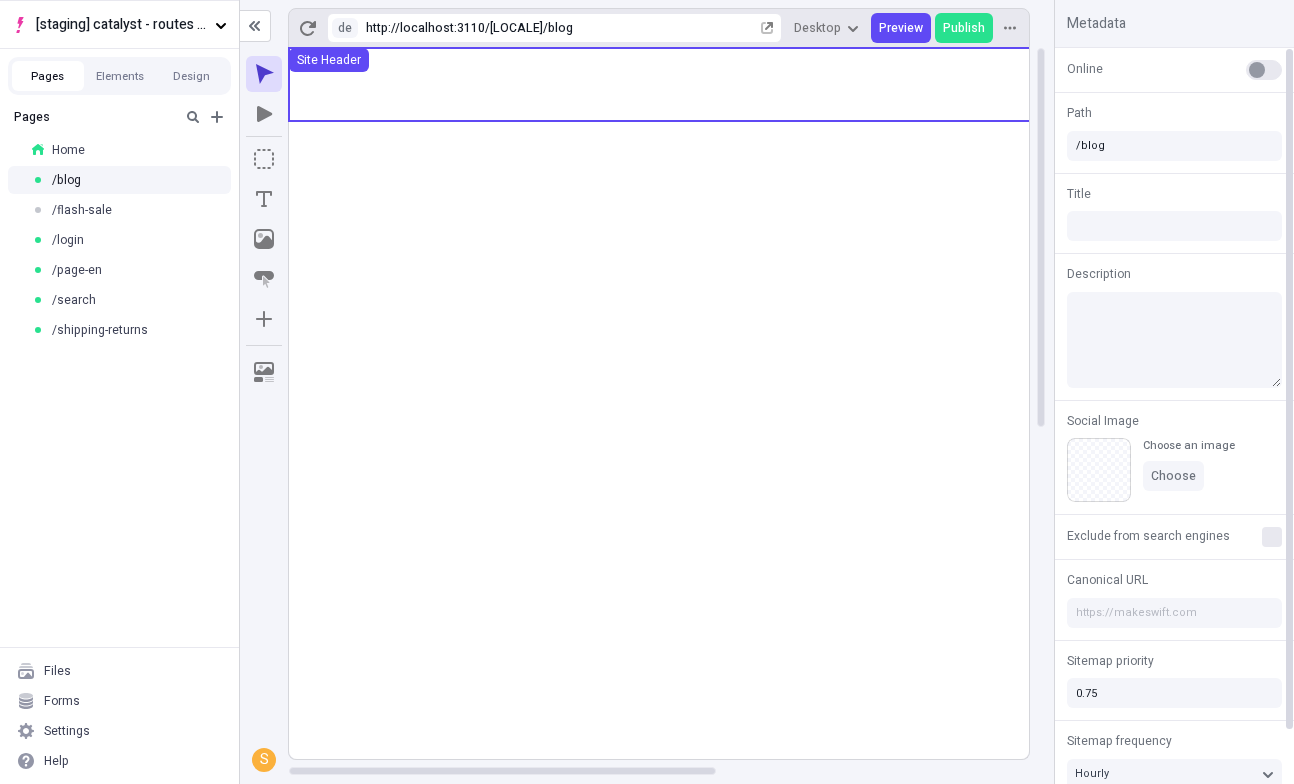 click at bounding box center [1264, 70] 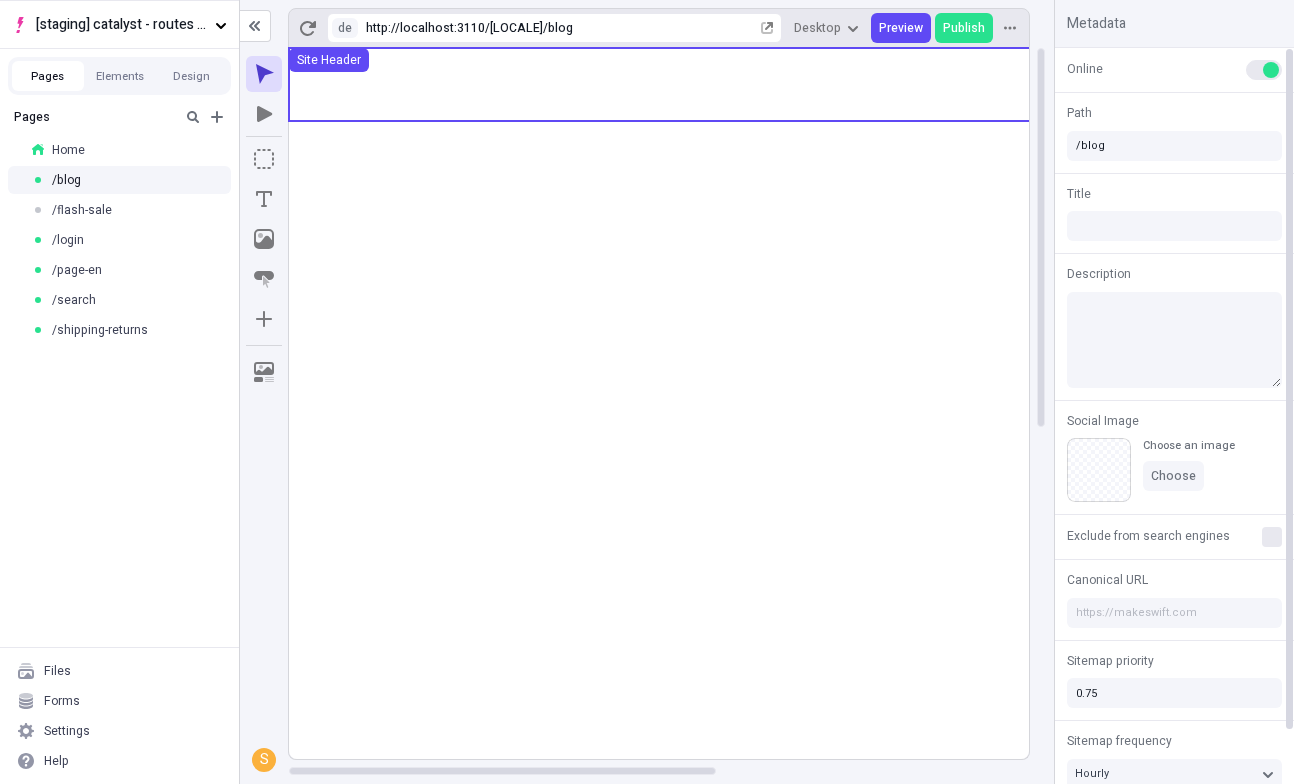 click at bounding box center (1271, 70) 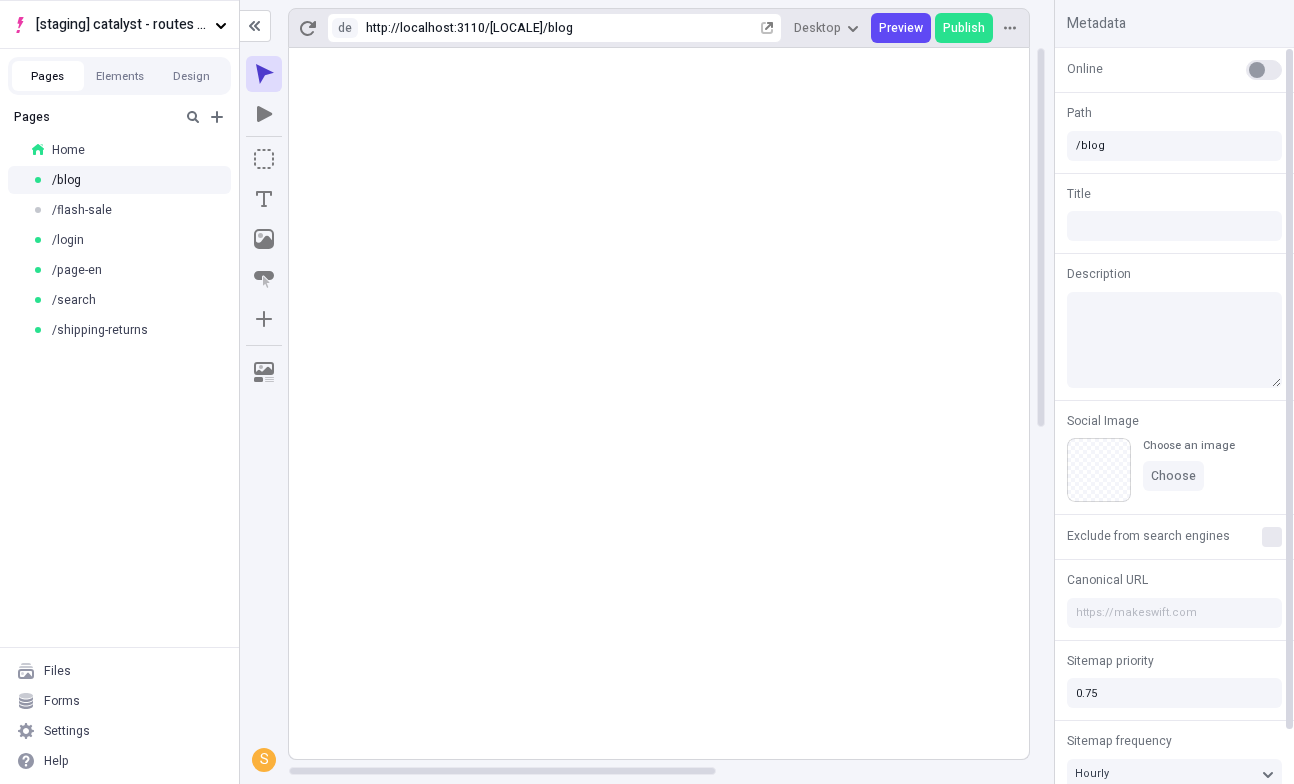 click 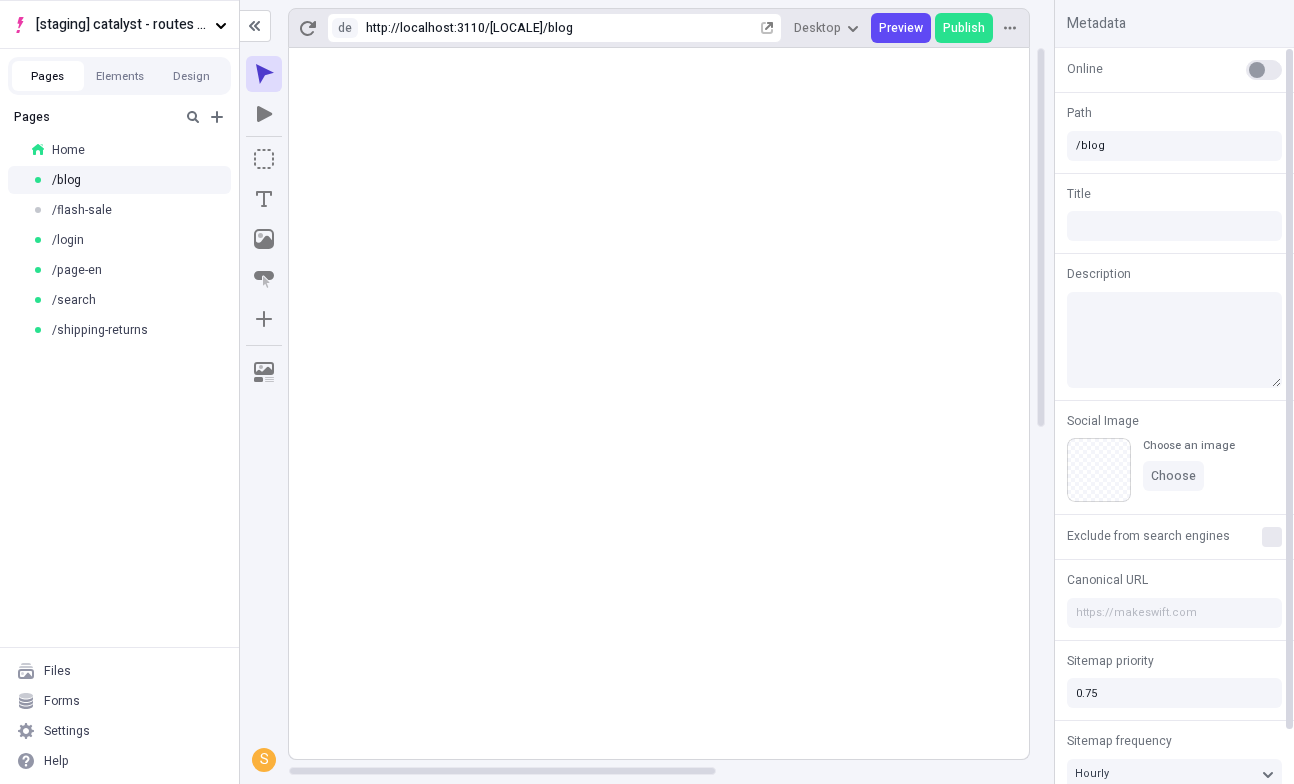 click at bounding box center (1257, 70) 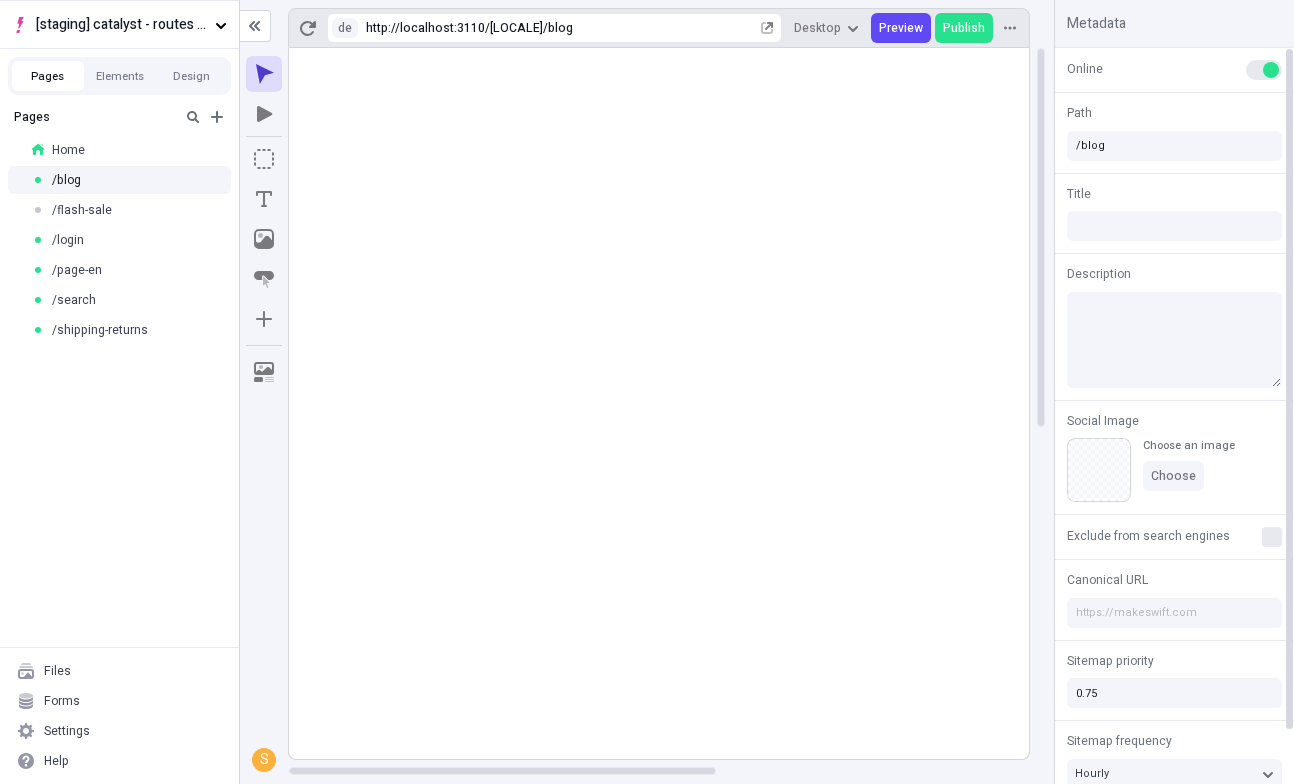 click at bounding box center (1264, 70) 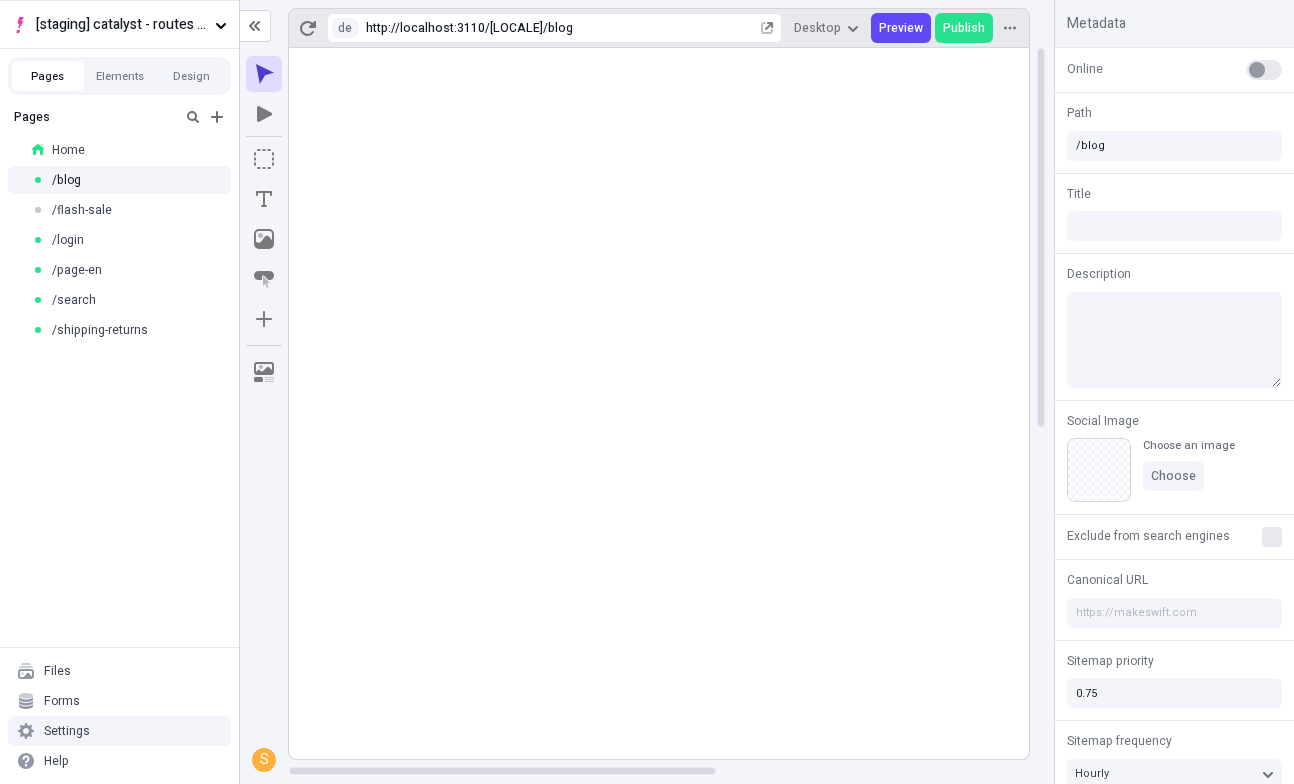 click on "Settings" at bounding box center [119, 731] 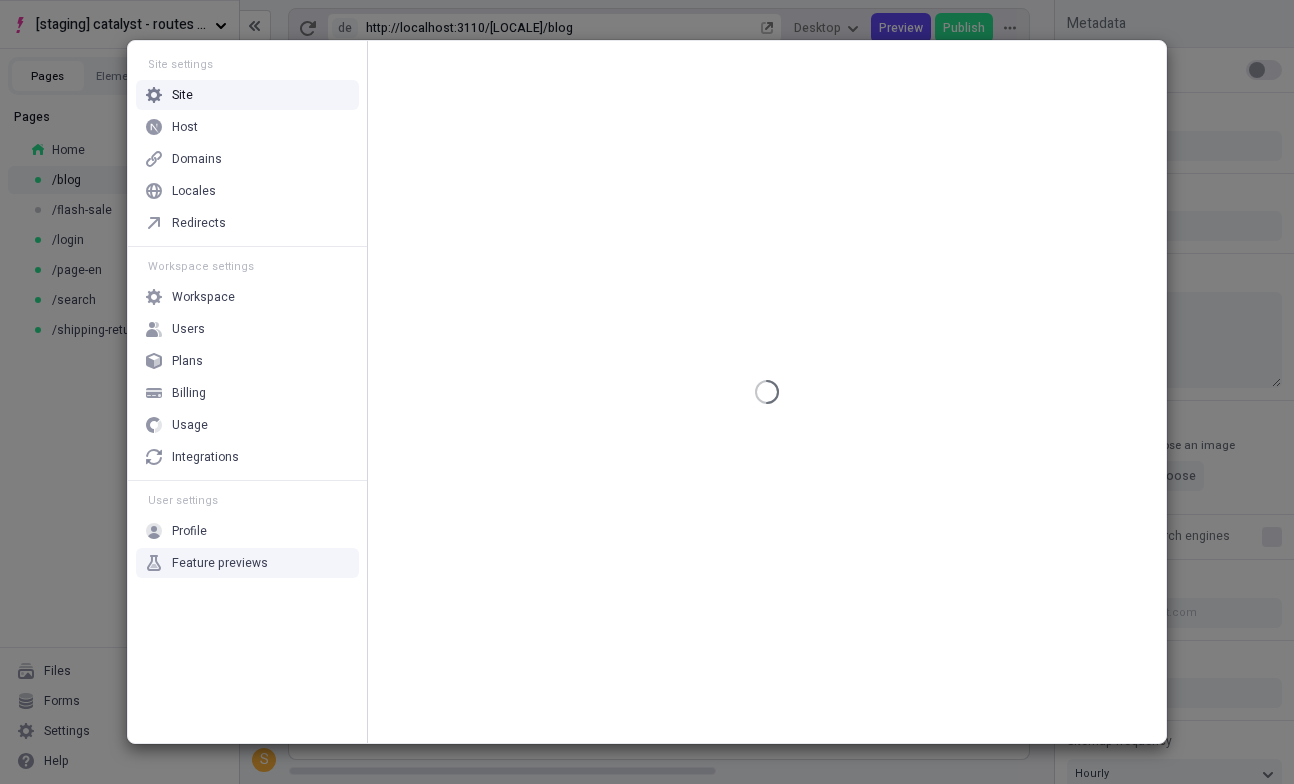 click on "Feature previews" at bounding box center [220, 563] 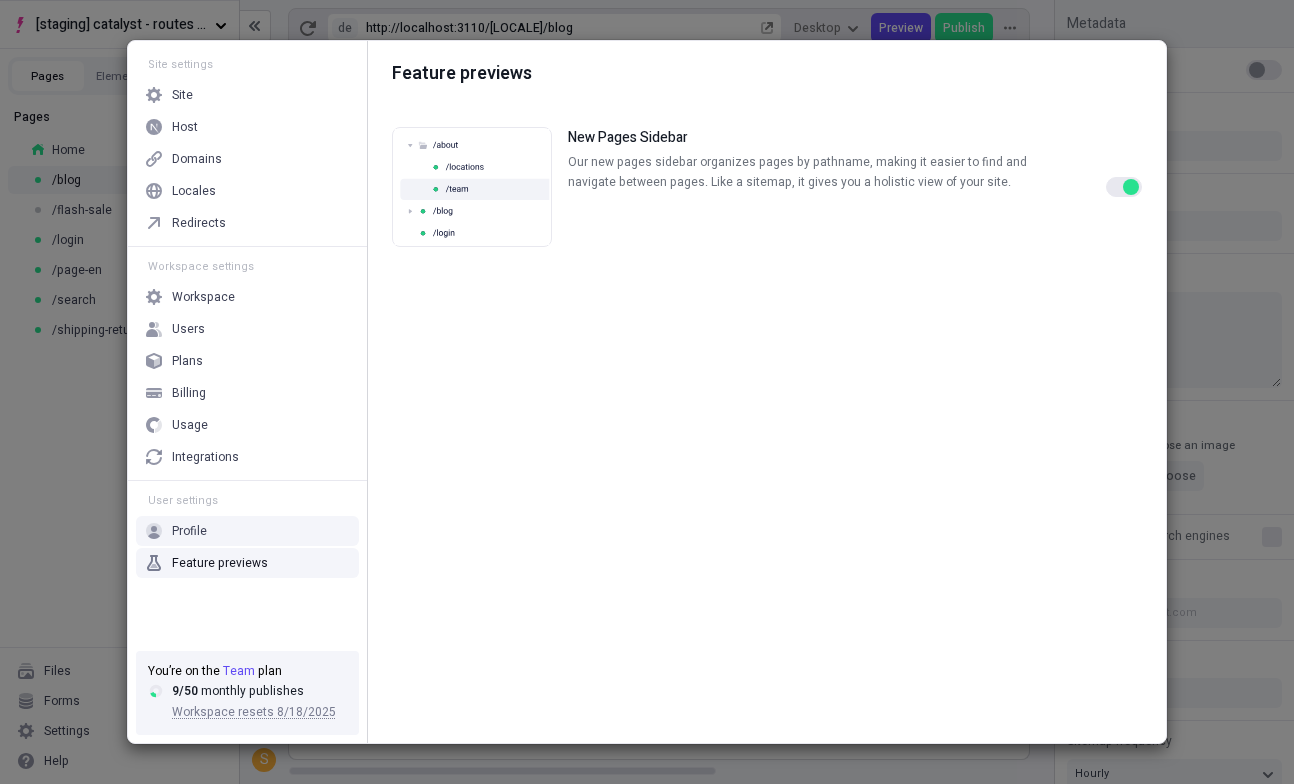 click at bounding box center (1124, 187) 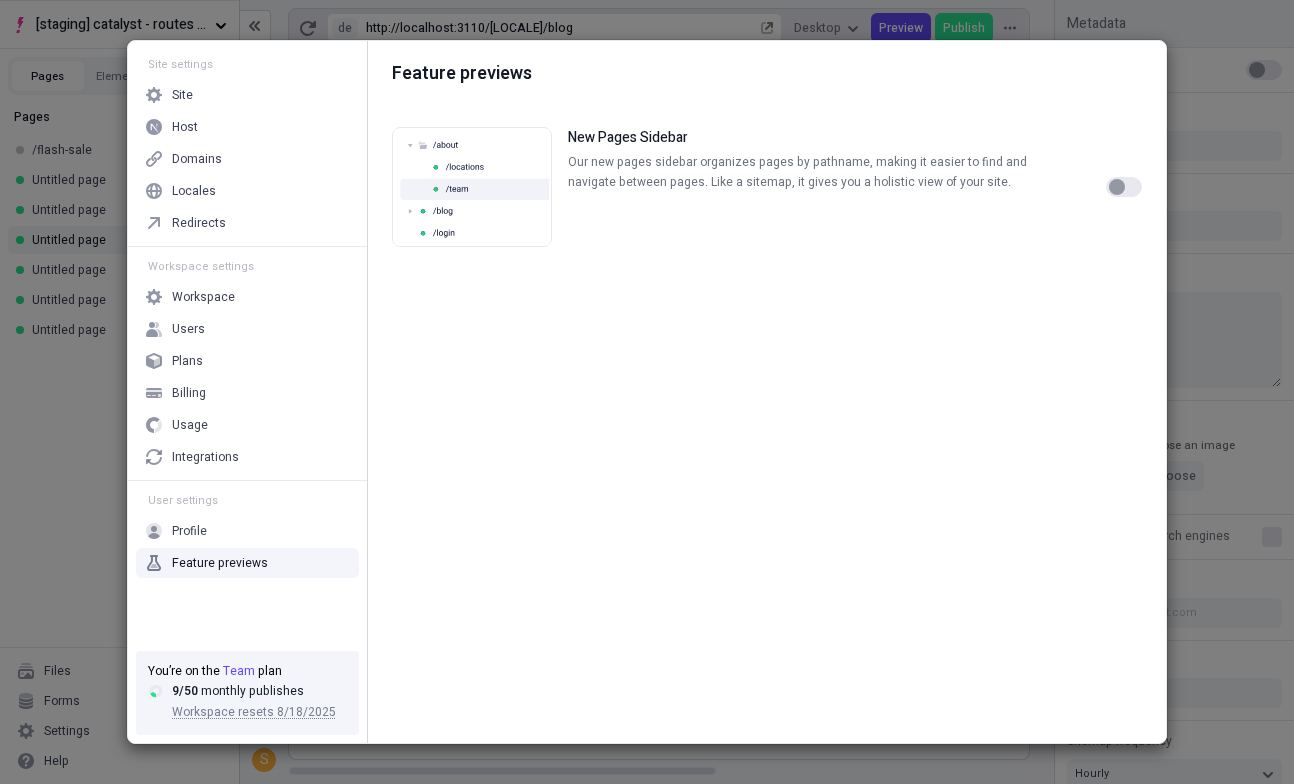 click on "Site settings Site Host Domains Locales Redirects Workspace settings Workspace Users Plans Billing Usage Integrations User settings Profile Feature previews You’re on the Team plan 9 / 50 monthly publishes Workspace resets 8/18/2025 Feature previews New Pages Sidebar Our new pages sidebar organizes pages by pathname, making it easier to find and navigate between pages. Like a sitemap, it gives you a holistic view of your site." at bounding box center [647, 392] 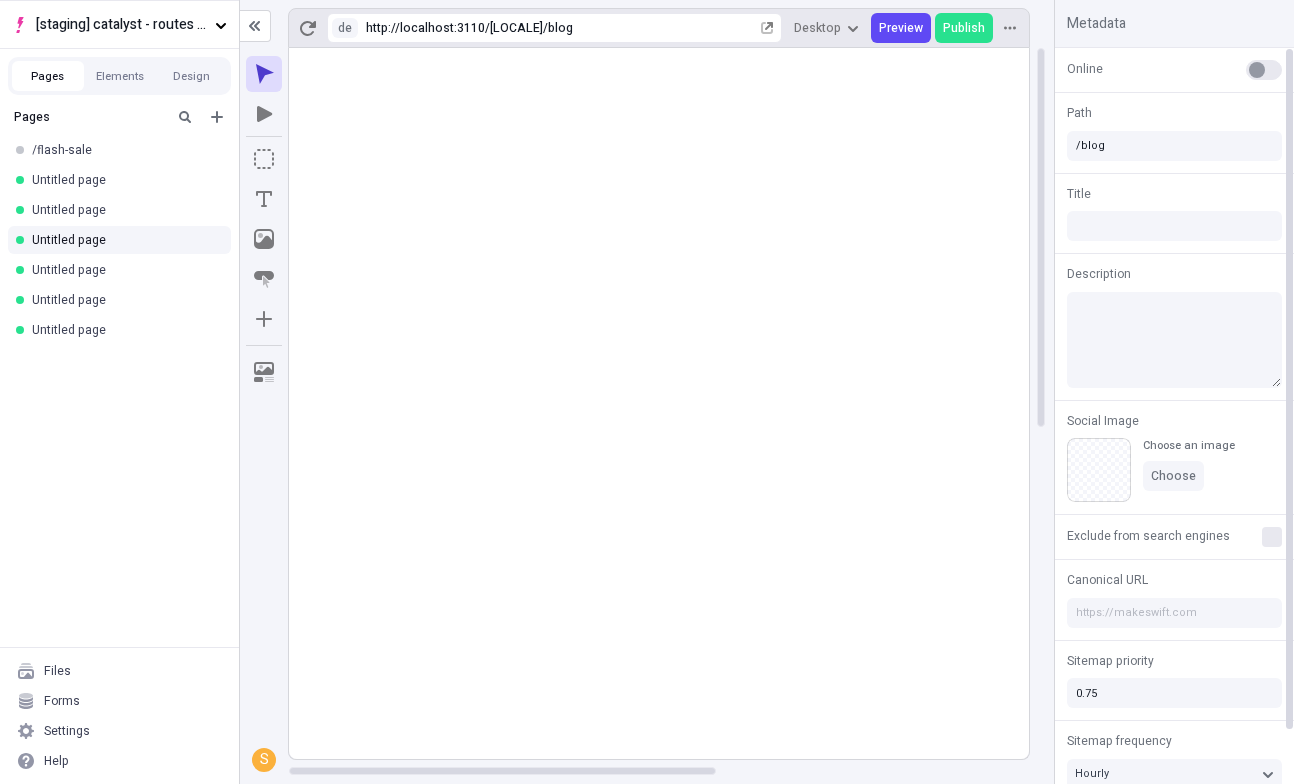 click at bounding box center [1257, 70] 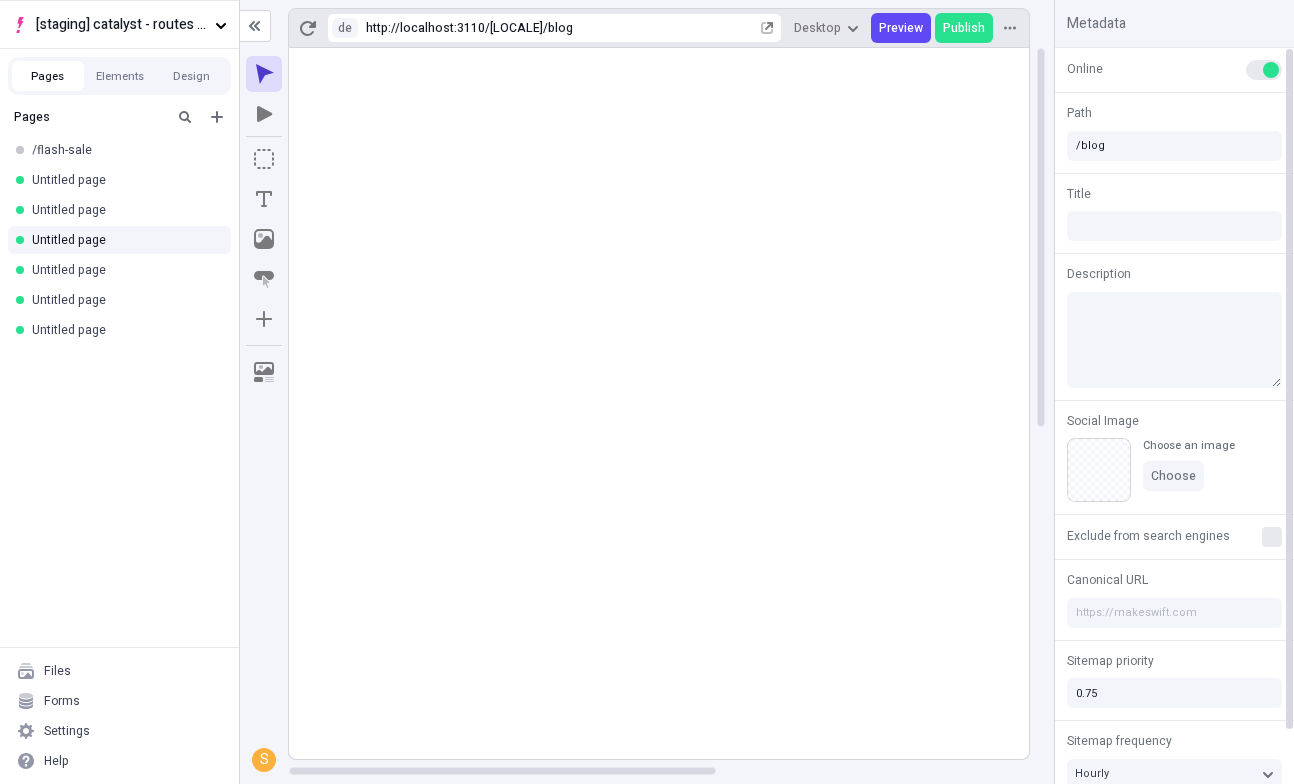 click at bounding box center (1264, 70) 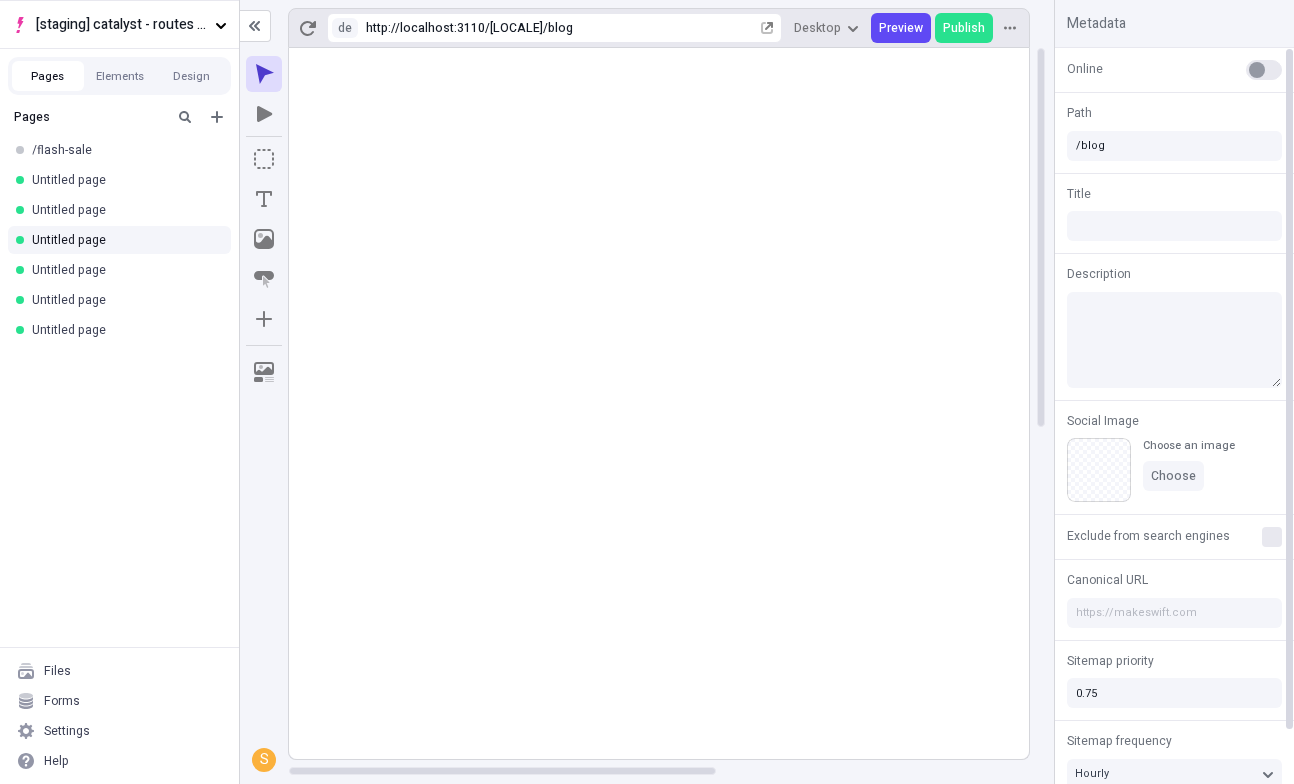 click at bounding box center [1257, 70] 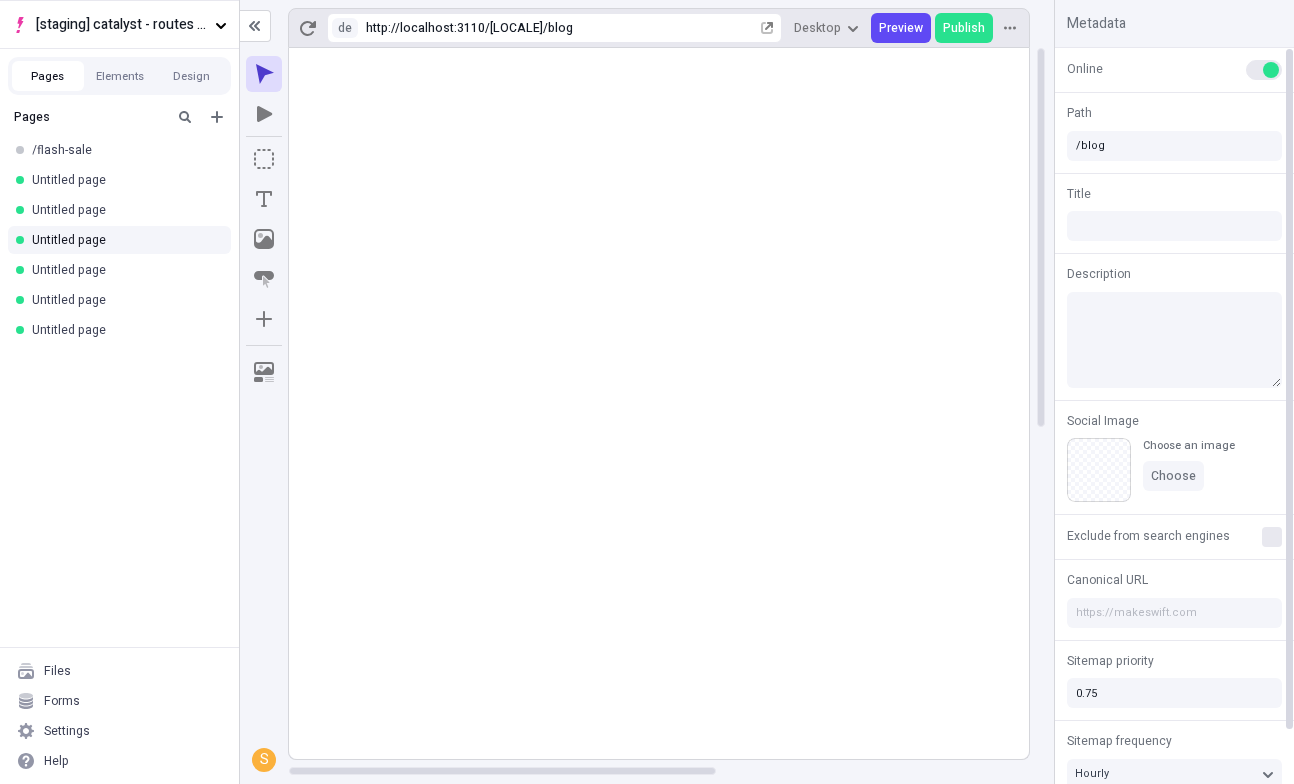 click at bounding box center [1264, 70] 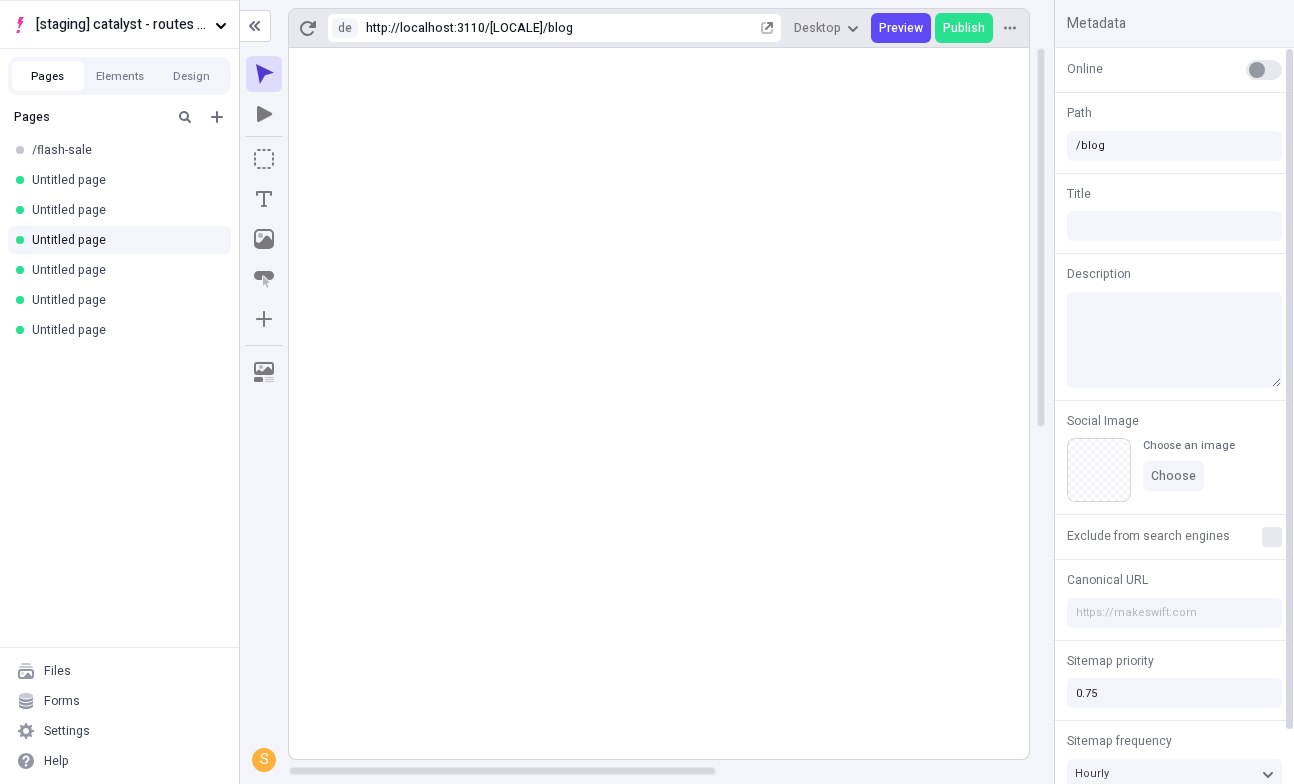 click at bounding box center (1264, 70) 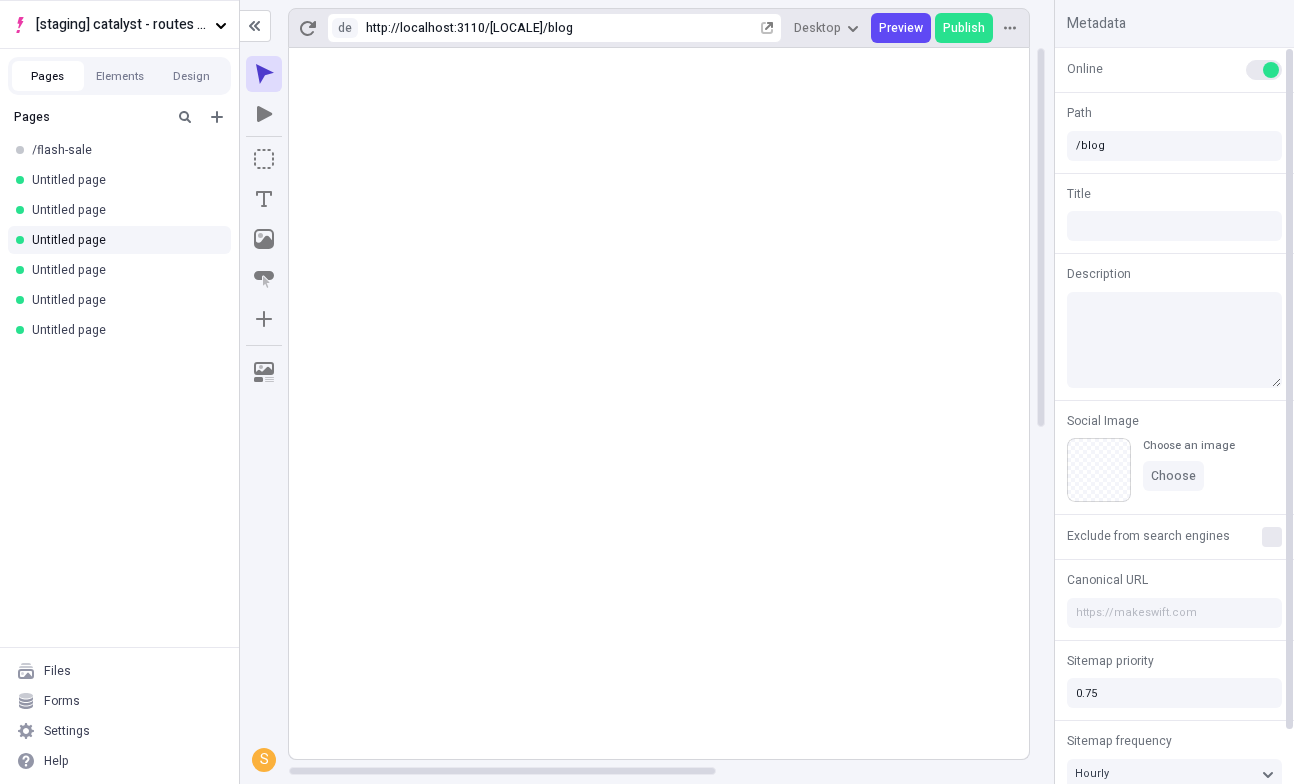 click at bounding box center (1271, 70) 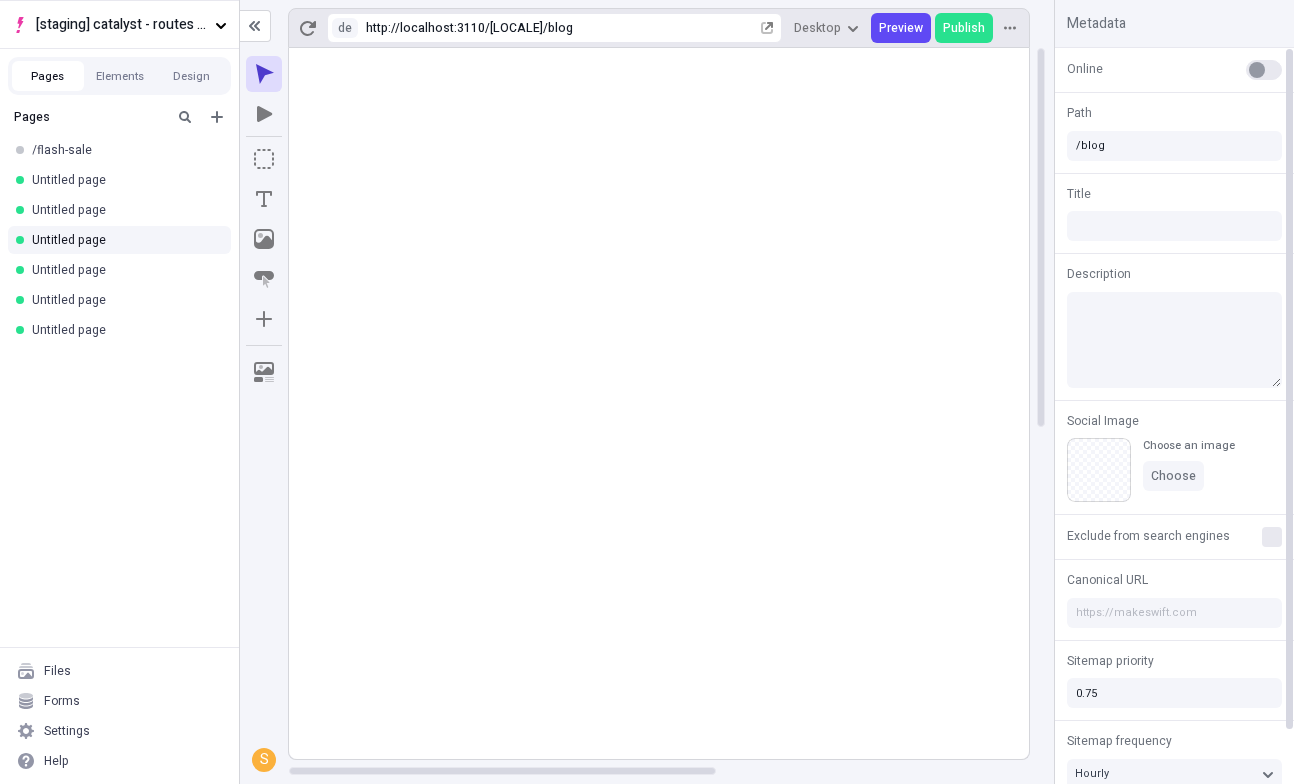 click at bounding box center [1264, 70] 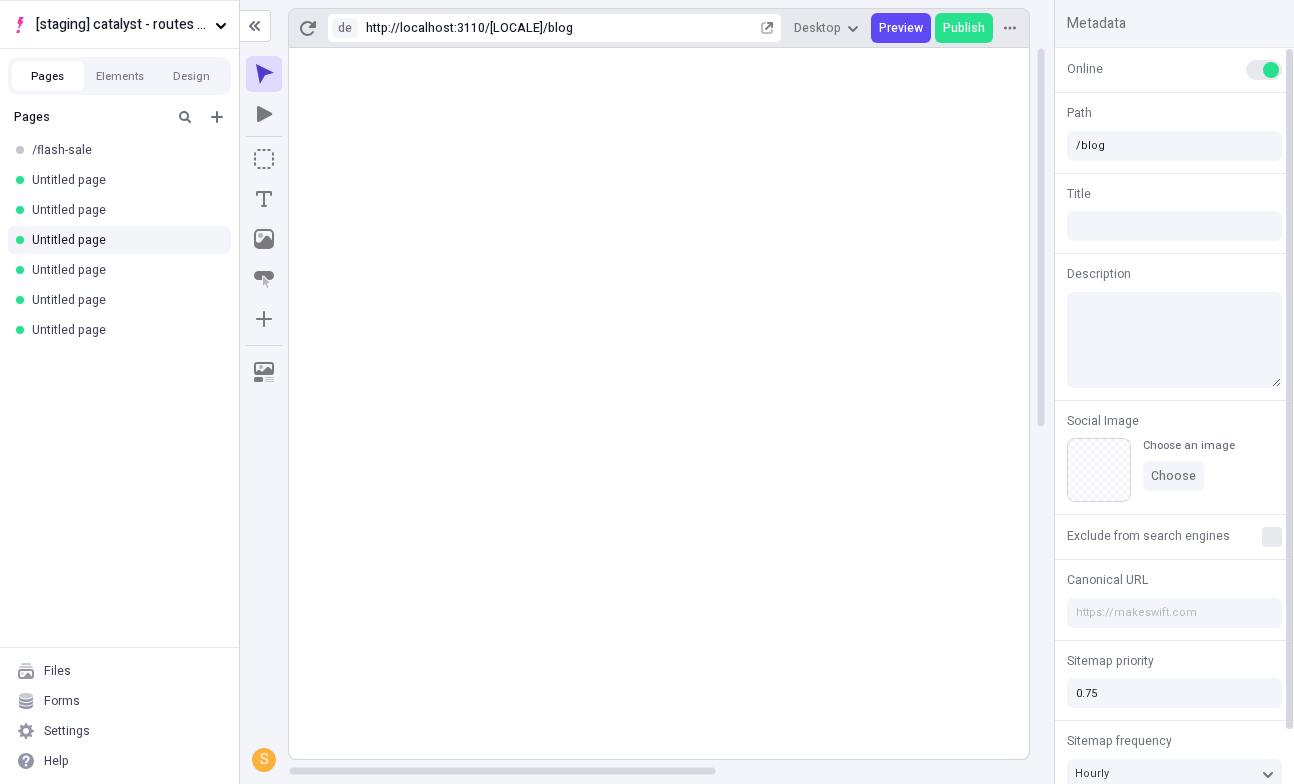 click at bounding box center (1271, 70) 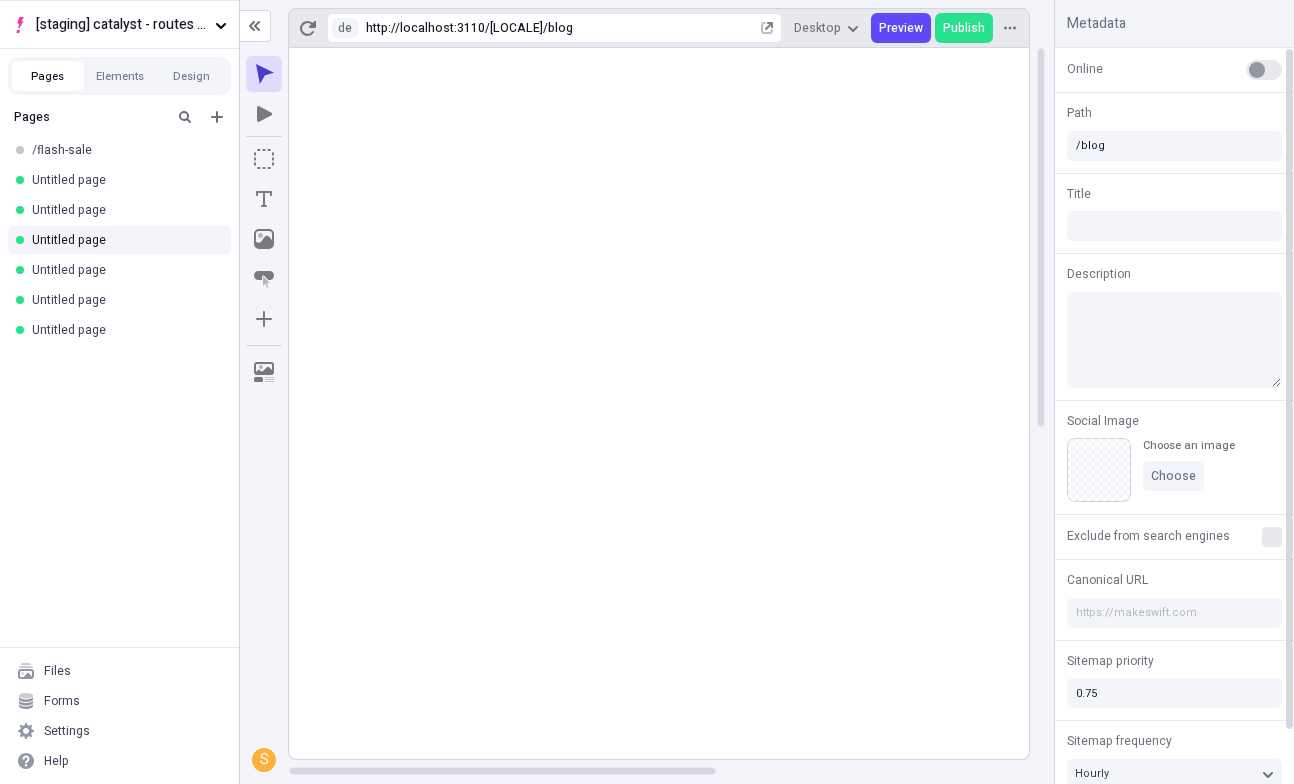 click at bounding box center [1264, 70] 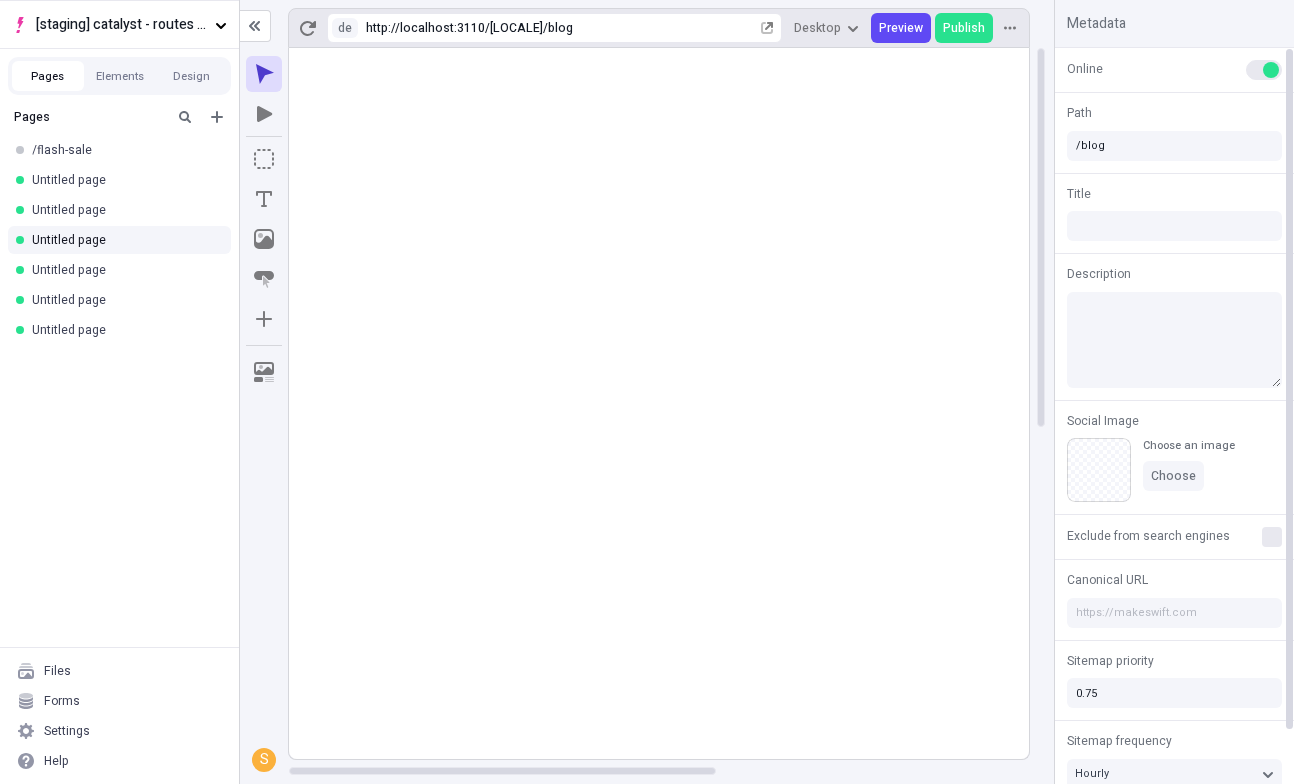click at bounding box center (1271, 70) 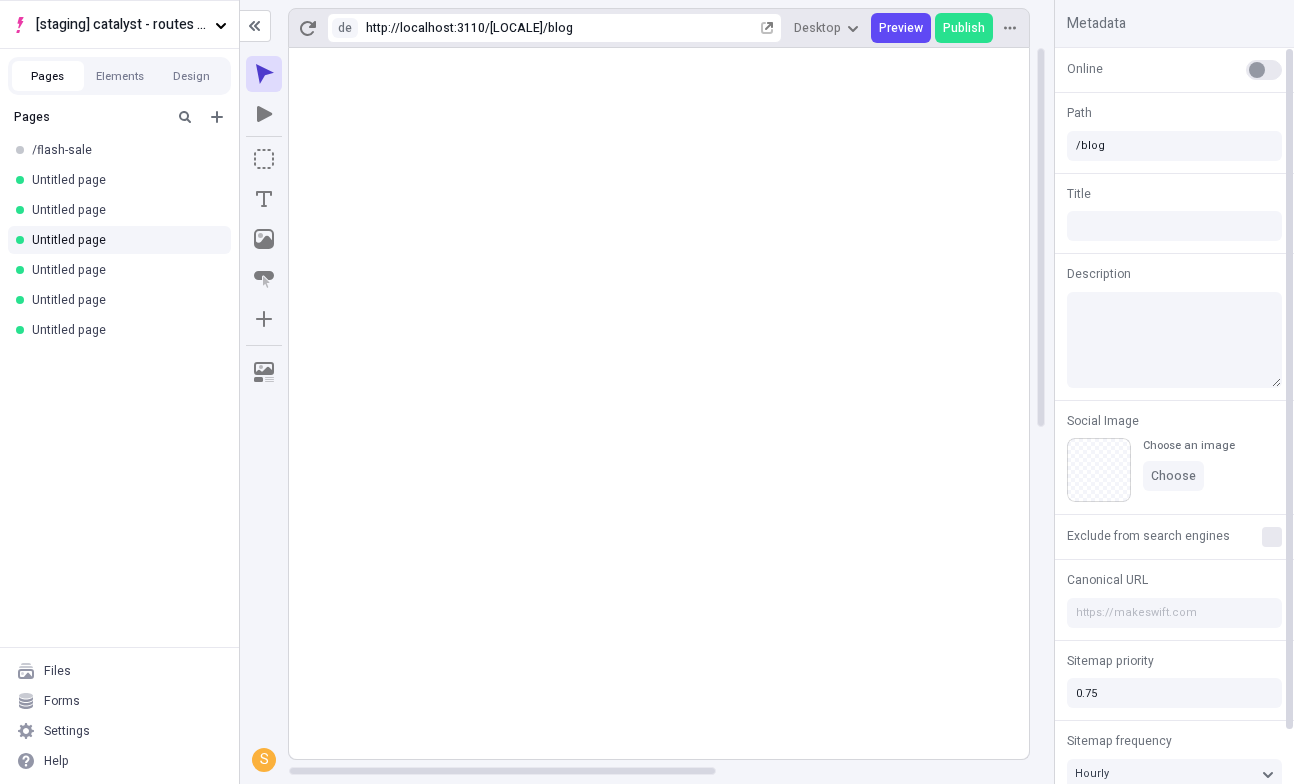 click at bounding box center (1264, 70) 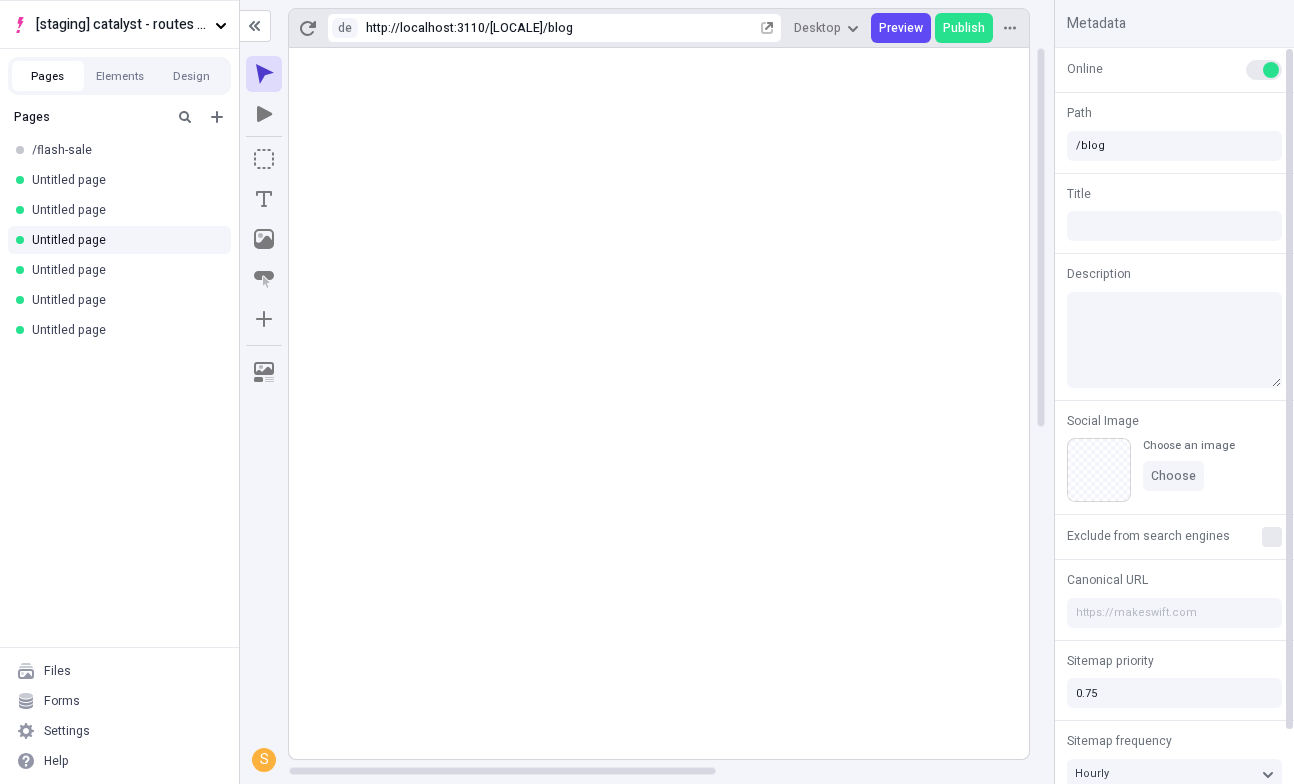 click at bounding box center [1271, 70] 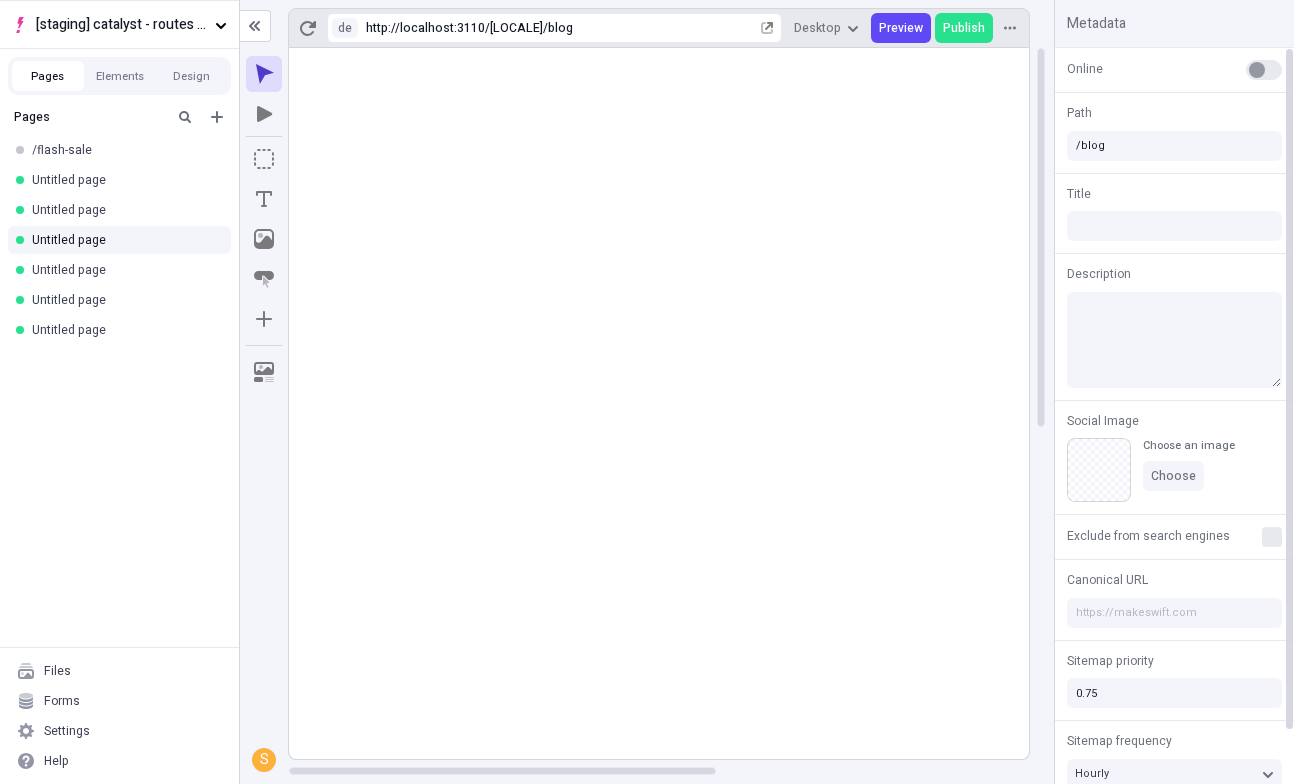 click at bounding box center [1264, 70] 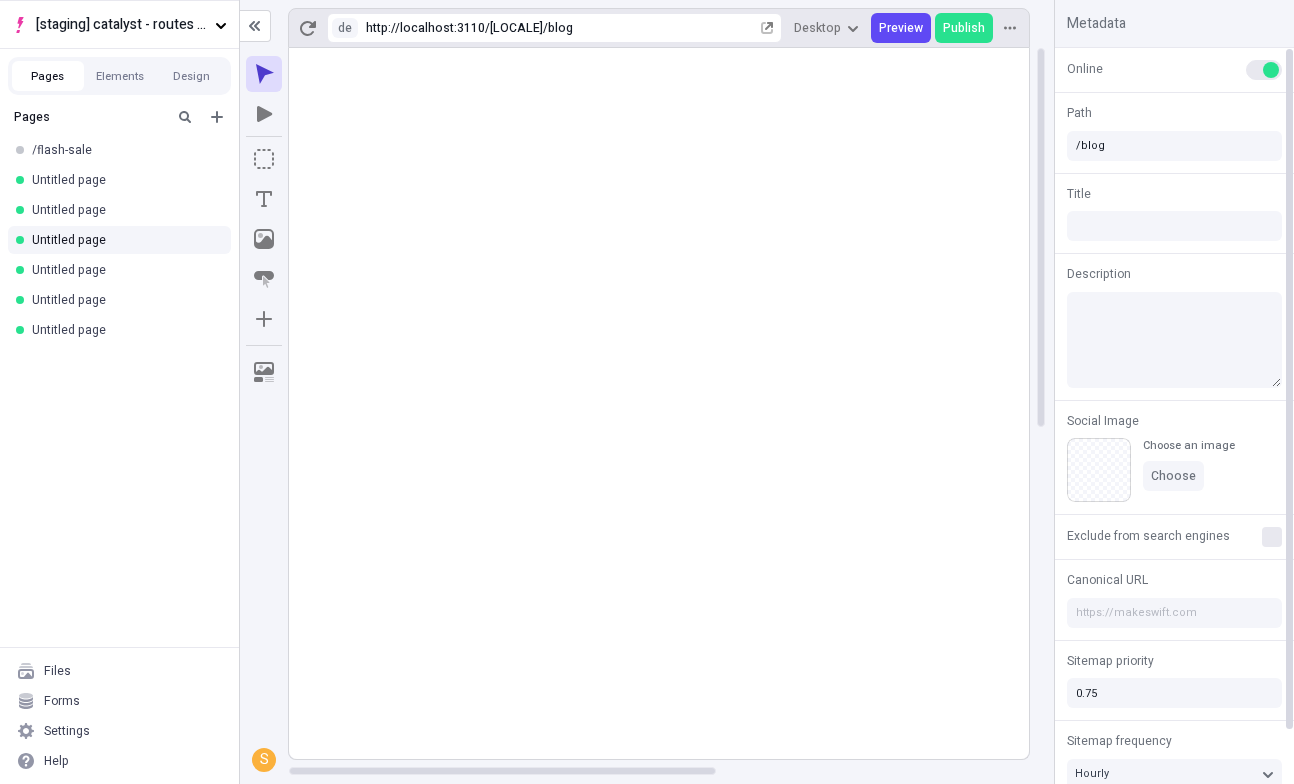 click at bounding box center [1271, 70] 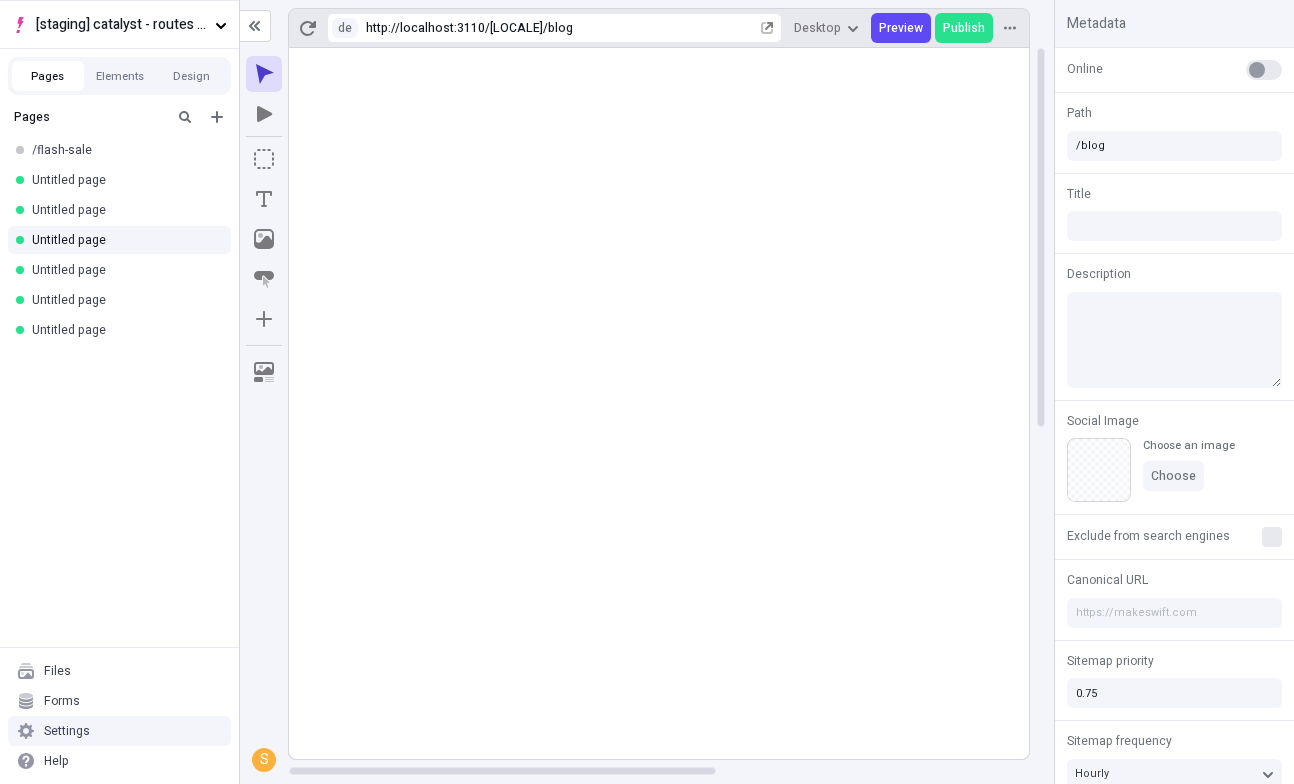 click on "Settings" at bounding box center (119, 731) 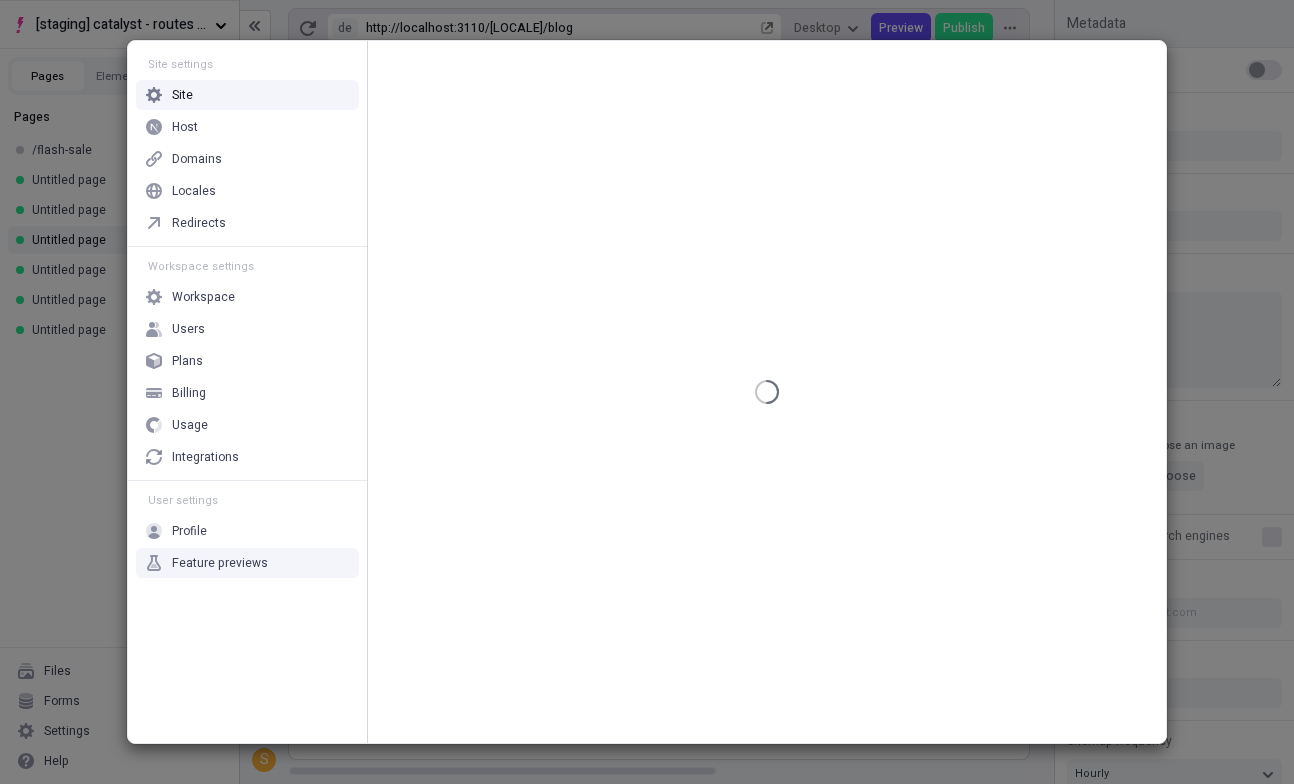 click on "Feature previews" at bounding box center [247, 563] 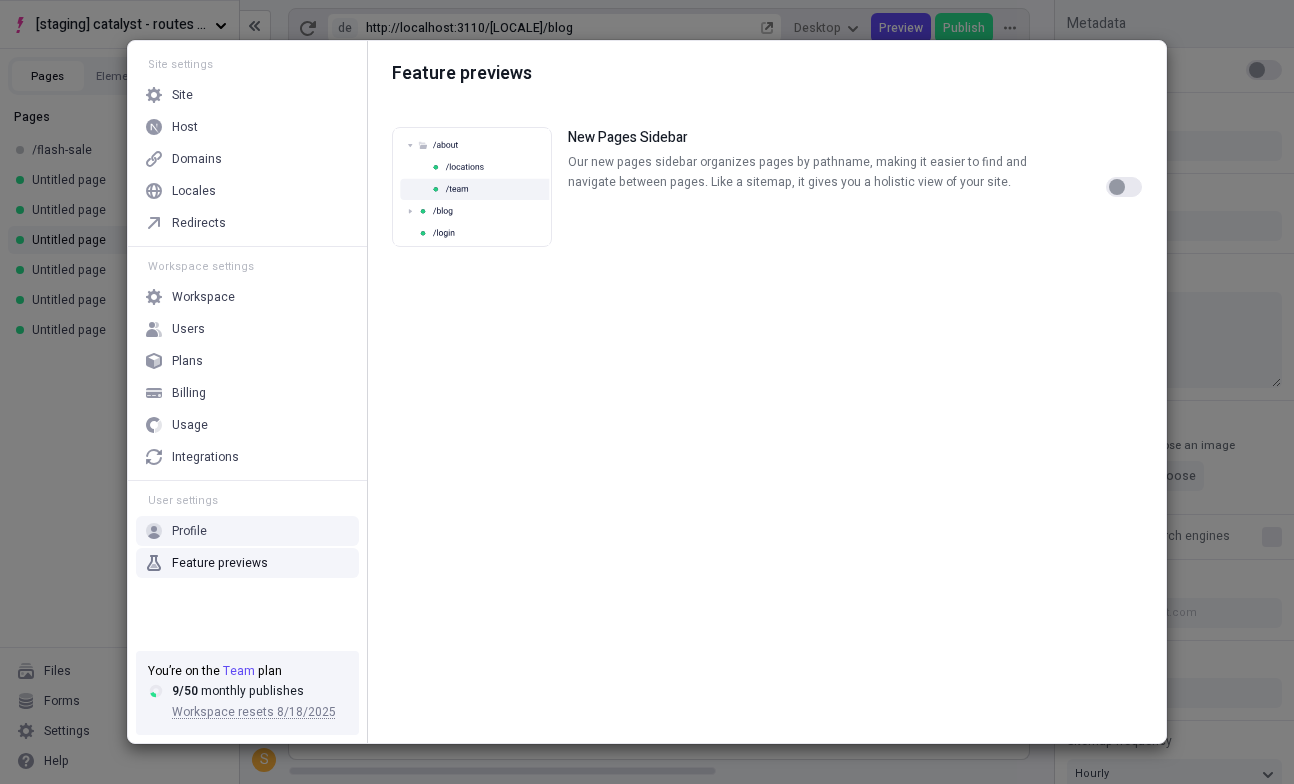 click at bounding box center (1117, 187) 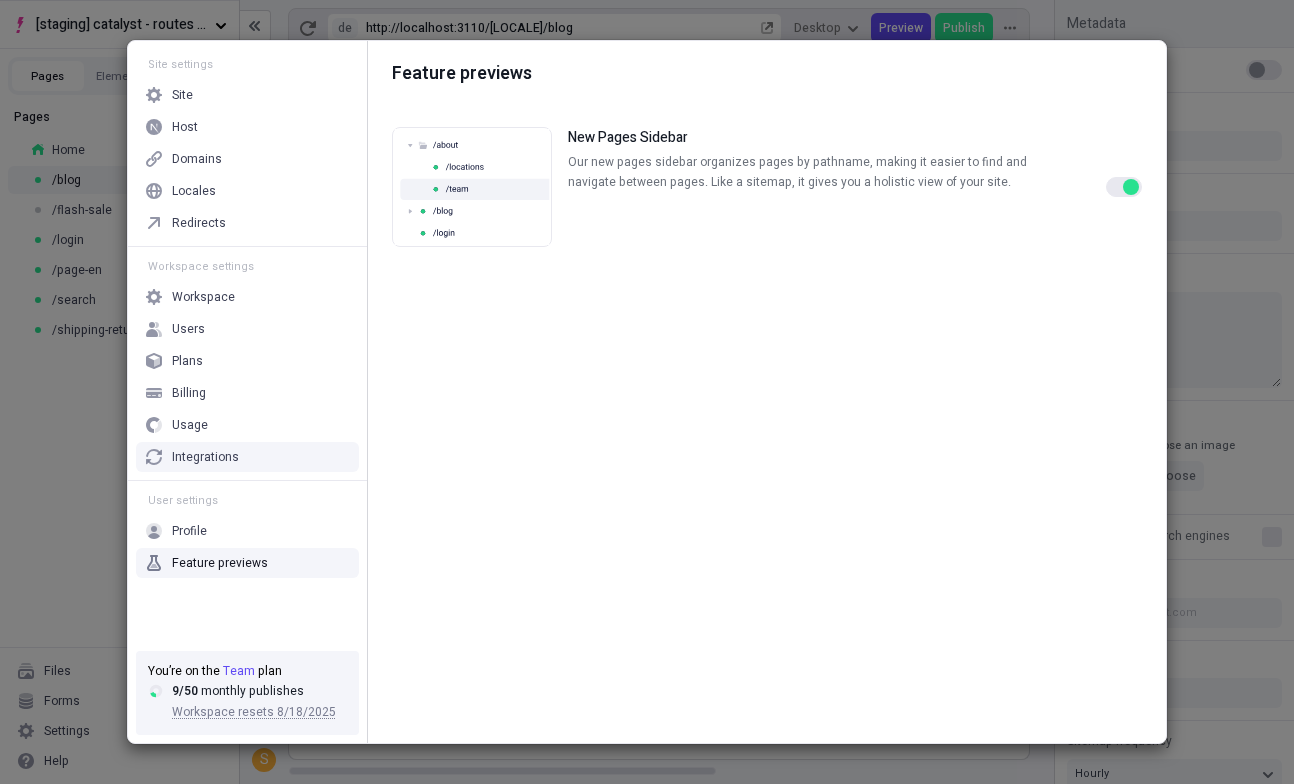 click on "Site settings Site Host Domains Locales Redirects Workspace settings Workspace Users Plans Billing Usage Integrations User settings Profile Feature previews You’re on the Team plan 9 / 50 monthly publishes Workspace resets 8/18/2025 Feature previews New Pages Sidebar Our new pages sidebar organizes pages by pathname, making it easier to find and navigate between pages. Like a sitemap, it gives you a holistic view of your site." at bounding box center (647, 392) 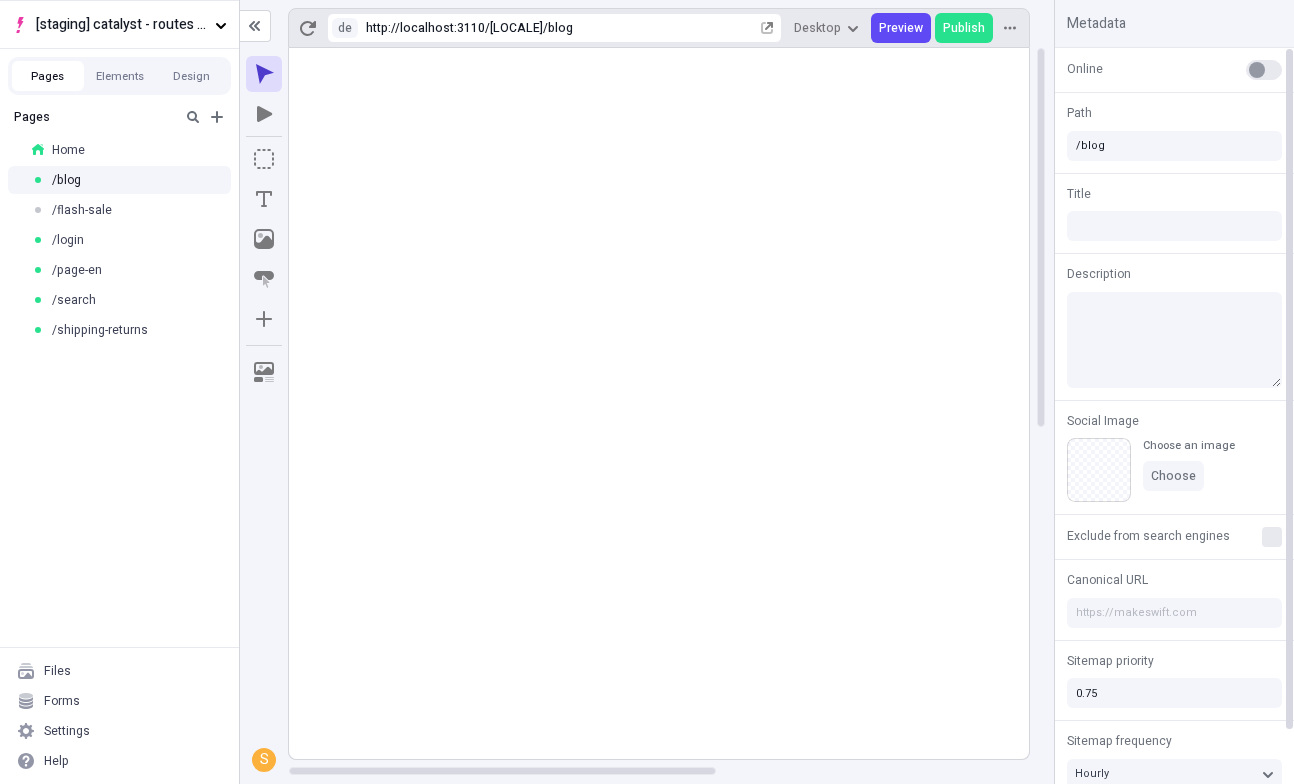 click at bounding box center [1264, 70] 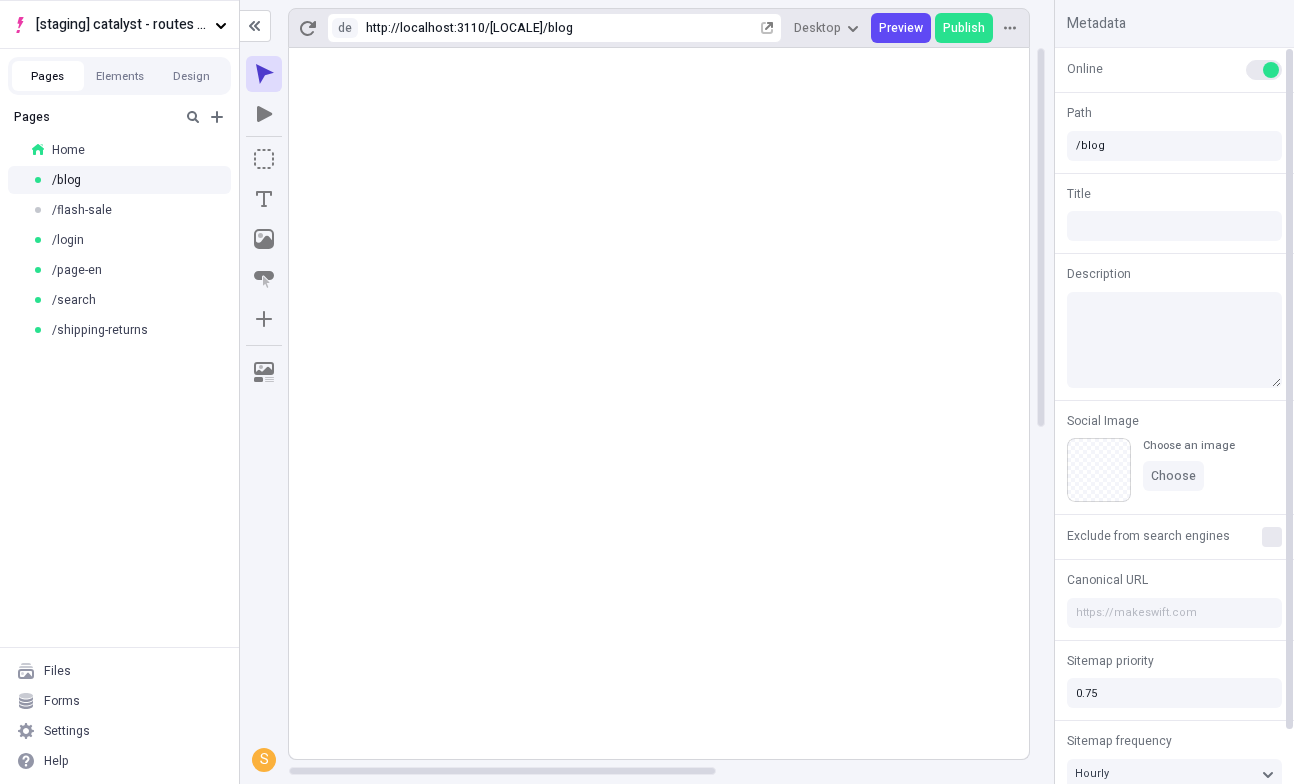 click at bounding box center (1271, 70) 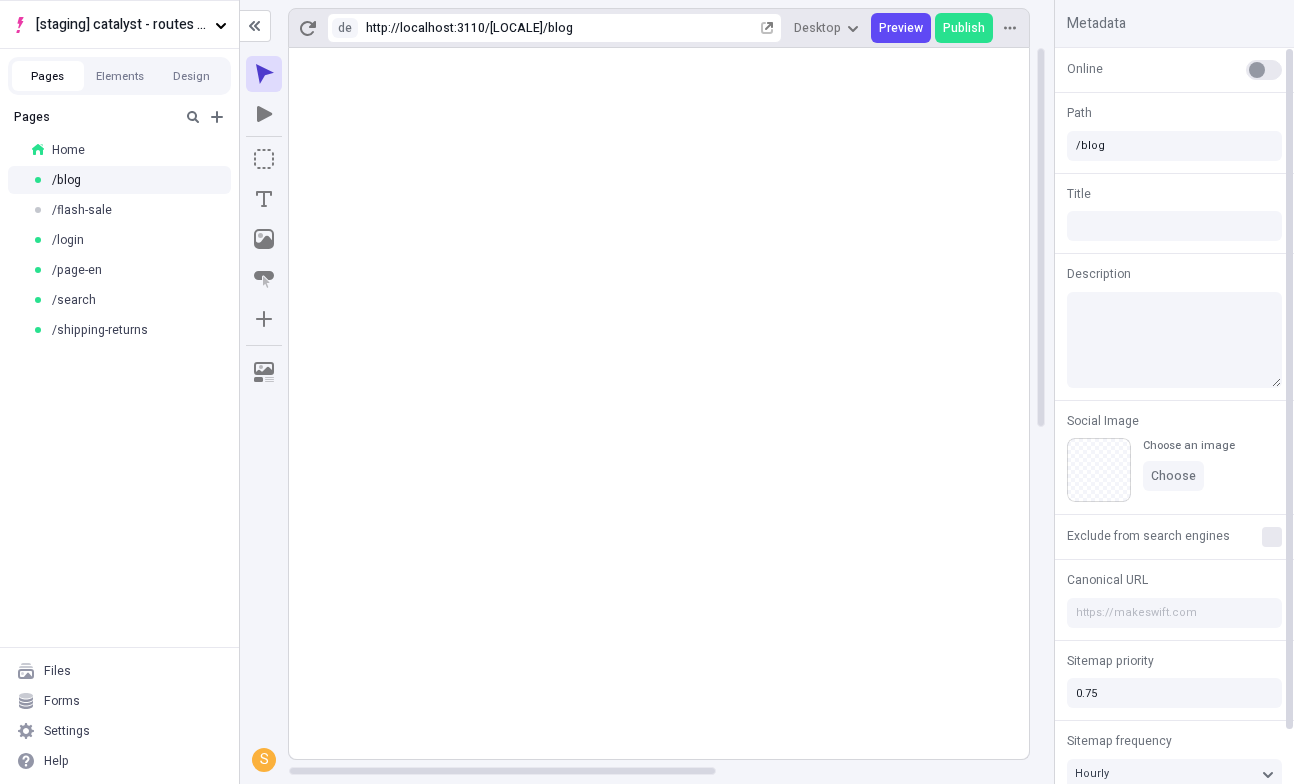 click at bounding box center [1264, 70] 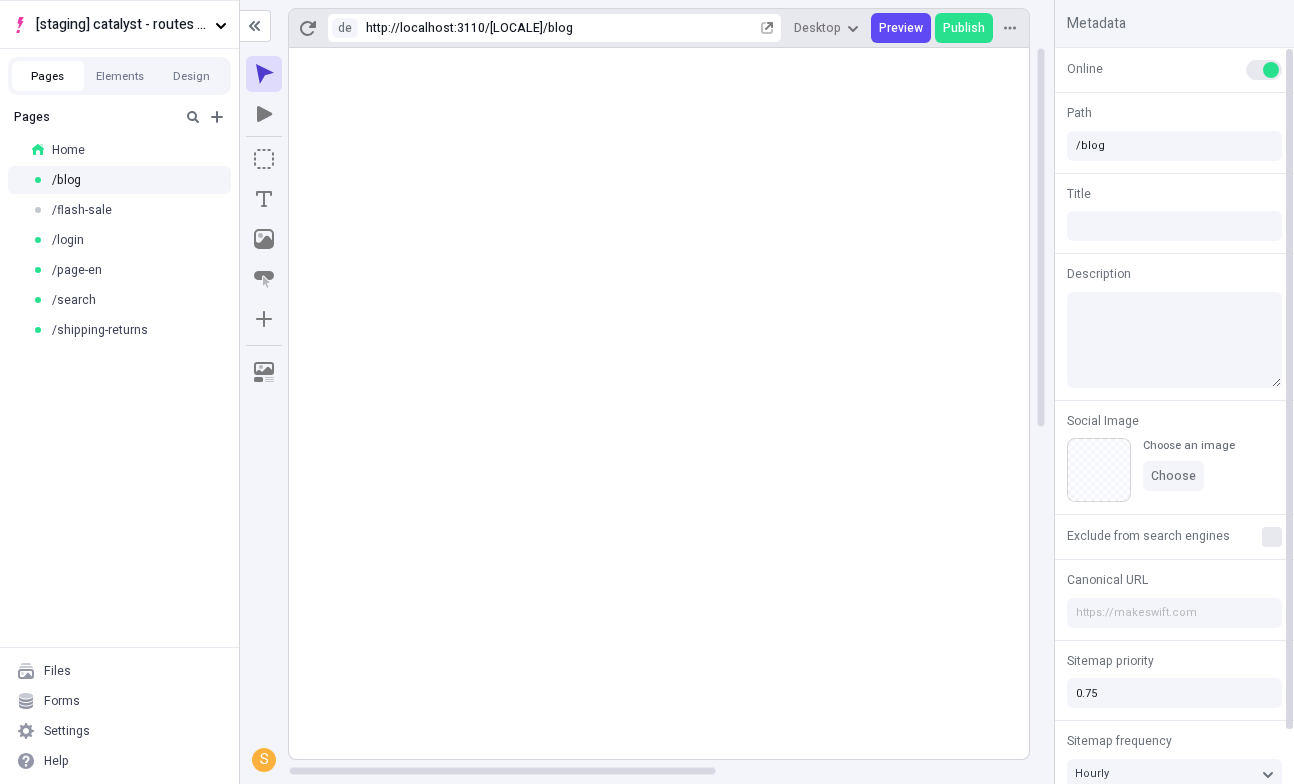 click at bounding box center [1271, 70] 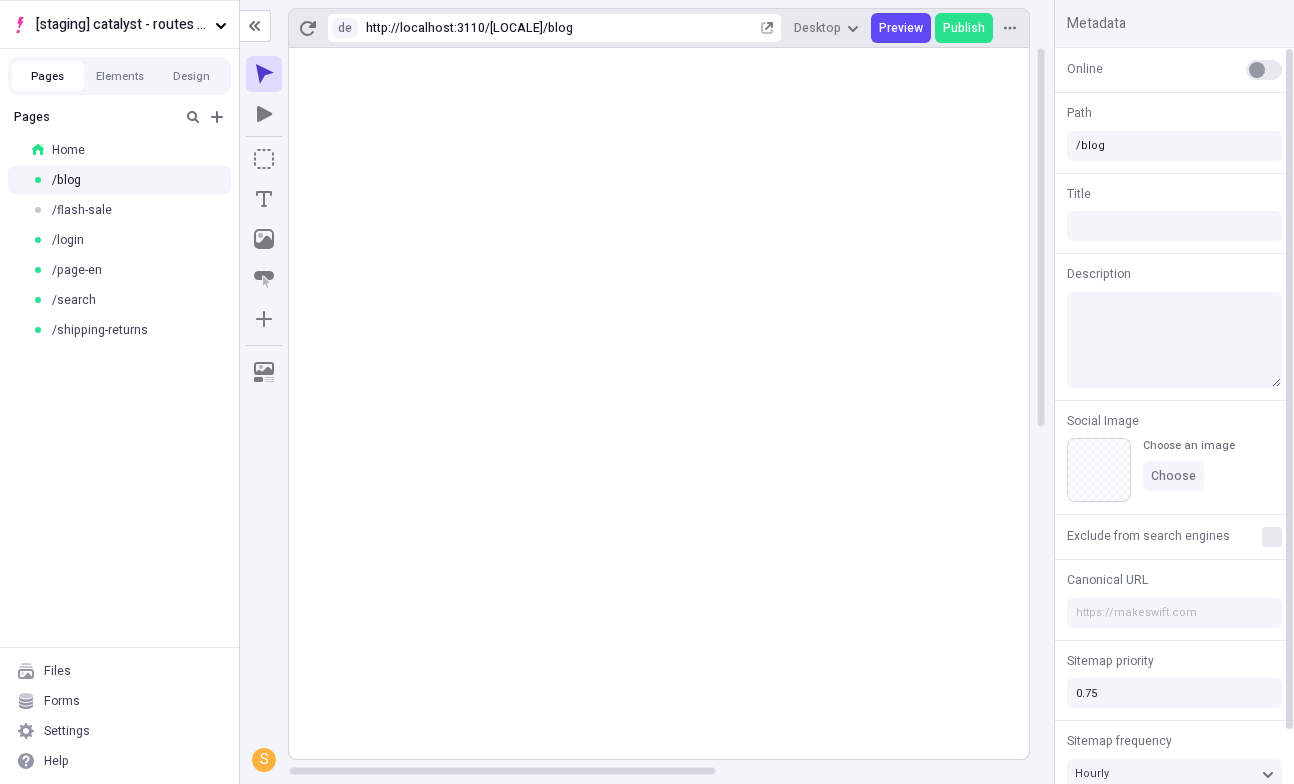 click at bounding box center (1264, 70) 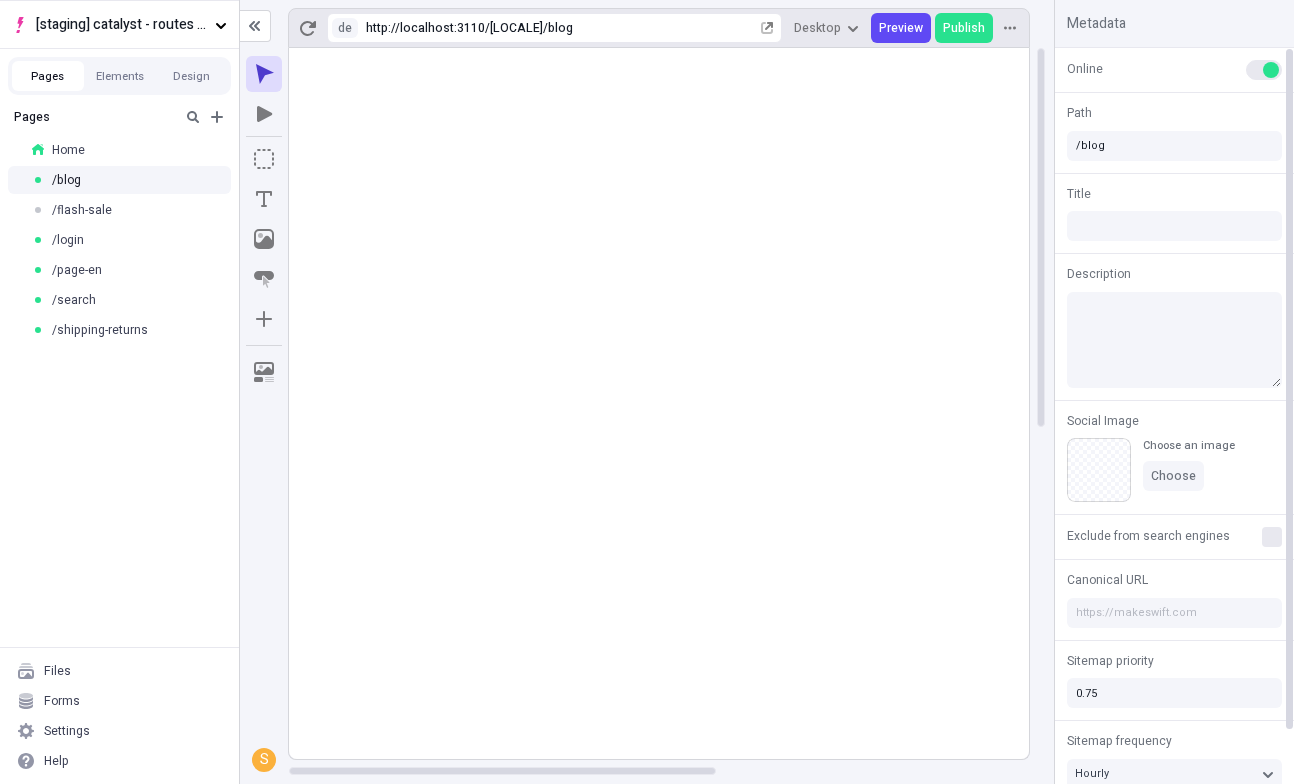 click at bounding box center (1271, 70) 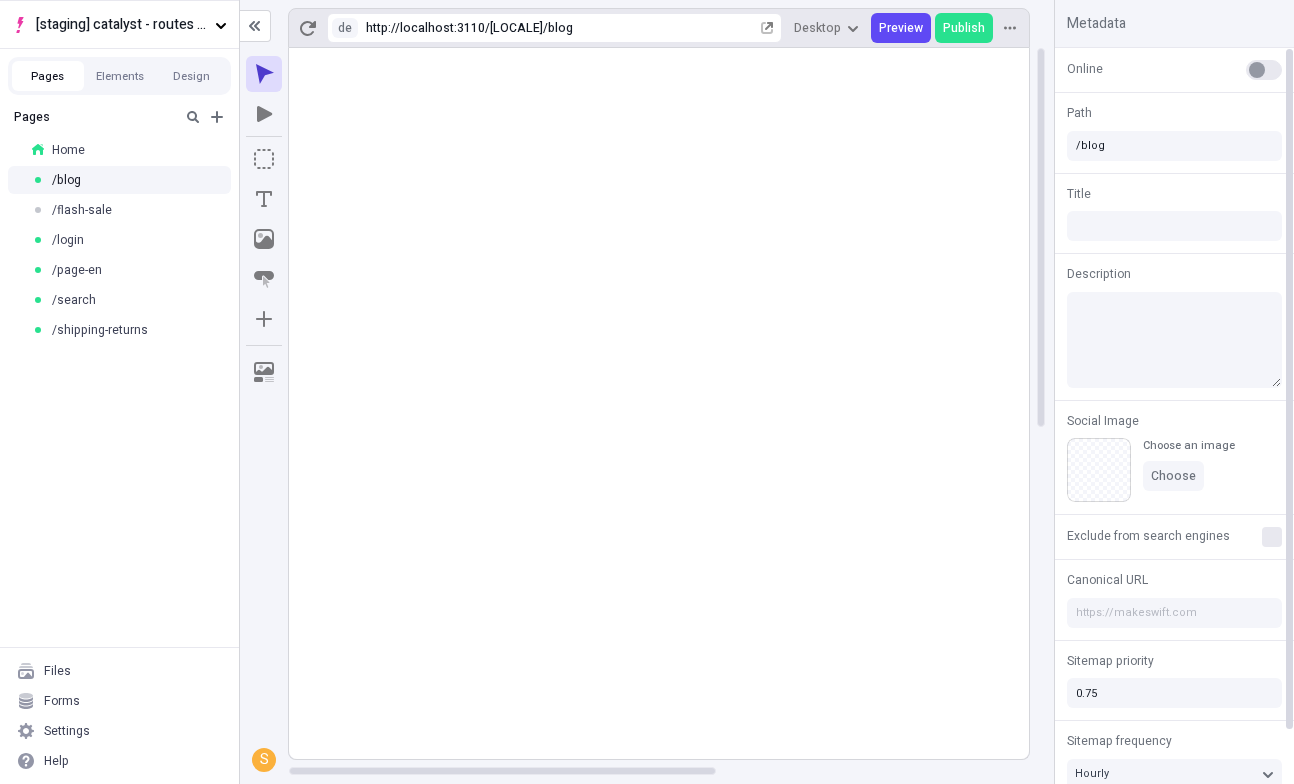 click at bounding box center [1264, 70] 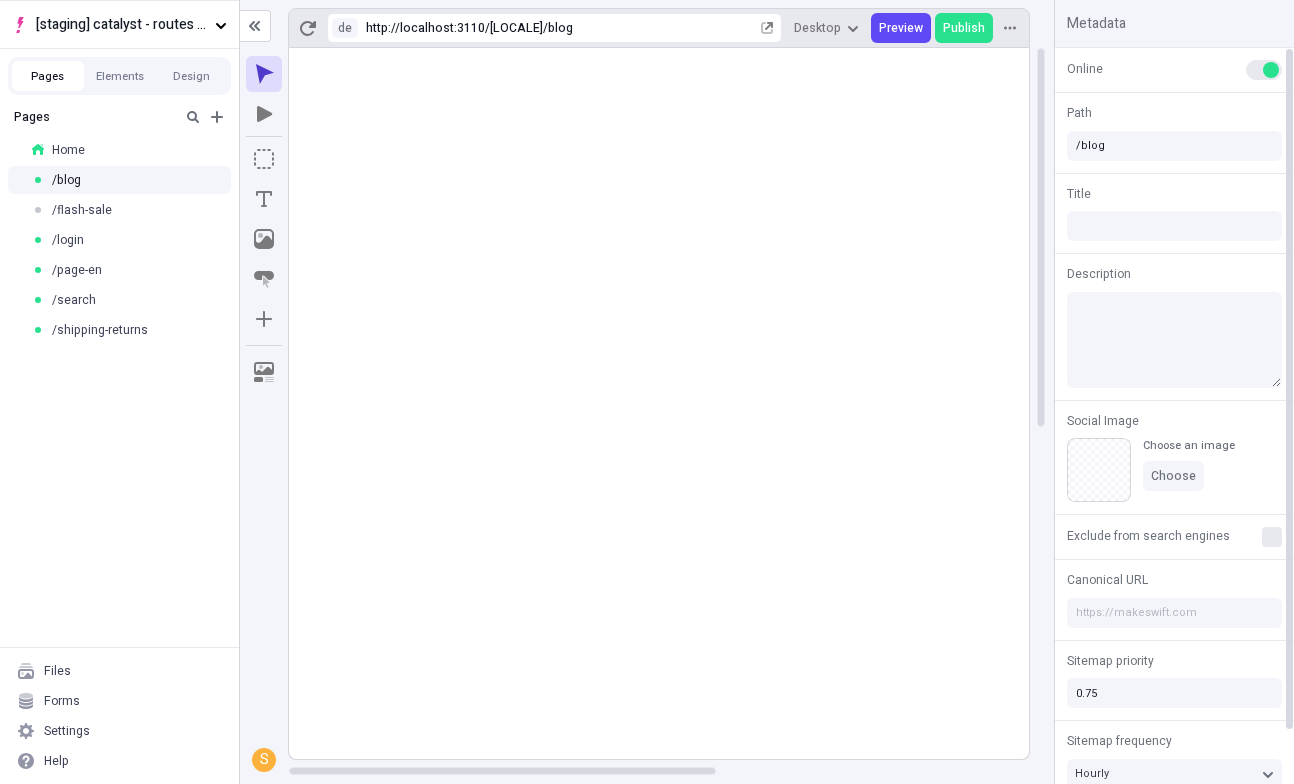 click at bounding box center [1271, 70] 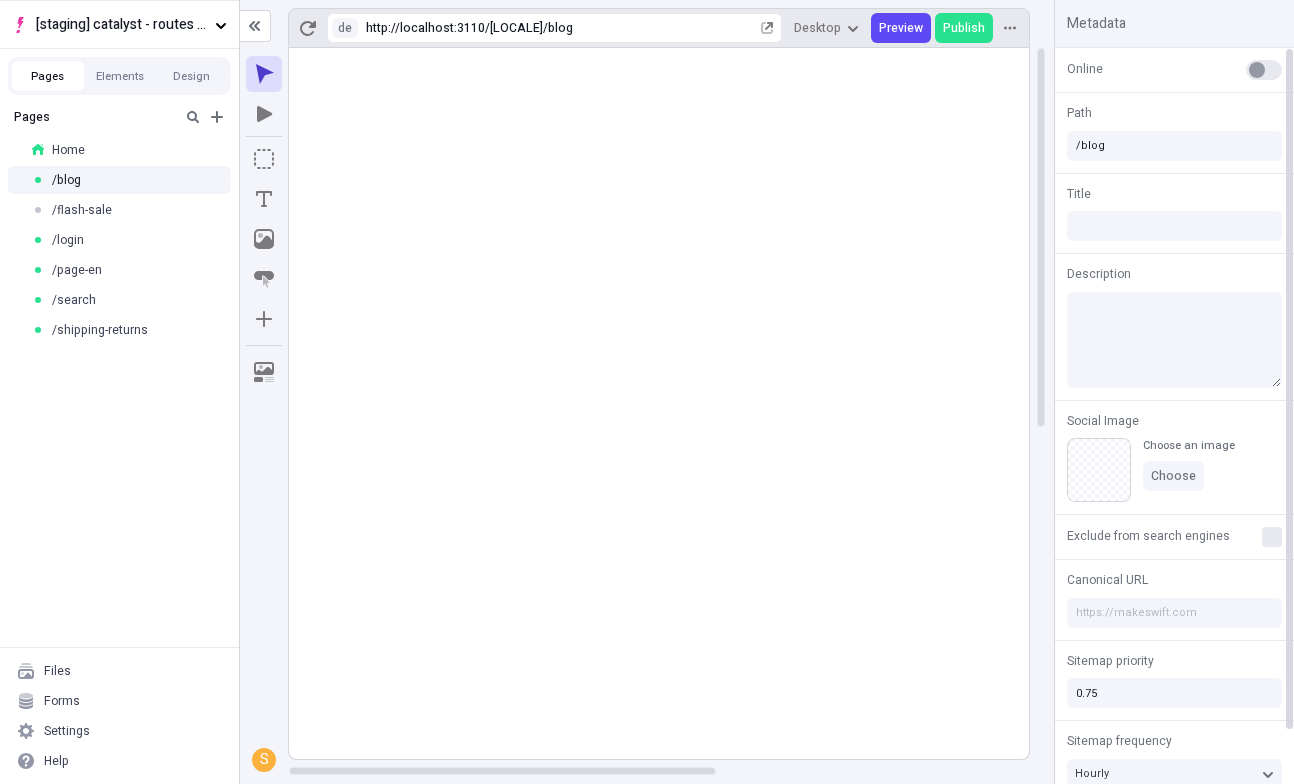 click at bounding box center [1264, 70] 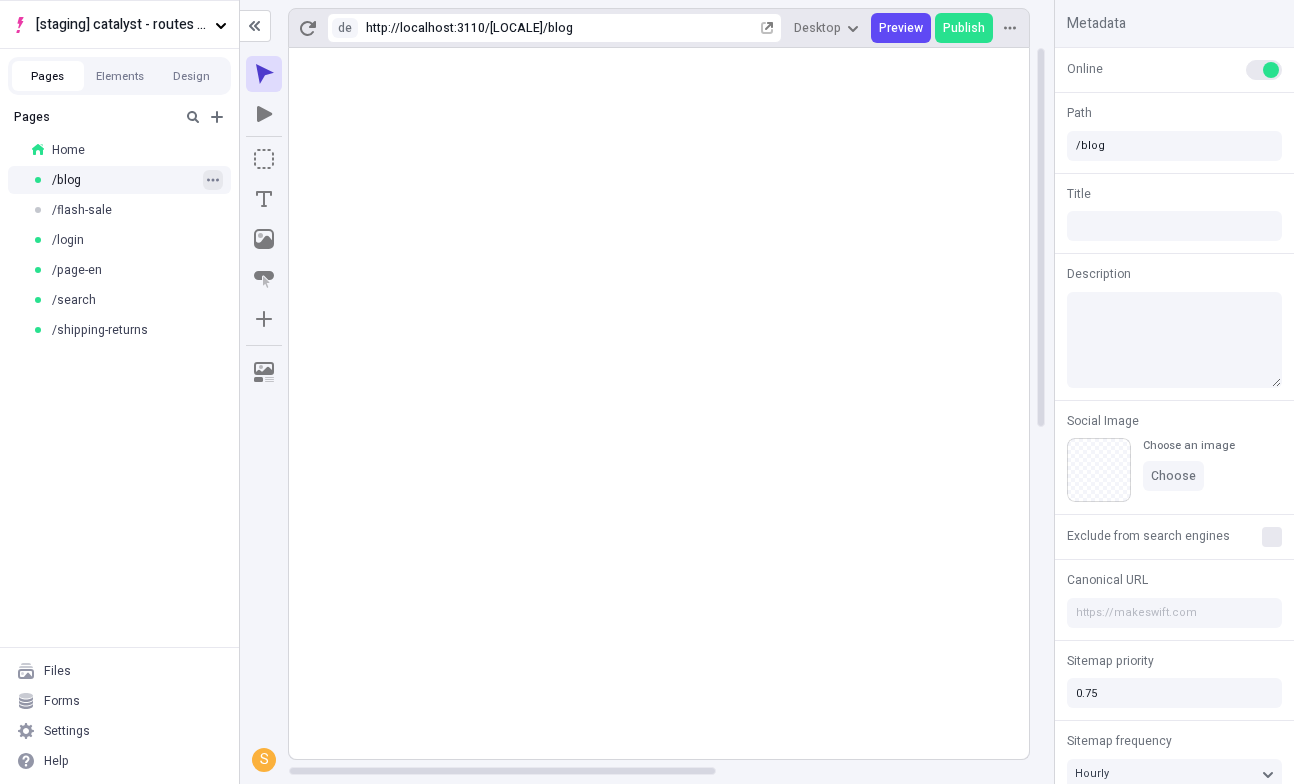 click 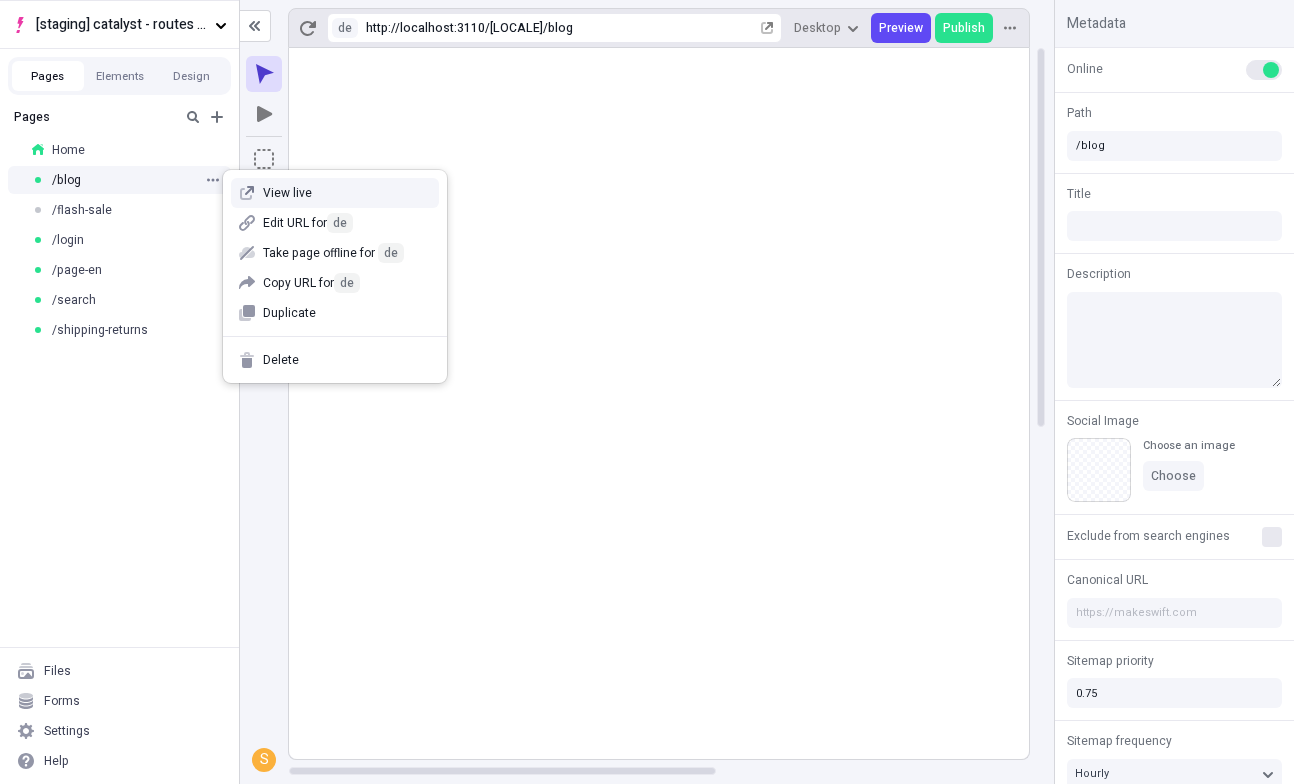 click on "View live" at bounding box center [347, 193] 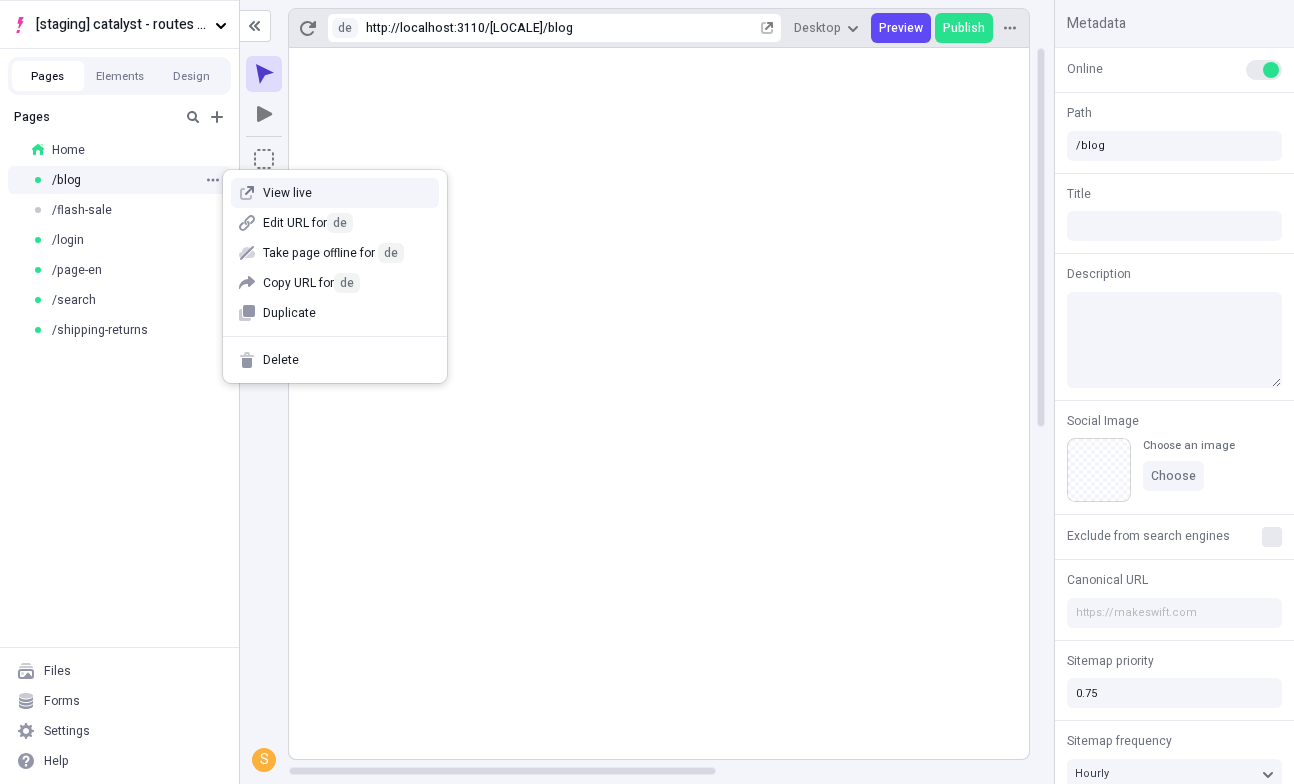 type 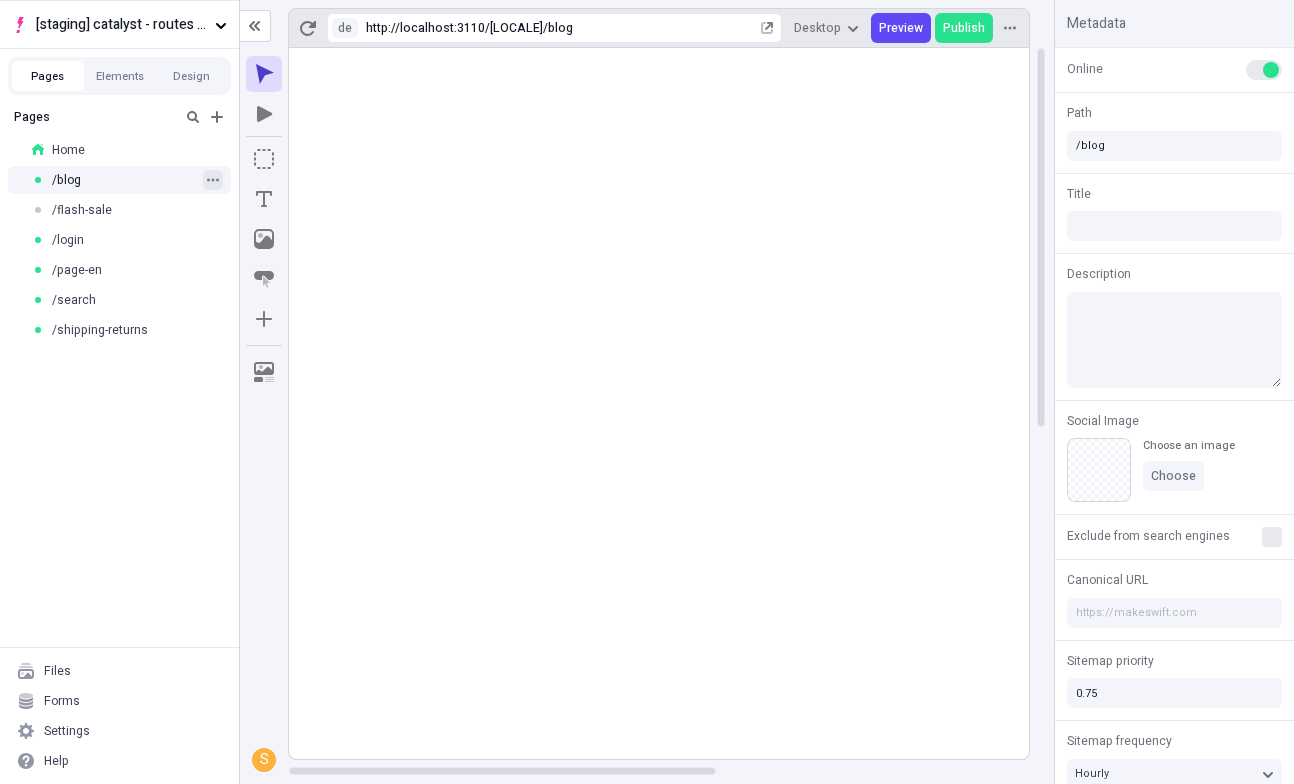 click 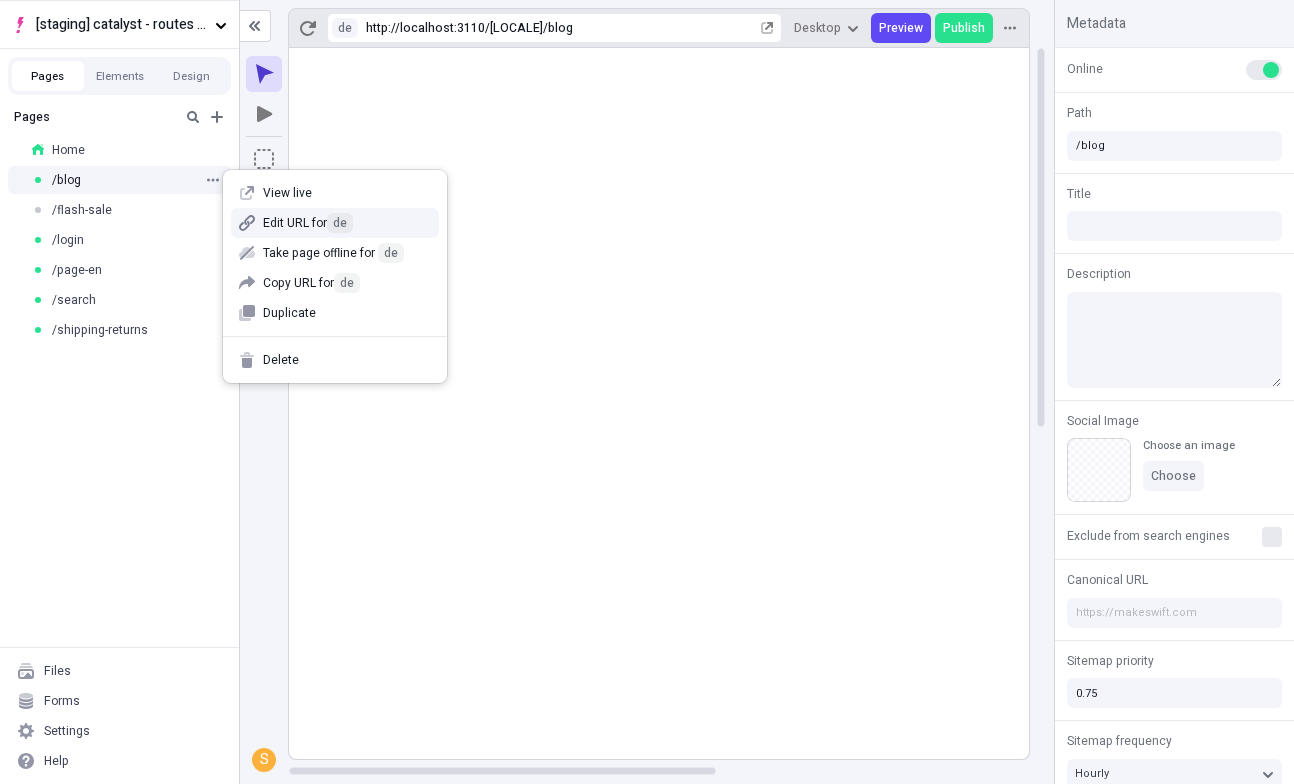 click on "Edit URL for [LOCALE]" at bounding box center (335, 223) 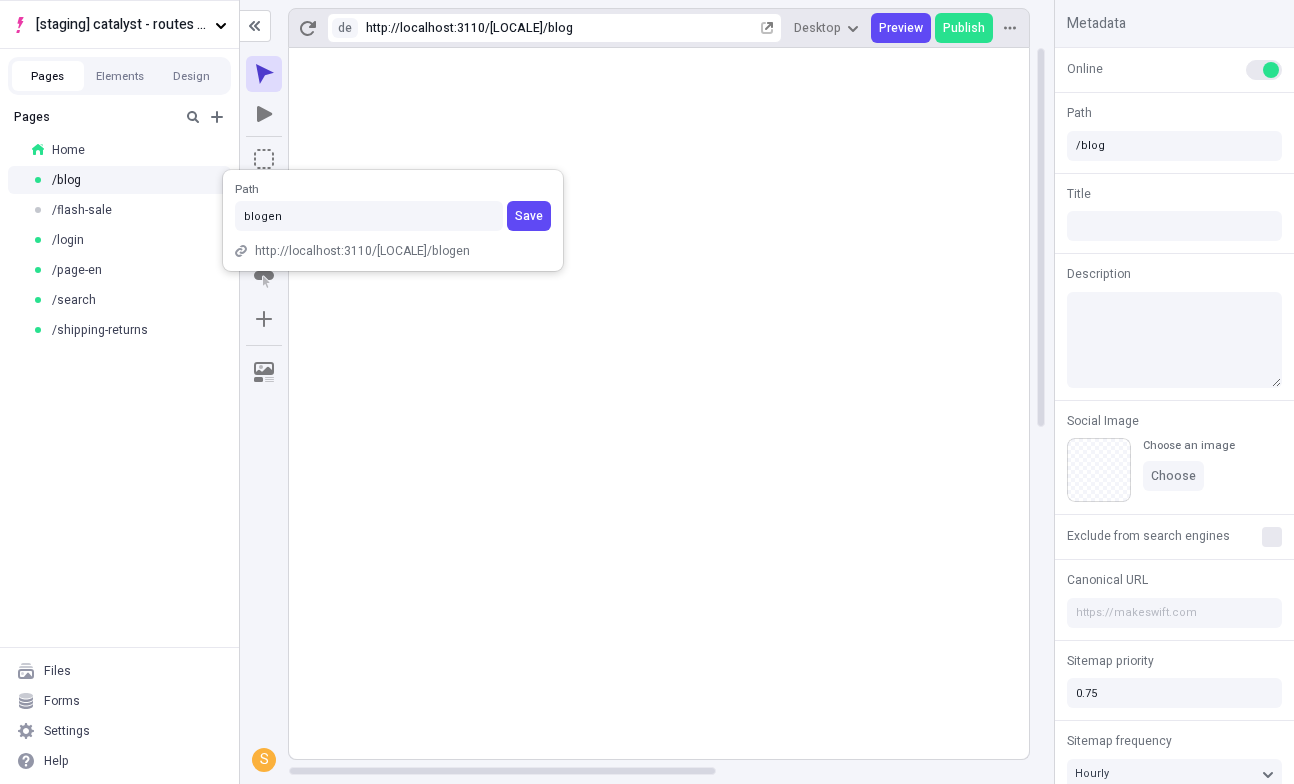 type on "blogen" 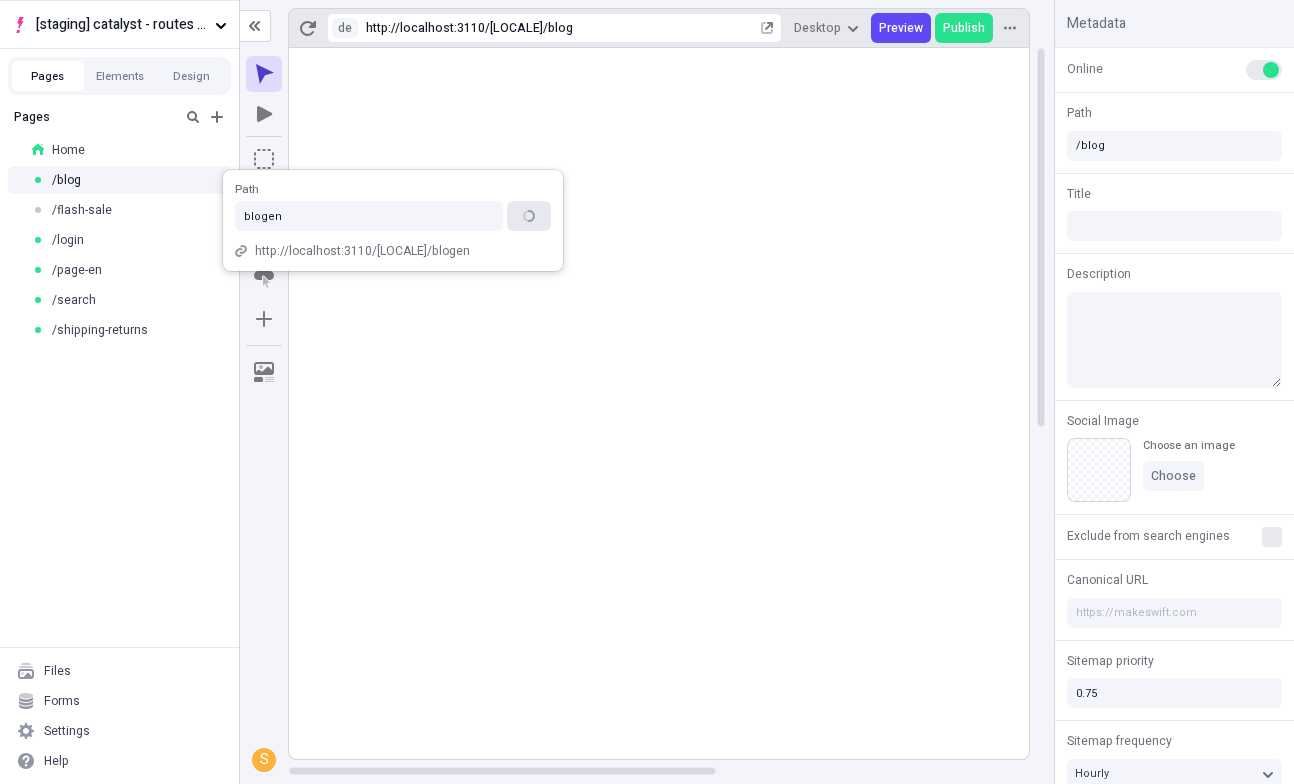 type on "/blogen" 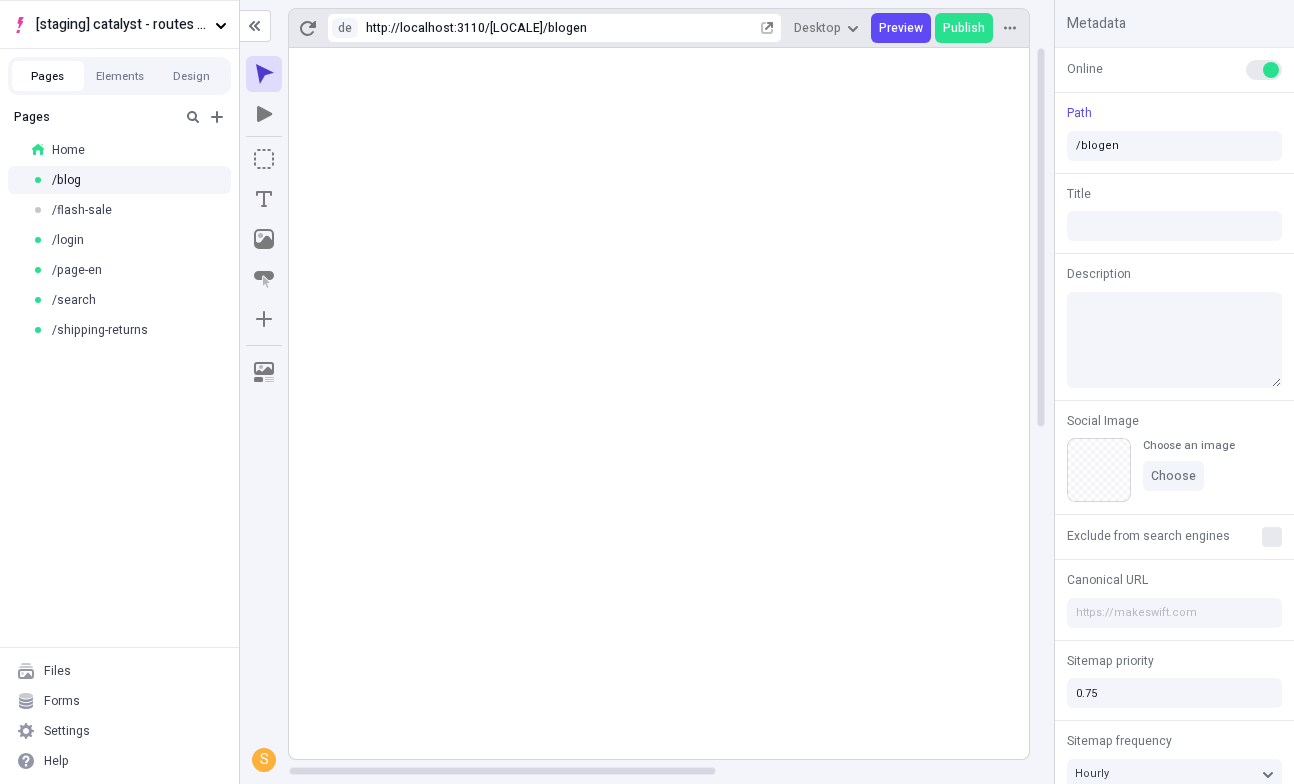 click on "Pages Home /blog /flash-sale /login /page-en /search /shipping-returns" at bounding box center (119, 373) 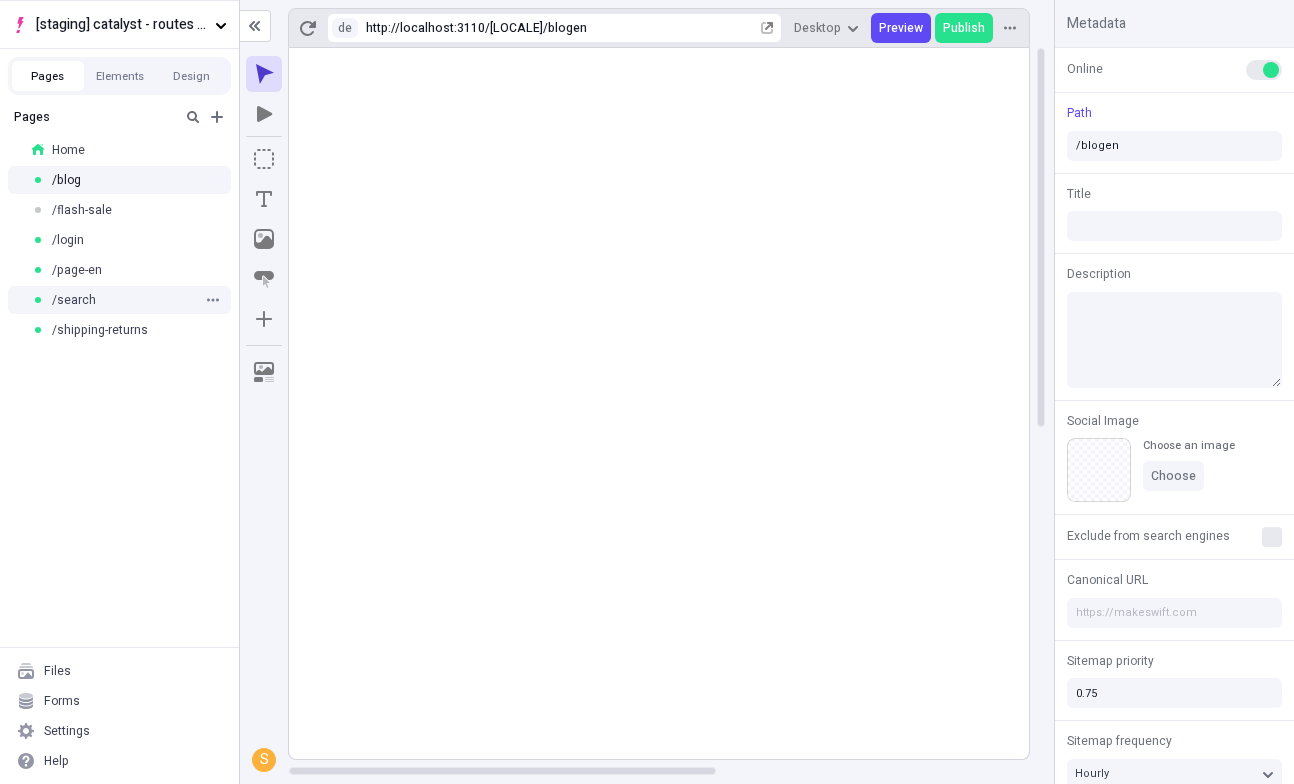 click on "/search" at bounding box center [119, 300] 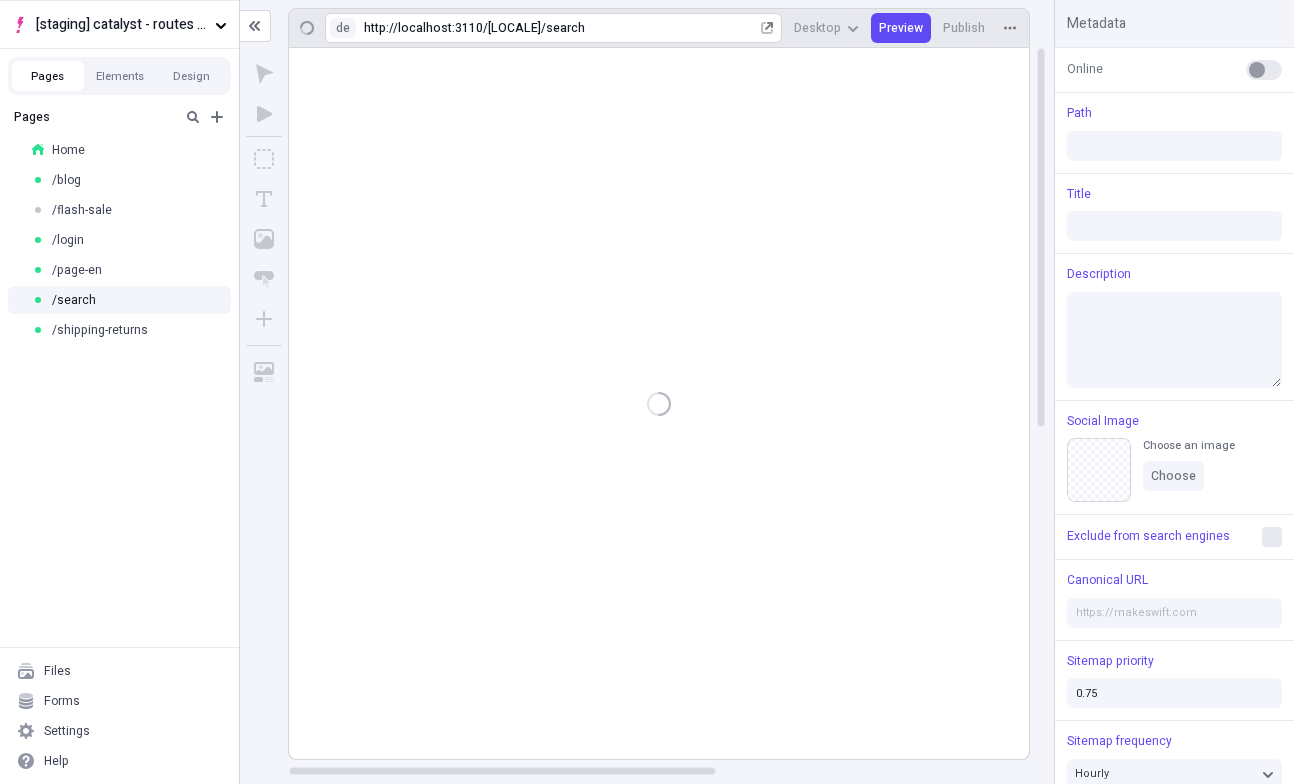 click on "de http://localhost:3110/[LOCALE] / search" at bounding box center (553, 28) 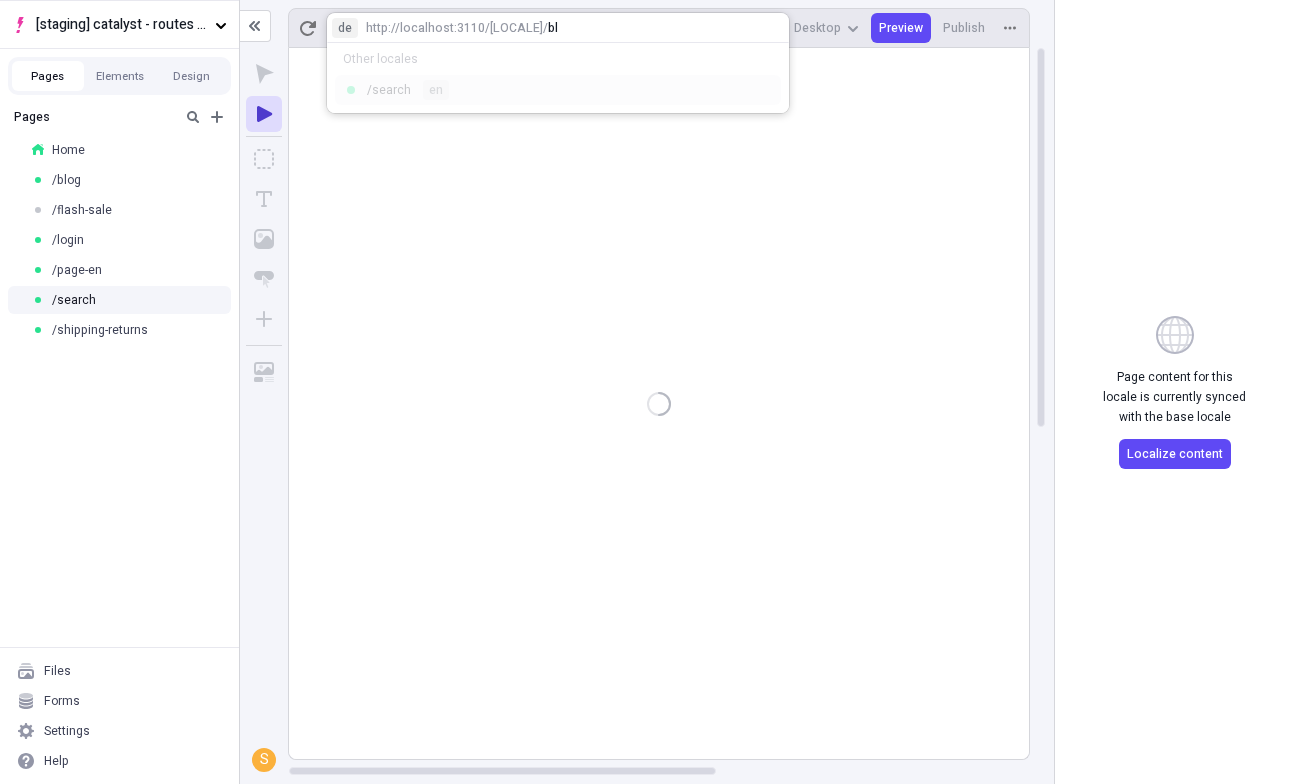 type on "[LOCALE]" 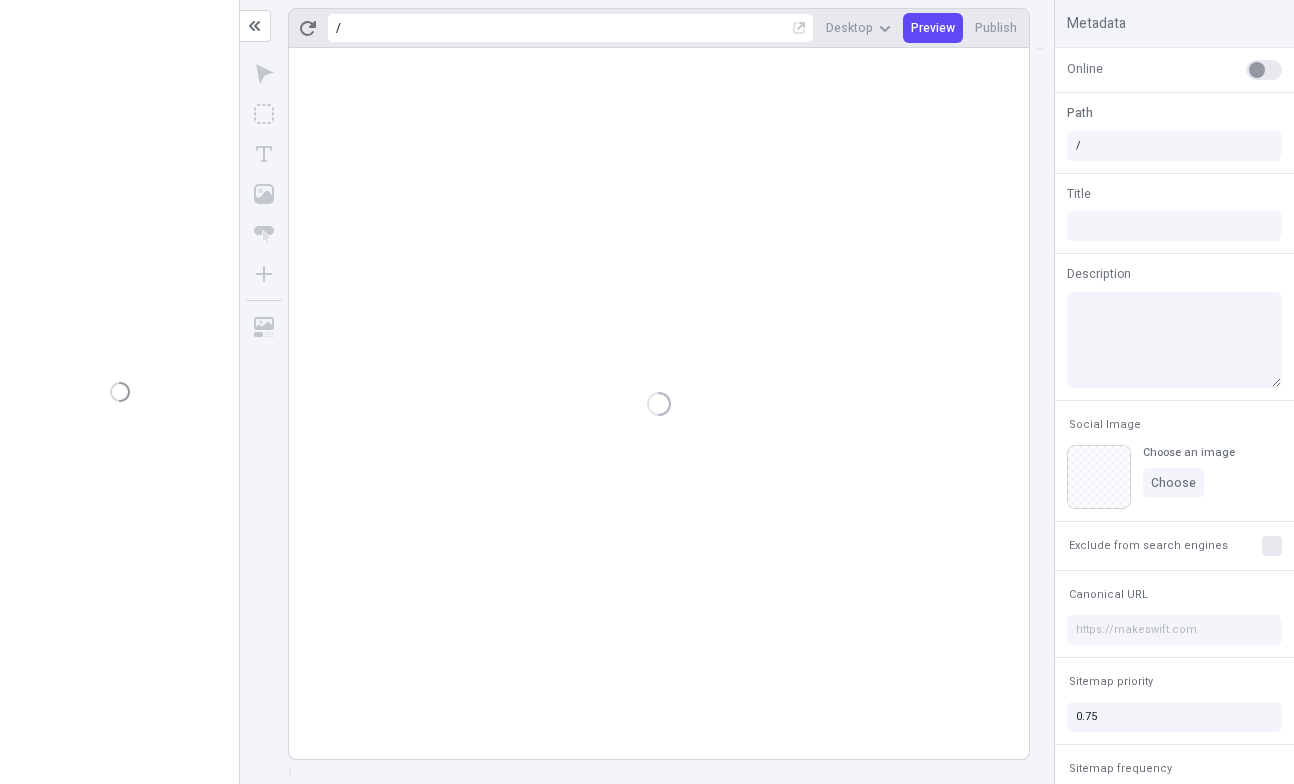 scroll, scrollTop: 0, scrollLeft: 0, axis: both 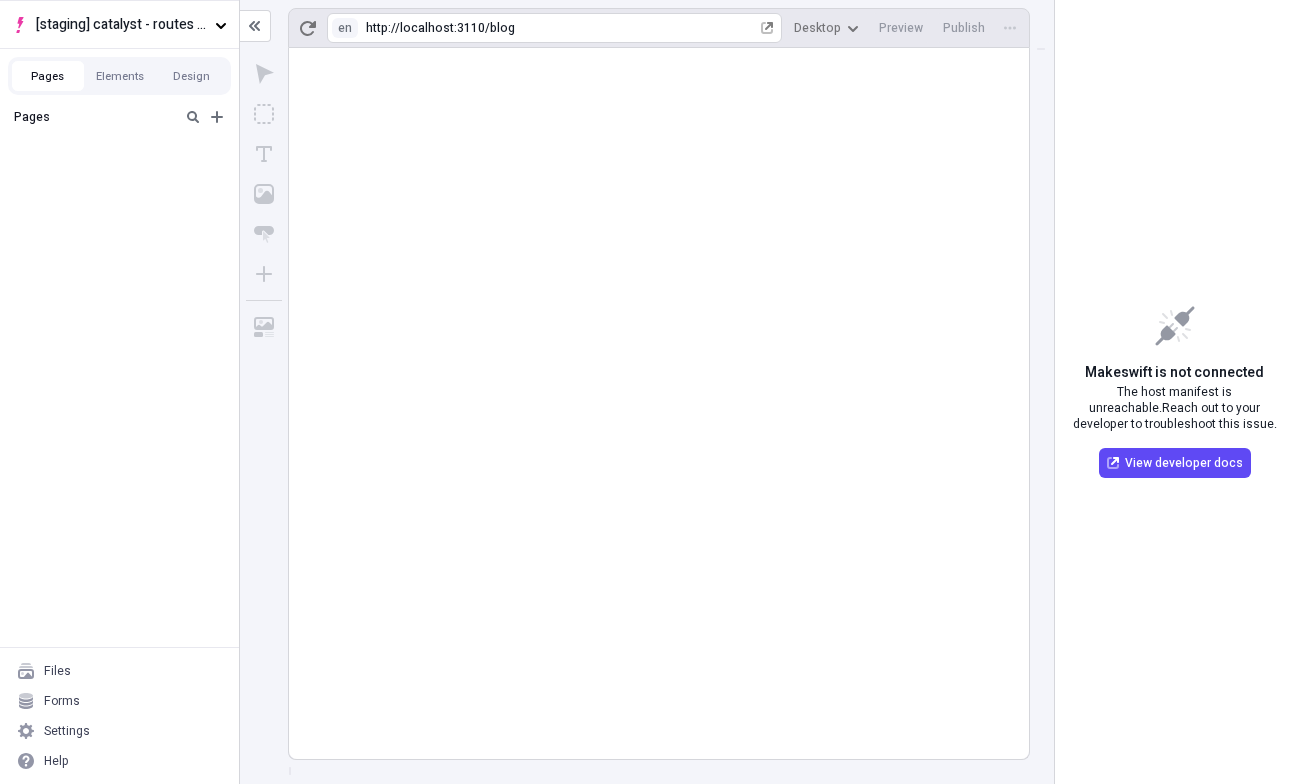 click on "blog" at bounding box center [623, 28] 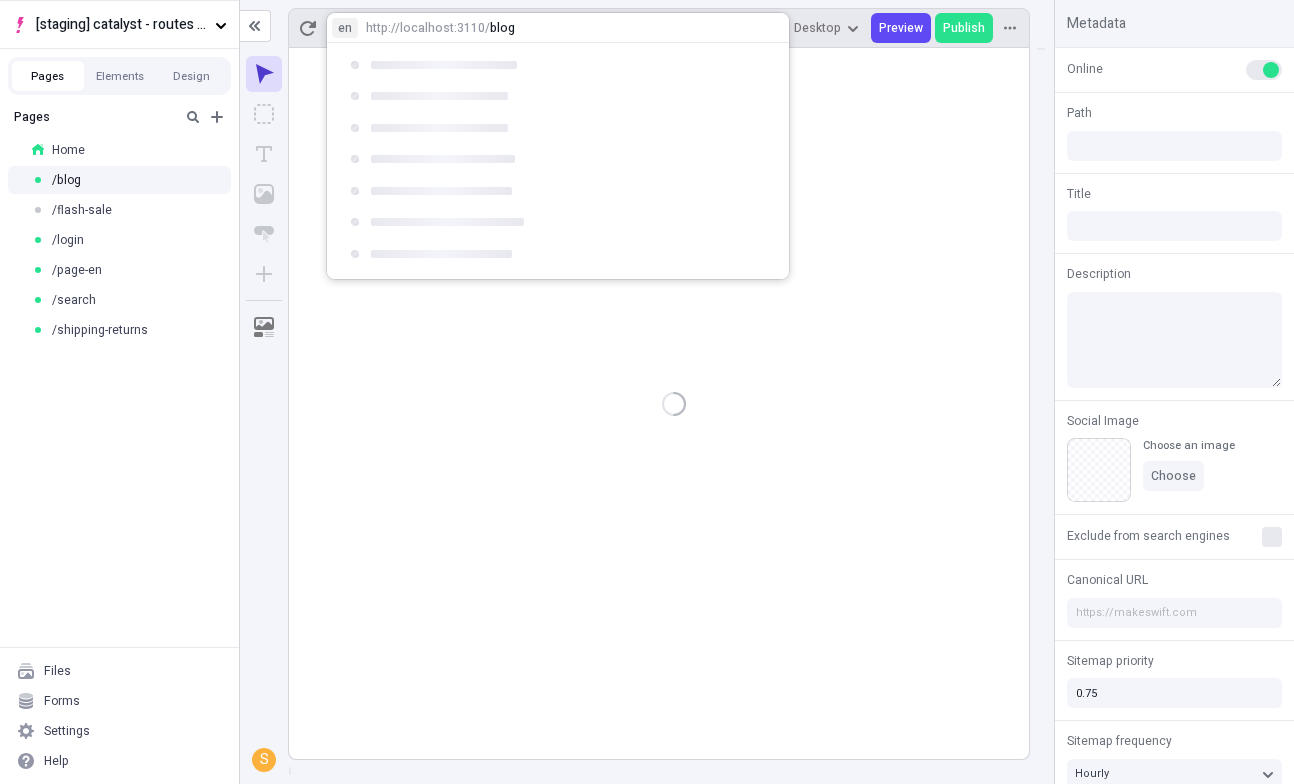type on "/blog" 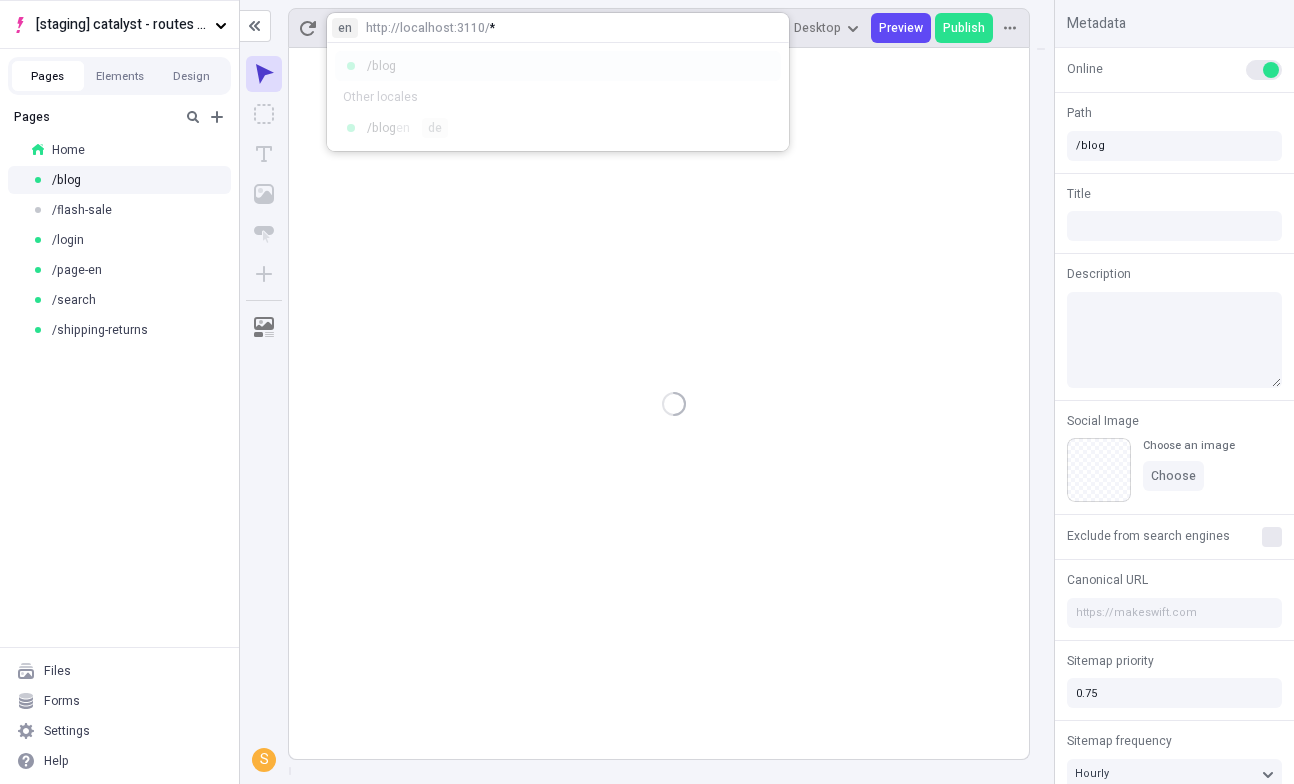 type on "*" 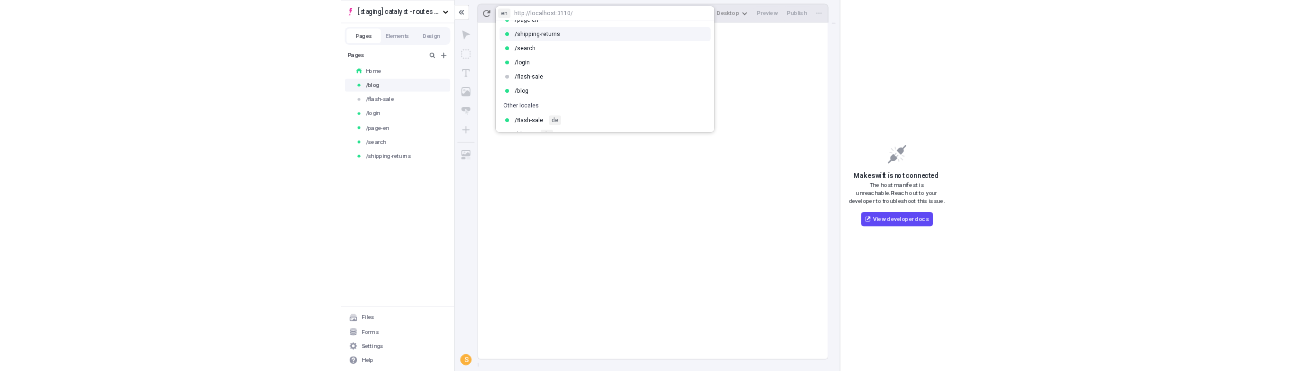 scroll, scrollTop: 0, scrollLeft: 0, axis: both 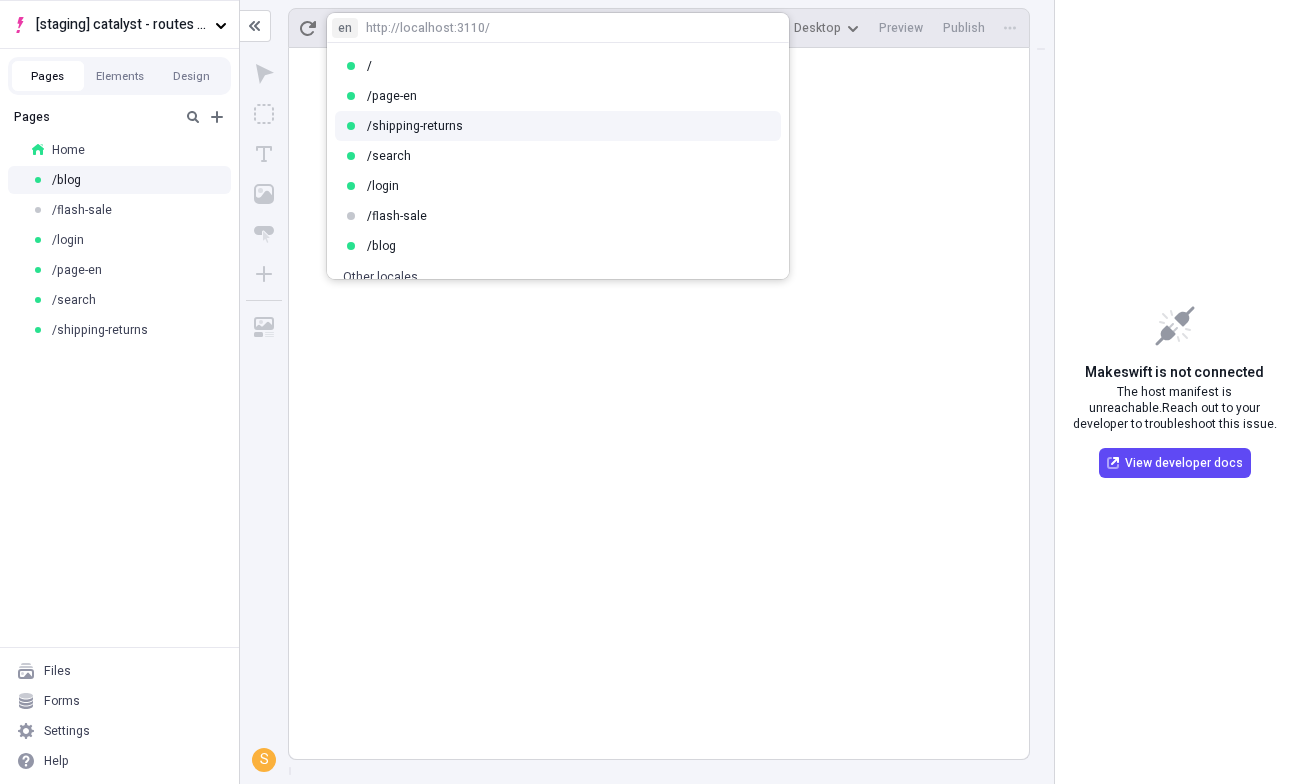 type 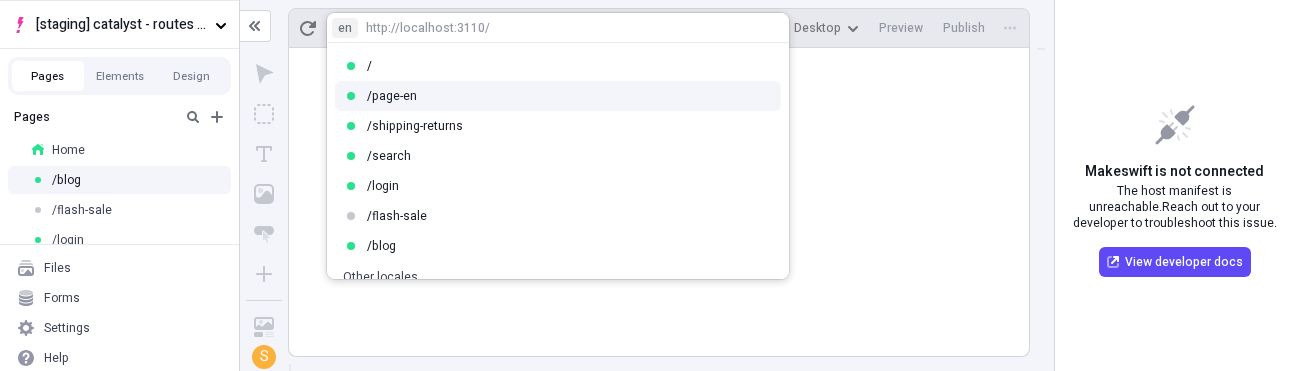 click on "[staging] catalyst - routes ui Pages Elements Design Pages Home /blog /flash-sale /login /page-en /search /shipping-returns Files Forms Settings Help en http://localhost:3110 / blog Desktop Preview Publish S Makeswift is not connected The host manifest is unreachable.  Reach out to your developer to troubleshoot this issue . View developer docs en http://localhost:3110 / / / page-en / shipping-returns / search / login / flash-sale / blog Other locales / flash-sale de / blogen de / page-de de" at bounding box center (647, 185) 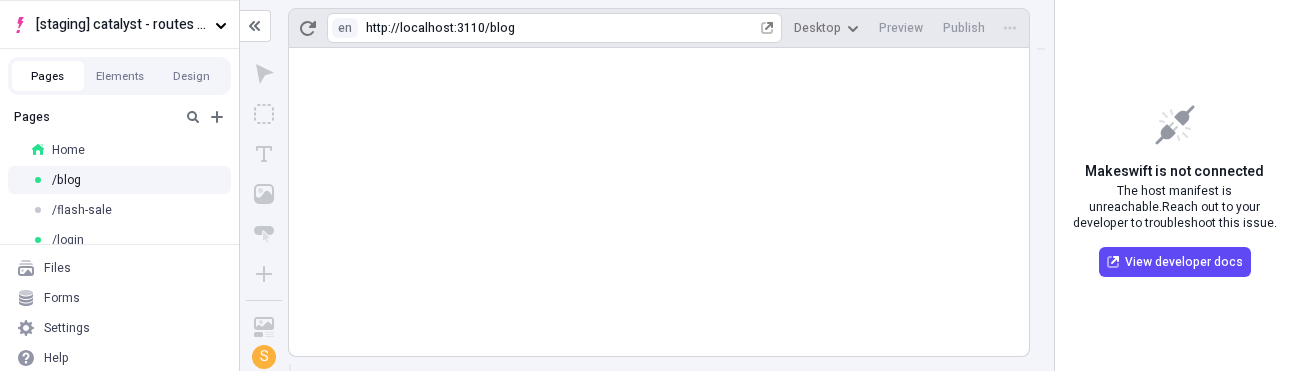 click on "blog" at bounding box center [623, 28] 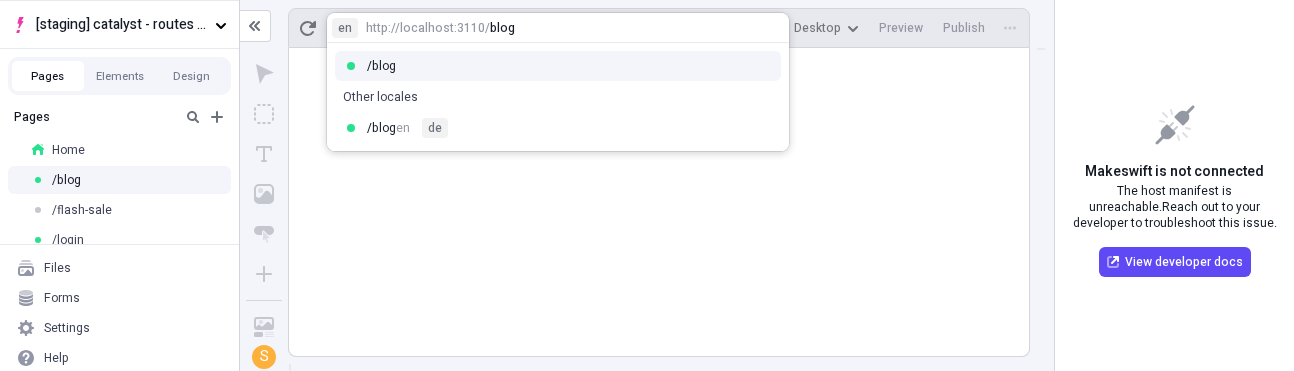 click on "en http://localhost:3110 / blog" at bounding box center [558, 28] 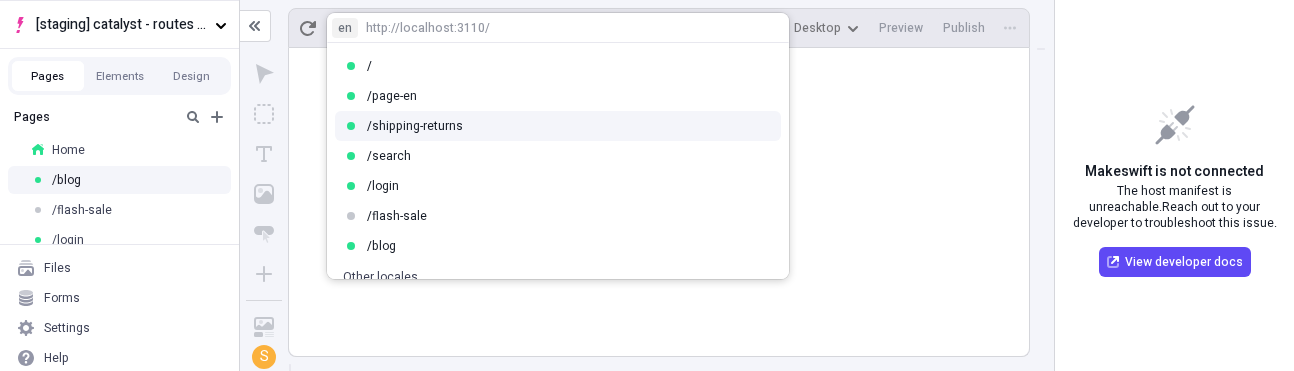 type 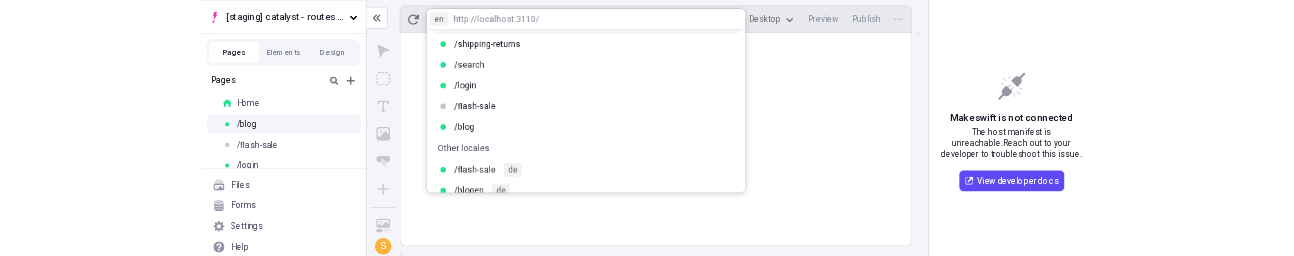 scroll, scrollTop: 0, scrollLeft: 0, axis: both 